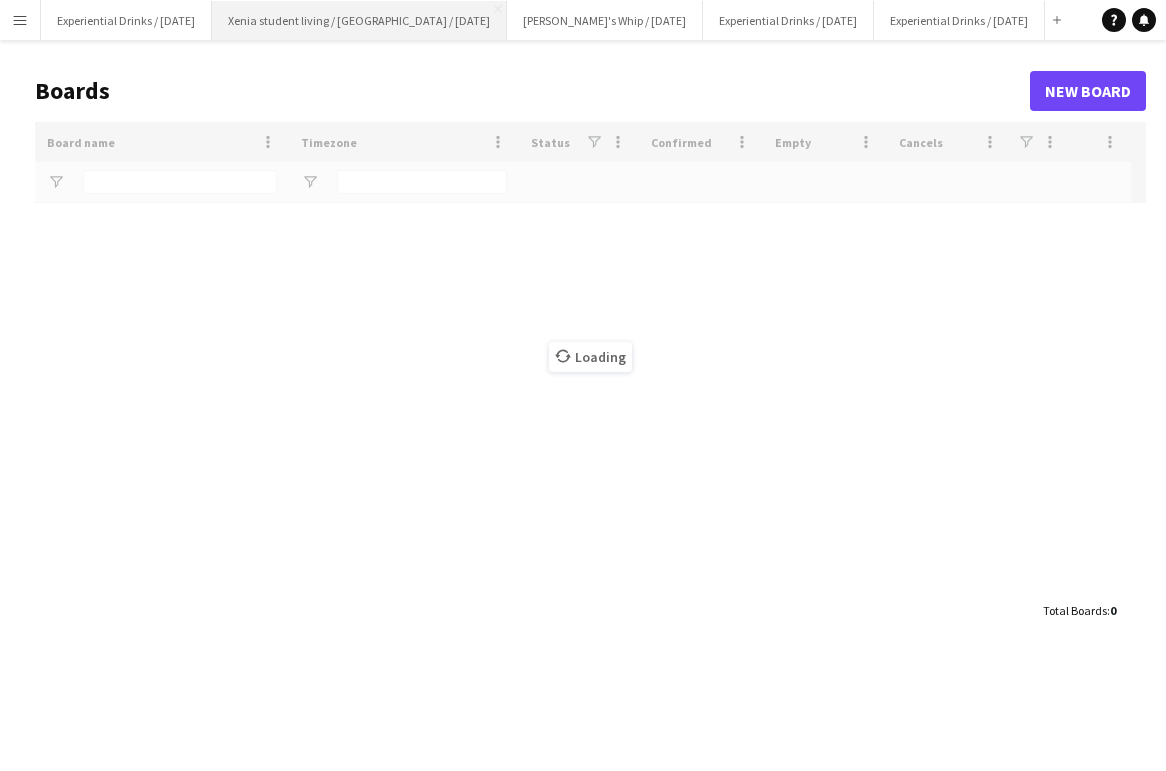 scroll, scrollTop: 0, scrollLeft: 0, axis: both 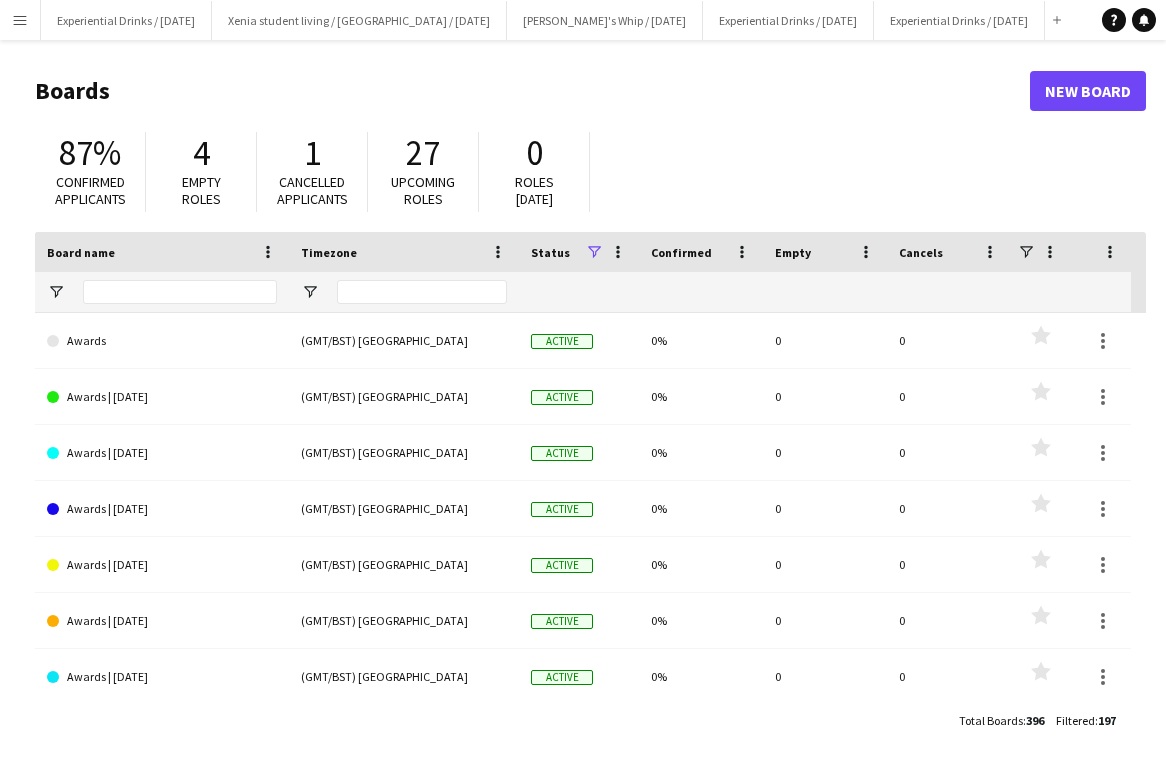 click on "Menu" at bounding box center [20, 20] 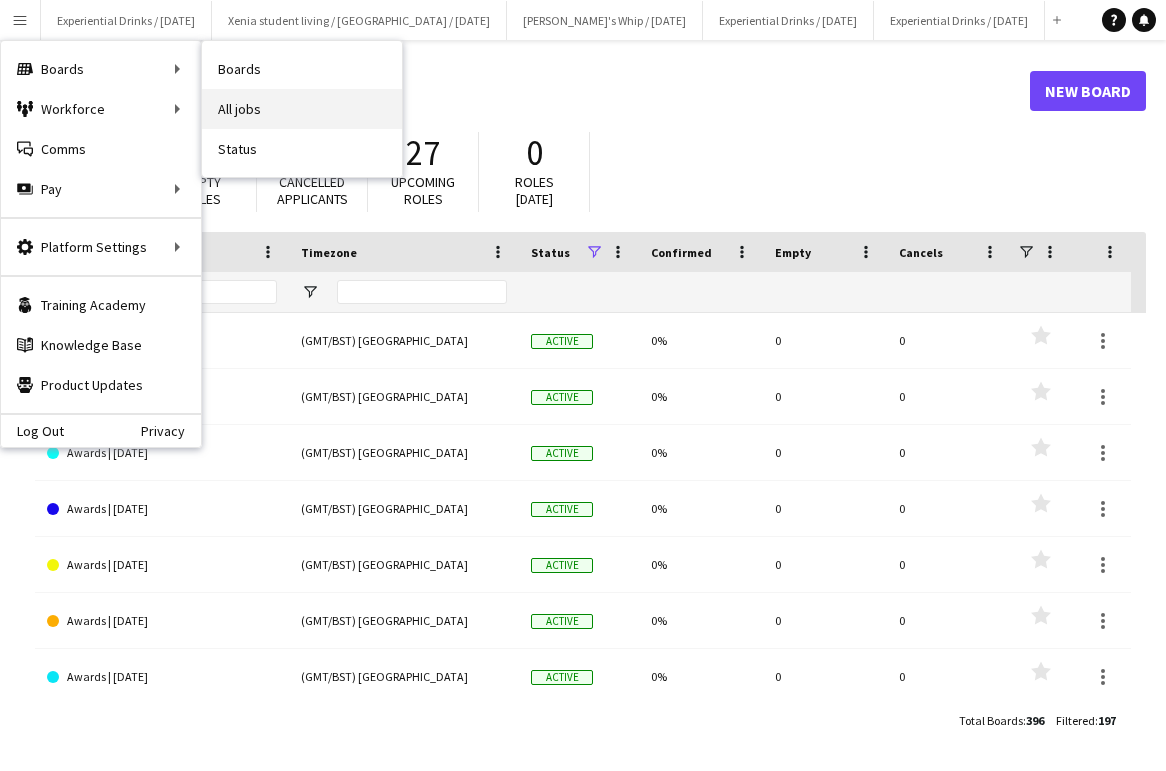 click on "All jobs" at bounding box center [302, 109] 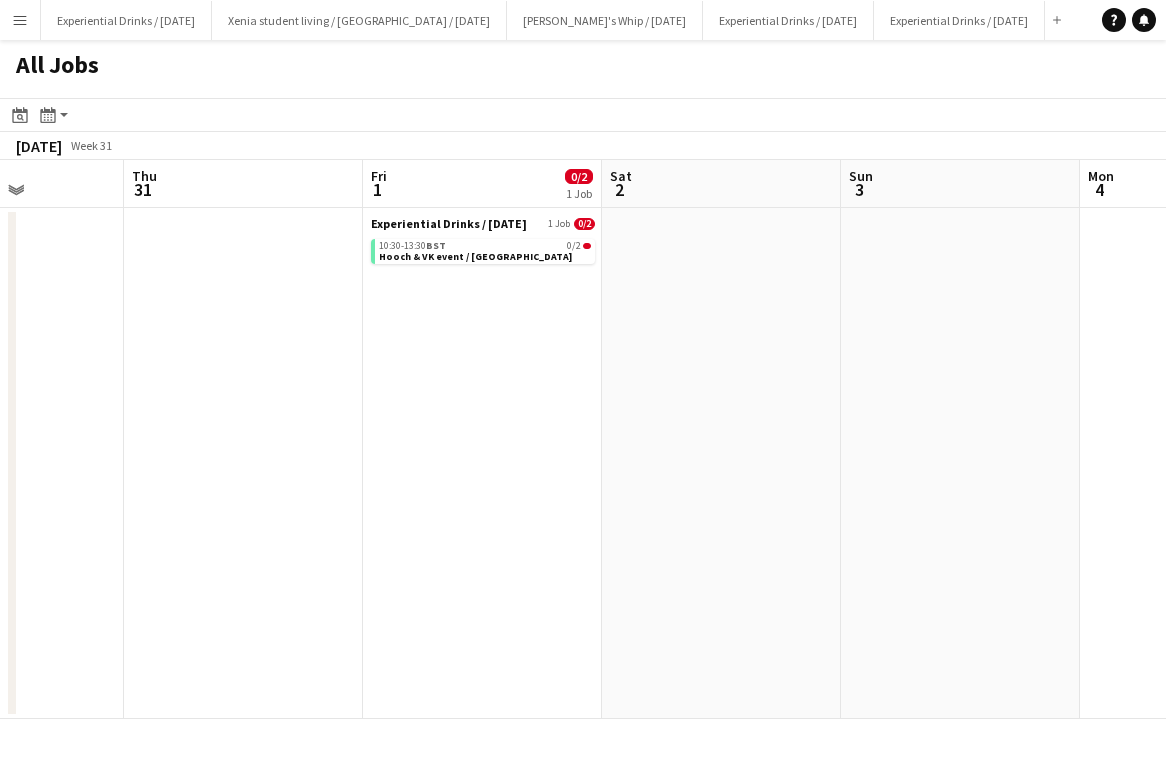 scroll, scrollTop: 0, scrollLeft: 593, axis: horizontal 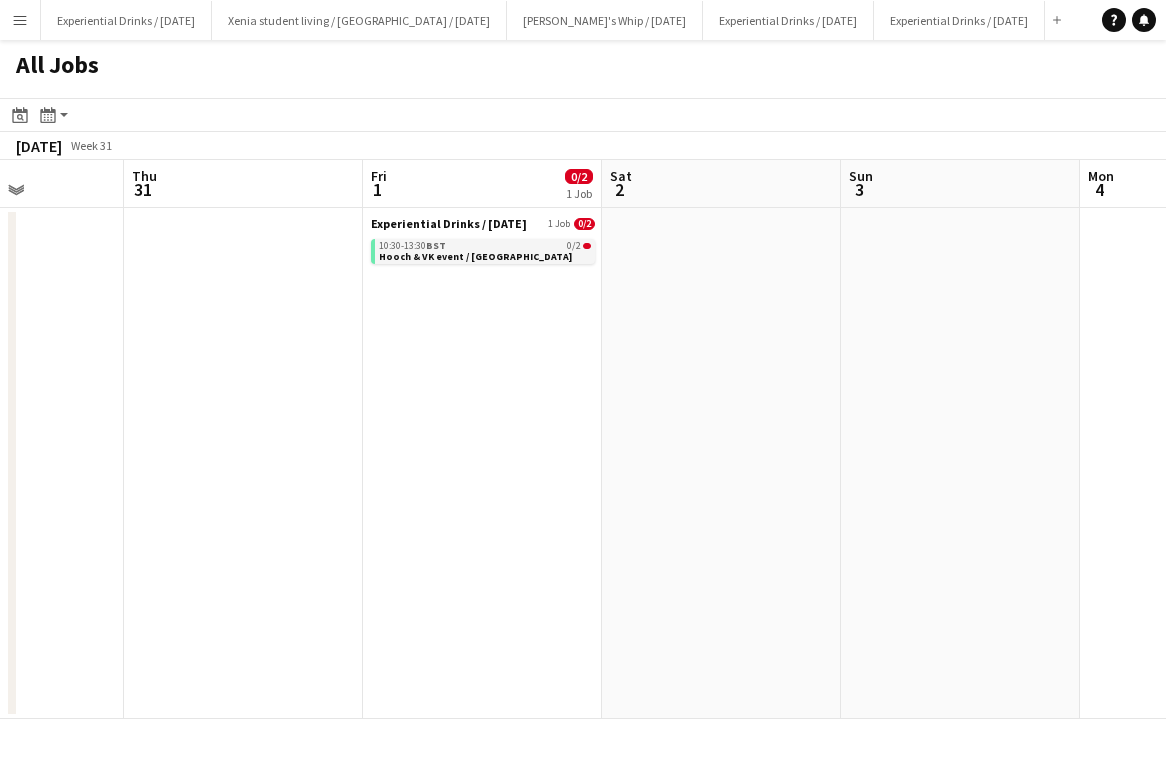 click on "10:30-13:30    BST   0/2" at bounding box center (485, 246) 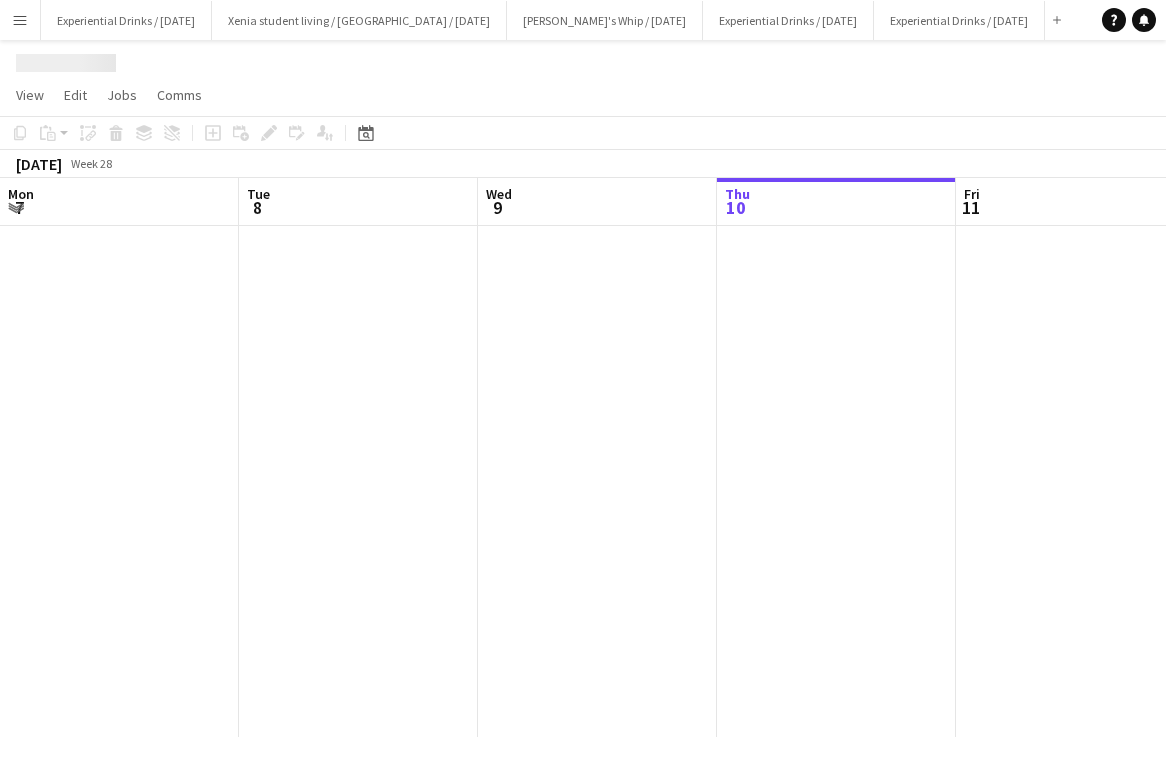 scroll, scrollTop: 0, scrollLeft: 0, axis: both 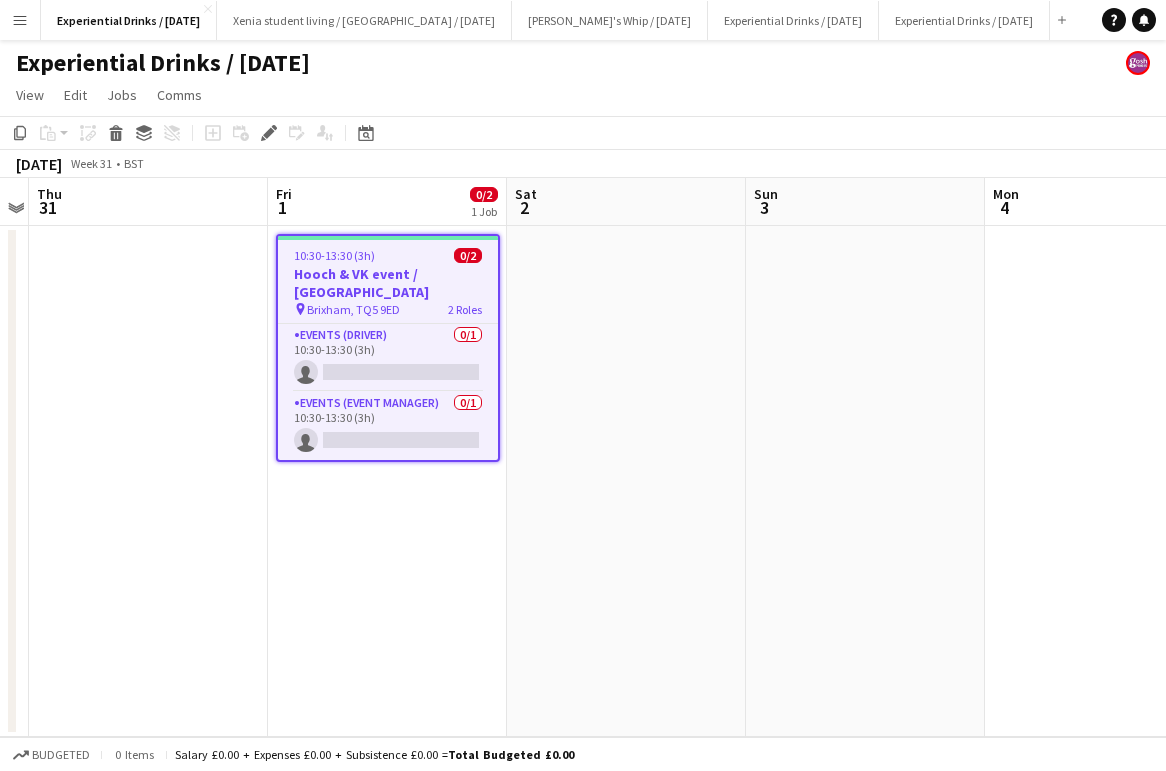 click on "Hooch & VK event / [GEOGRAPHIC_DATA]" at bounding box center (388, 283) 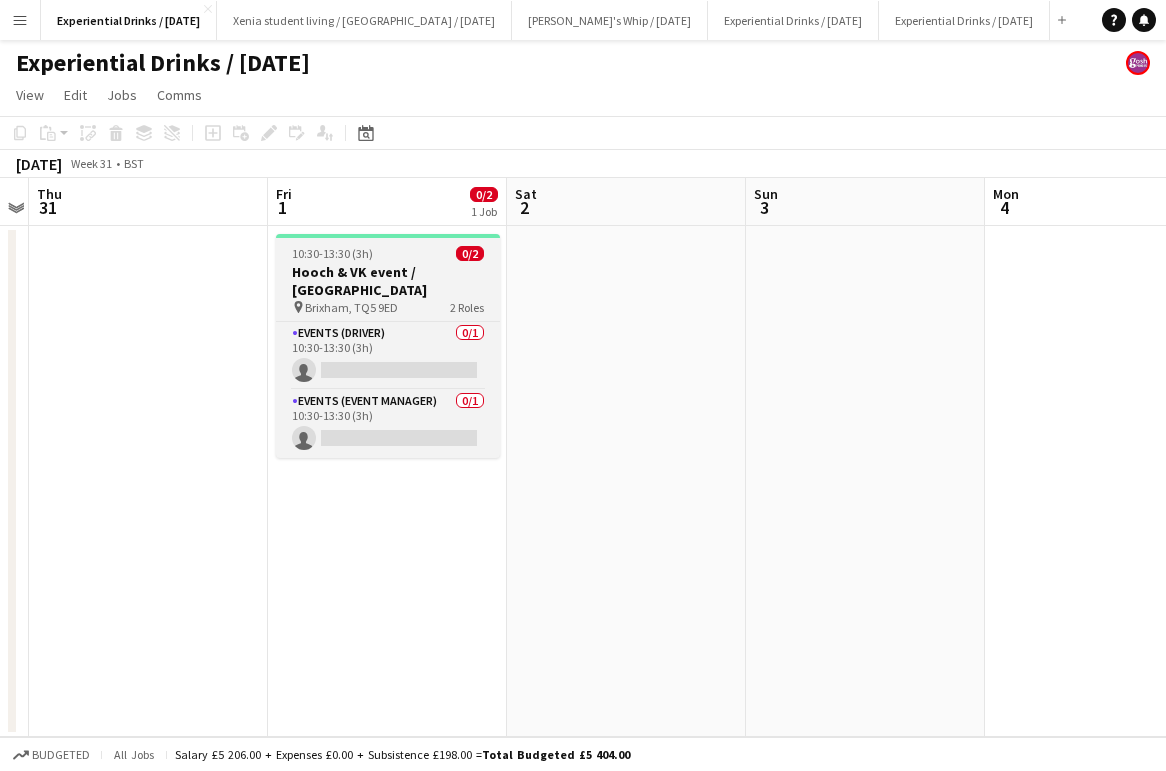click on "Hooch & VK event / [GEOGRAPHIC_DATA]" at bounding box center [388, 281] 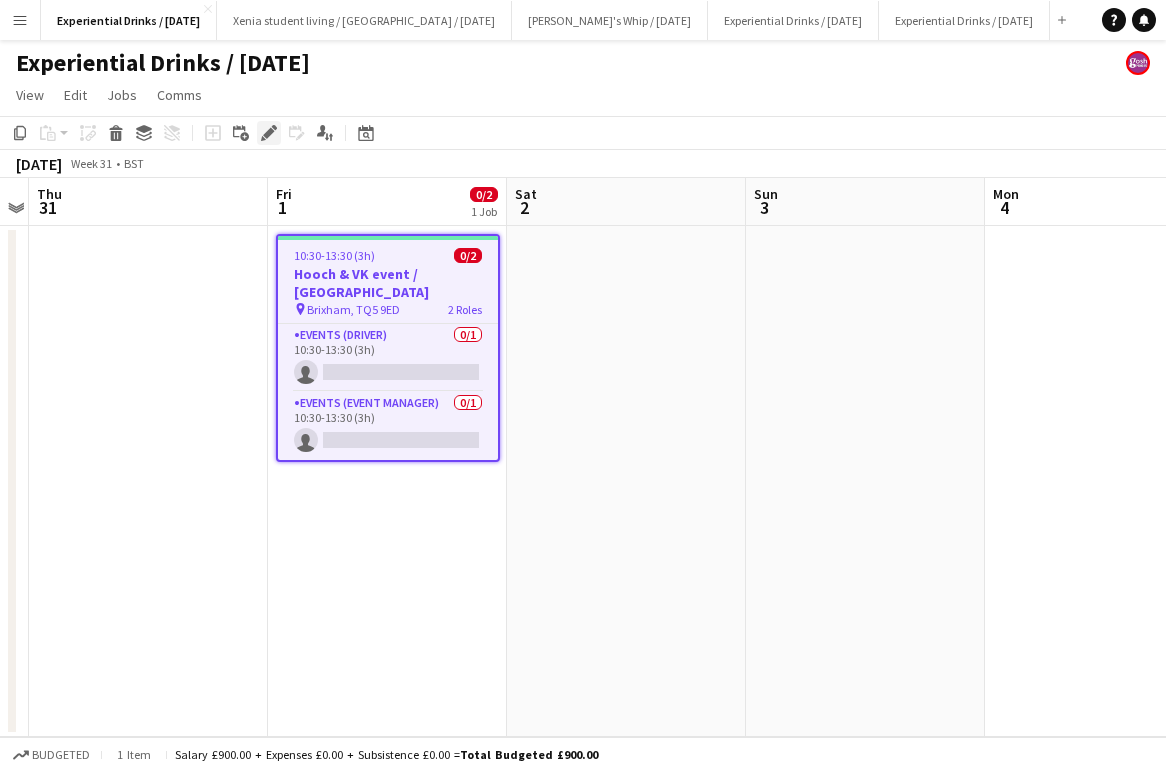 click on "Edit" at bounding box center [269, 133] 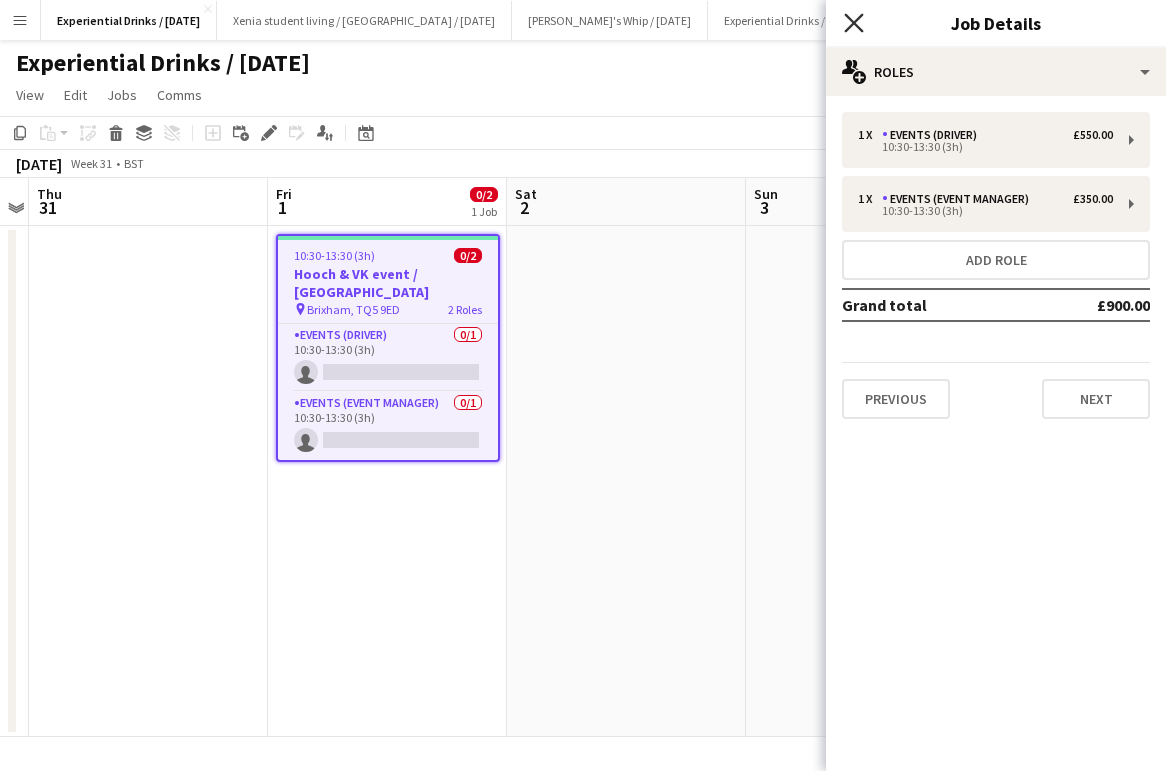 click 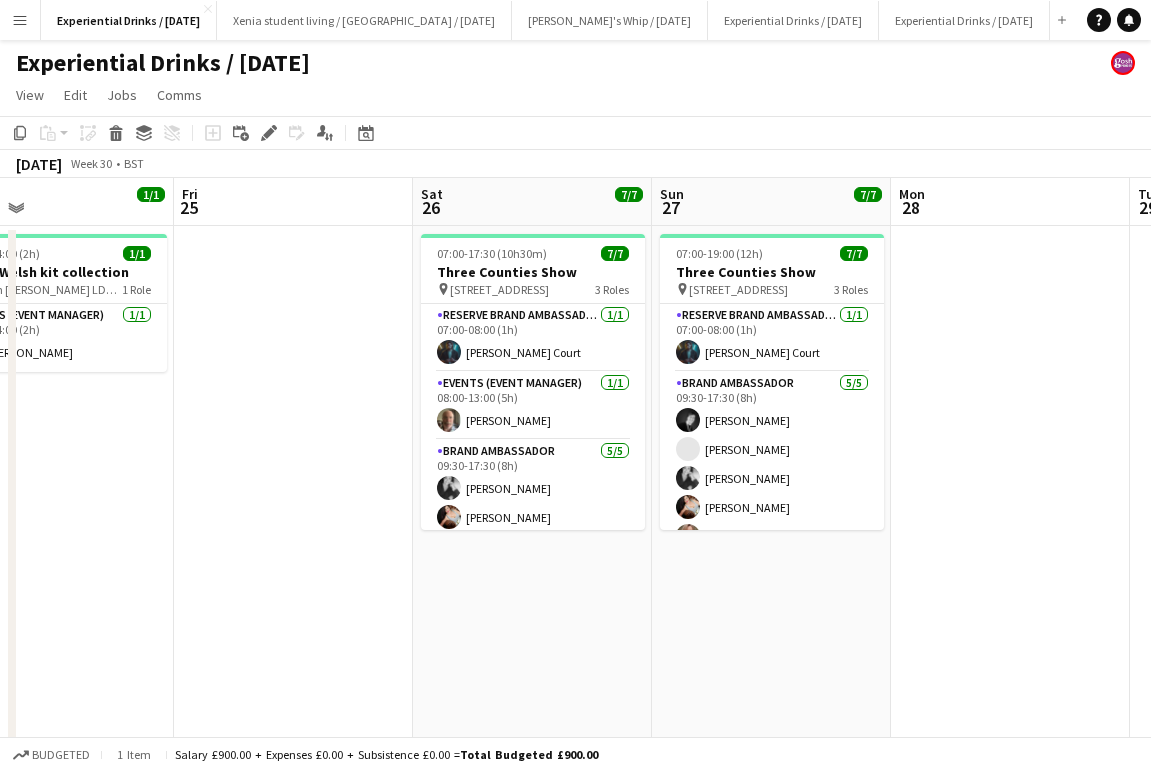 scroll, scrollTop: 0, scrollLeft: 680, axis: horizontal 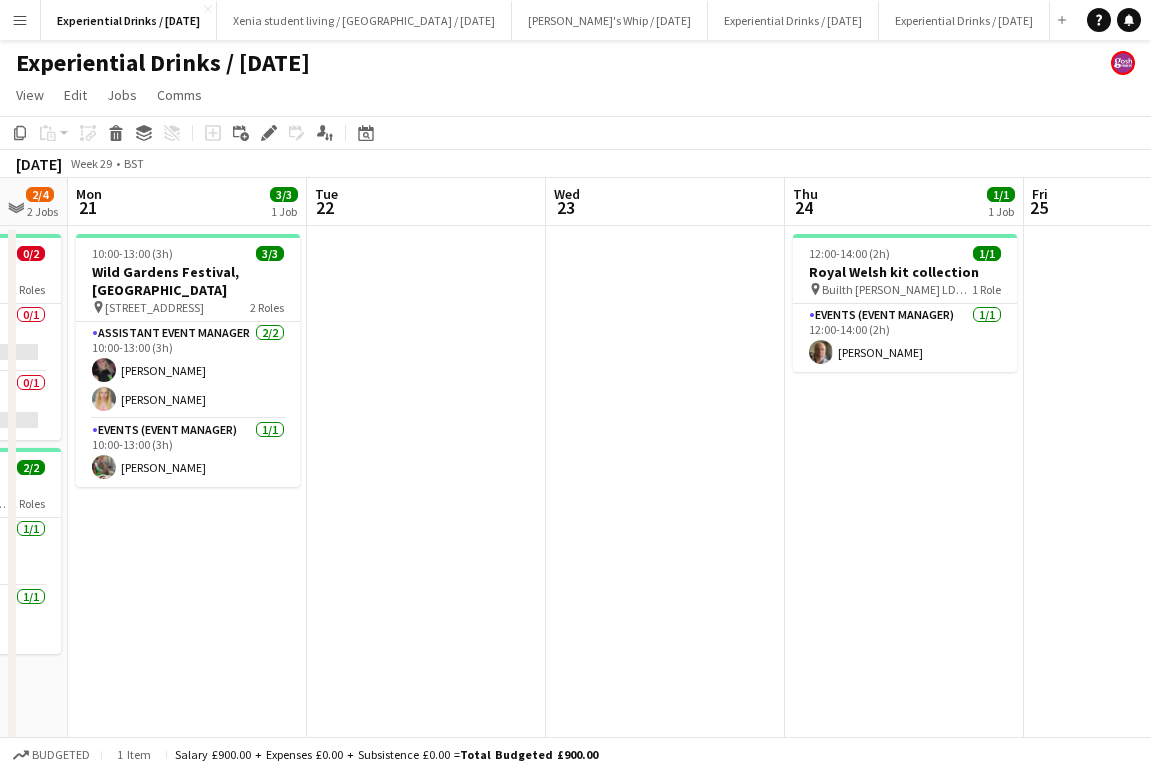 click on "Menu" at bounding box center (20, 20) 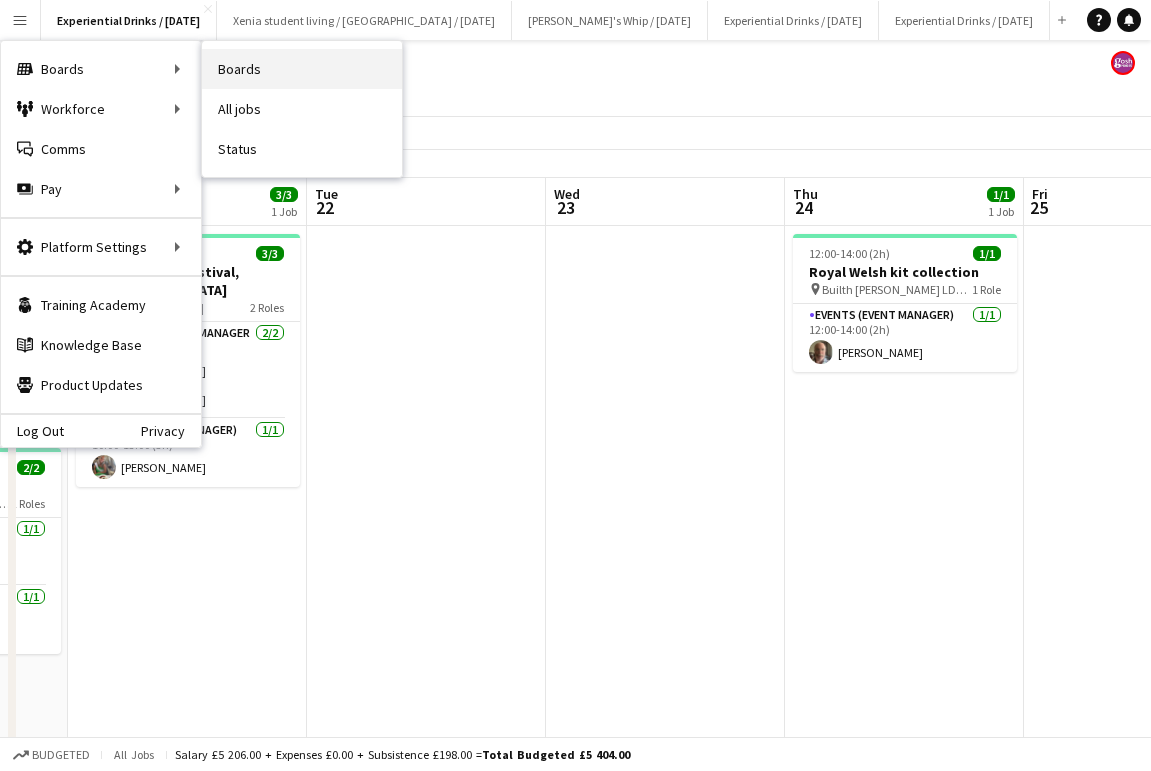 click on "Boards" at bounding box center (302, 69) 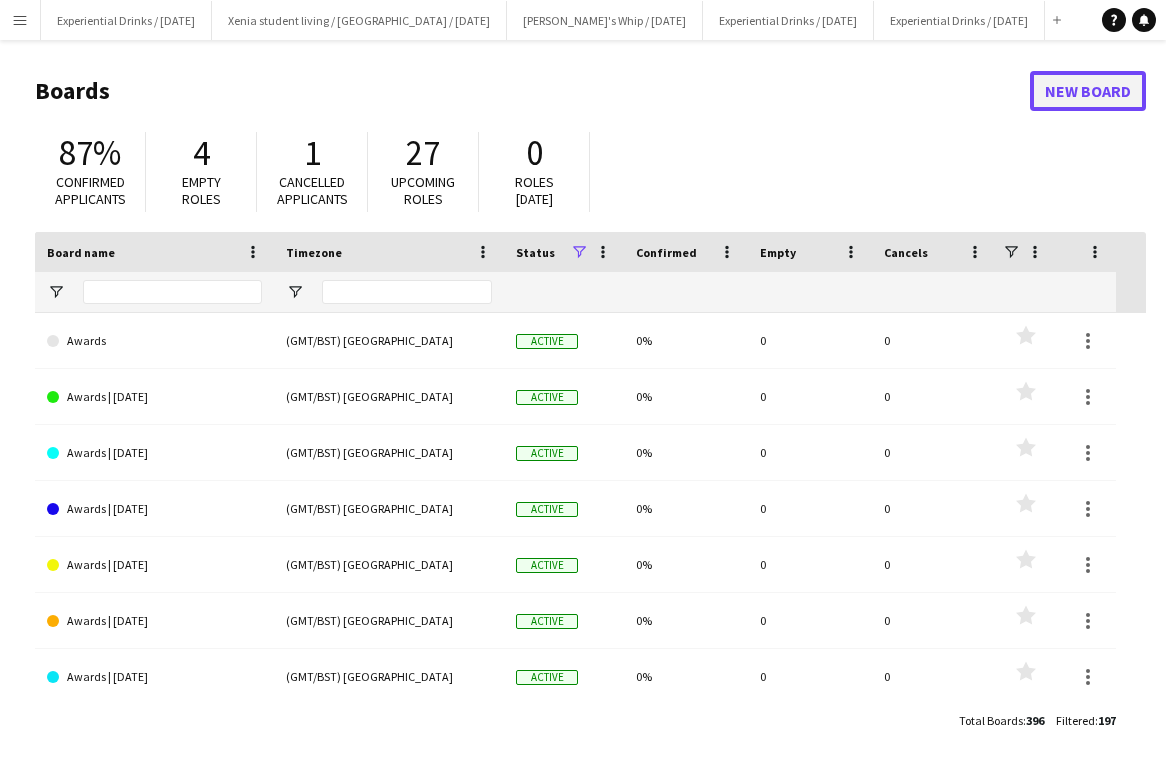 click on "New Board" 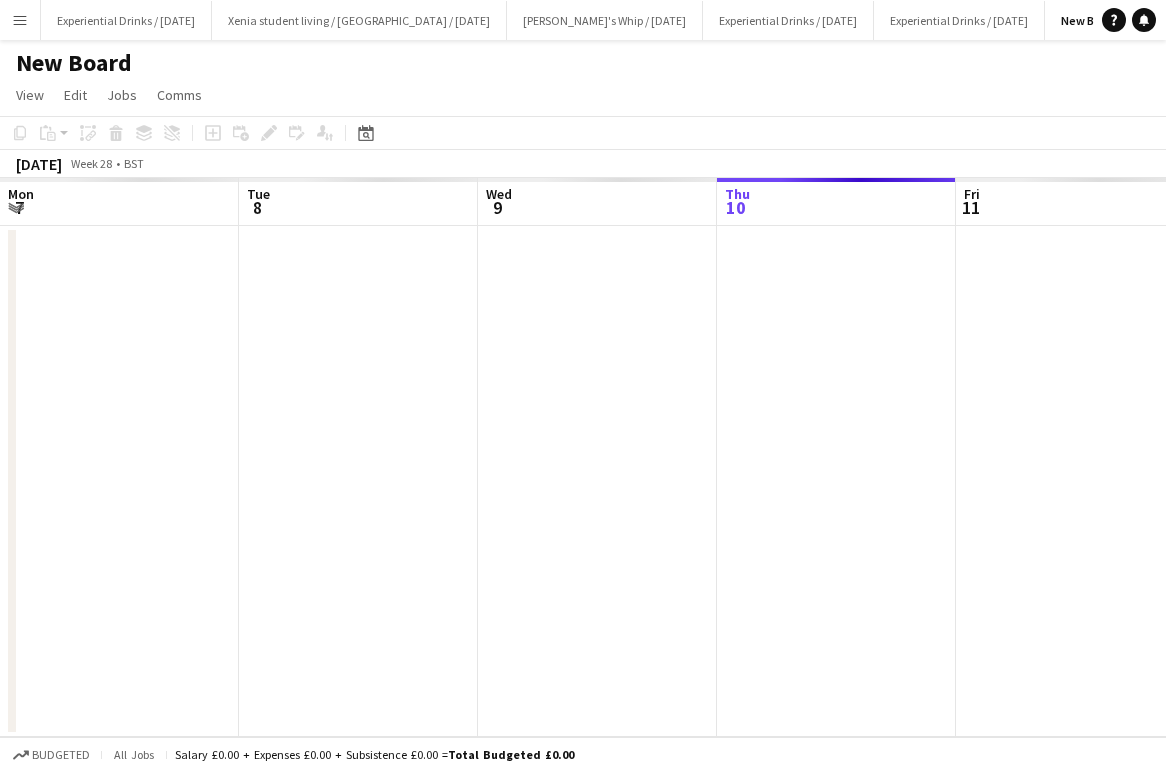 scroll, scrollTop: 0, scrollLeft: 7, axis: horizontal 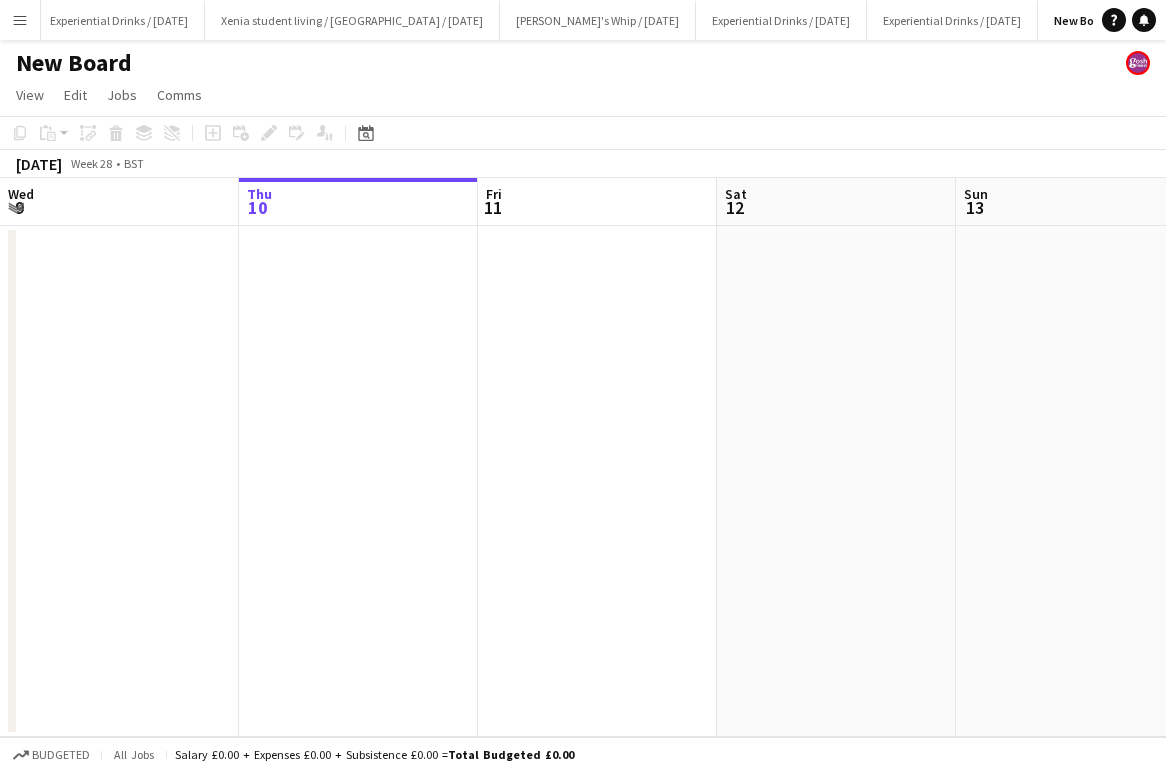 click on "New Board" 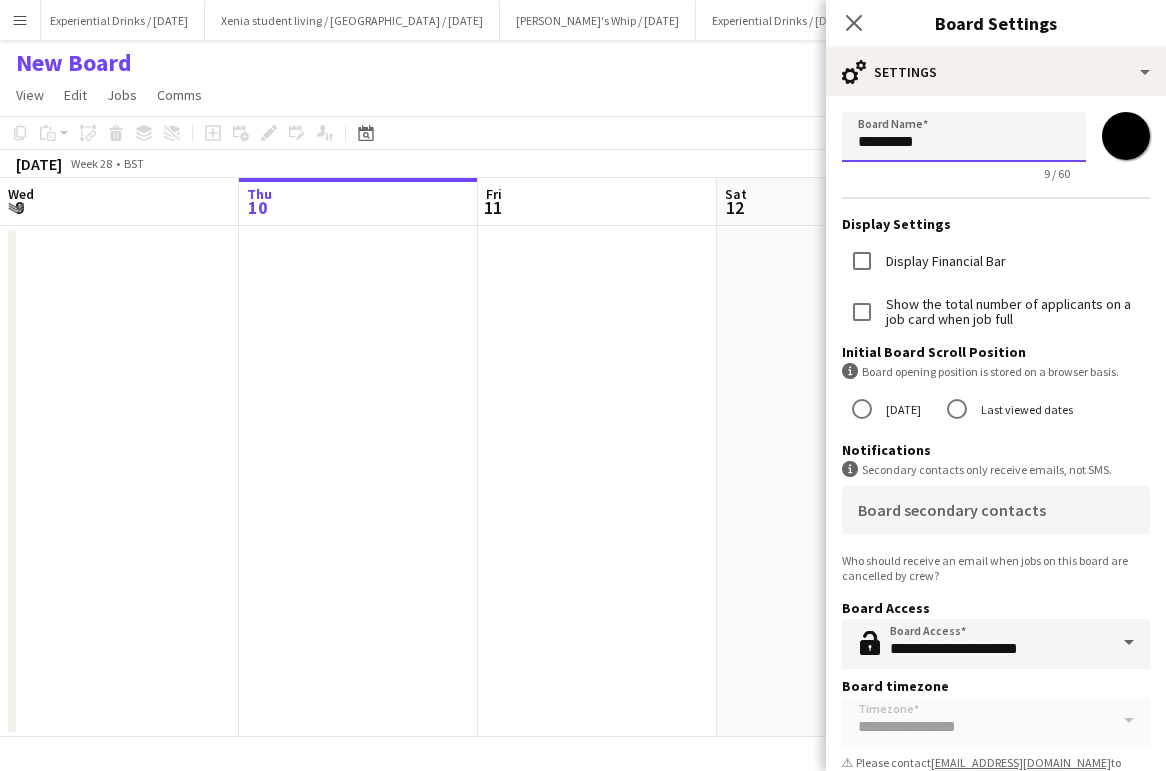 drag, startPoint x: 958, startPoint y: 143, endPoint x: 684, endPoint y: 158, distance: 274.41028 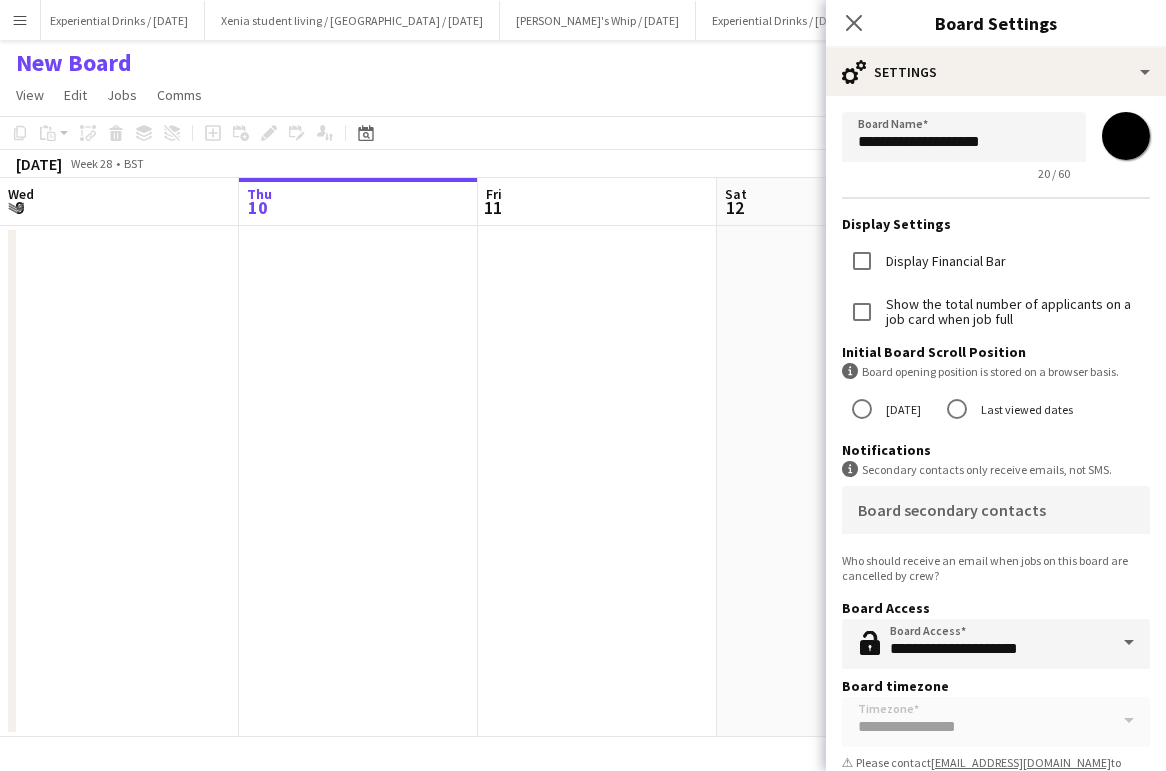 drag, startPoint x: 684, startPoint y: 158, endPoint x: 901, endPoint y: 139, distance: 217.83022 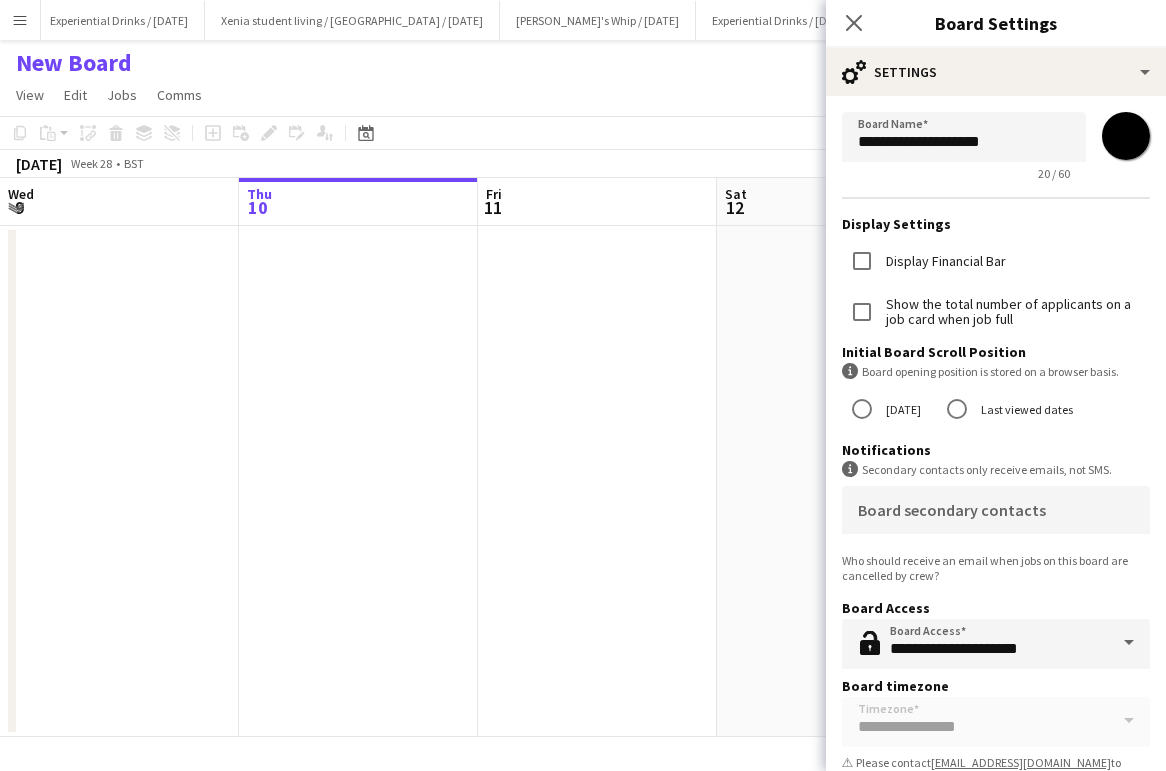click on "Menu
Boards
Boards   Boards   All jobs   Status
Workforce
Workforce   My Workforce   Recruiting
Comms
Comms
Pay
Pay   Approvals   Payments   Reports
Platform Settings
Platform Settings   App settings   Your settings   Profiles
Training Academy
Training Academy
Knowledge Base
Knowledge Base
Product Updates
Product Updates   Log Out   Privacy   Experiential Drinks / [DATE]
Close
Xenia student living / [GEOGRAPHIC_DATA] / [DATE]
Close
[PERSON_NAME]'s Whip / [DATE]
Close
Experiential Drinks / [DATE]
Close
Experiential Drinks / [DATE]
Close
New Board
Close" at bounding box center (583, 385) 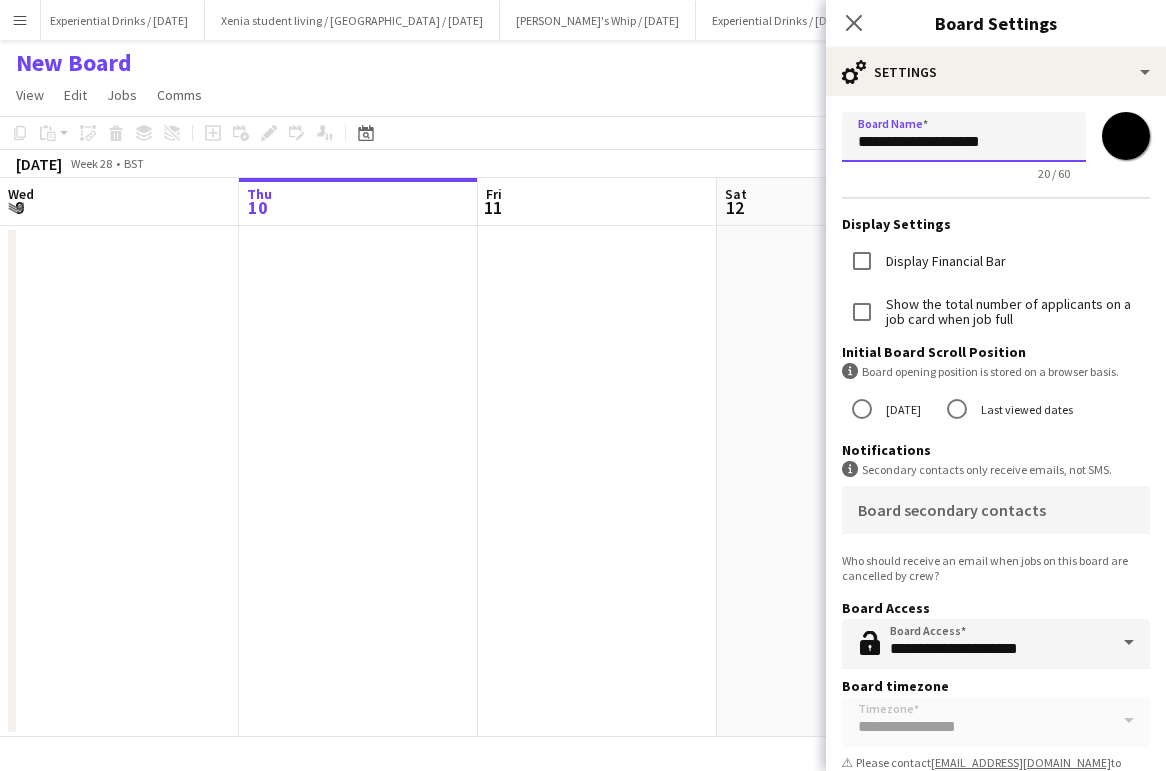 click on "**********" at bounding box center (964, 137) 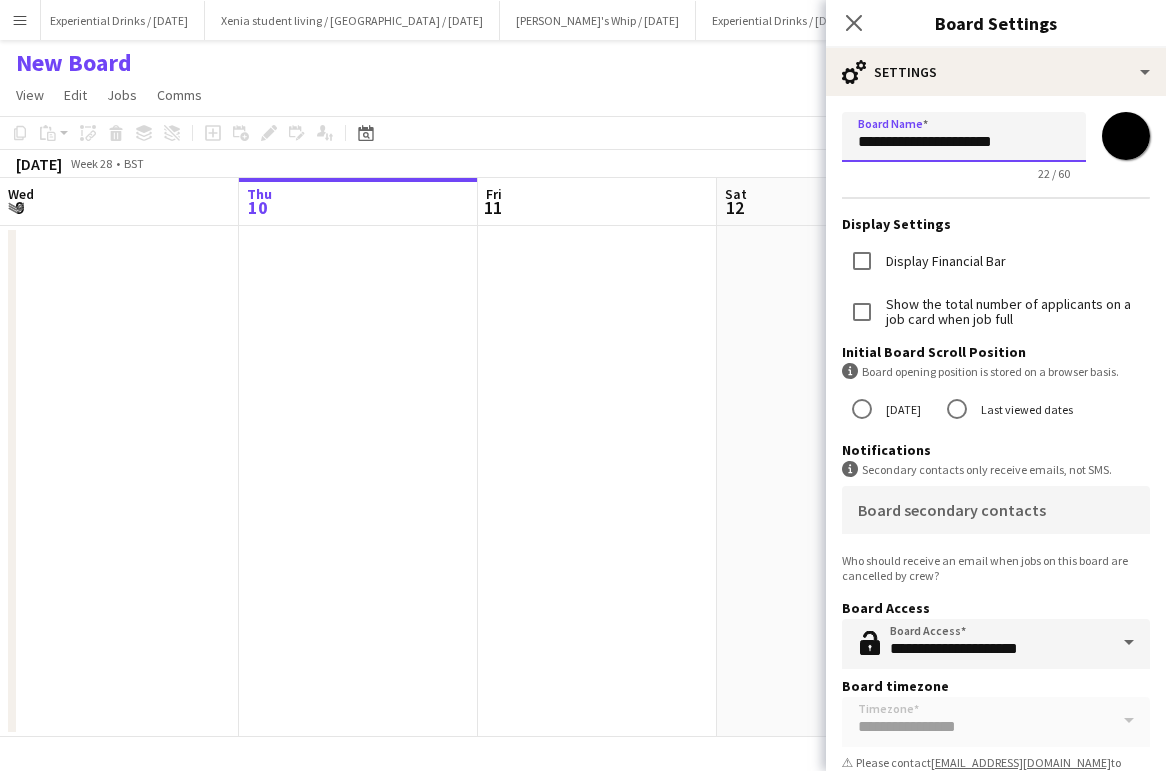 type on "**********" 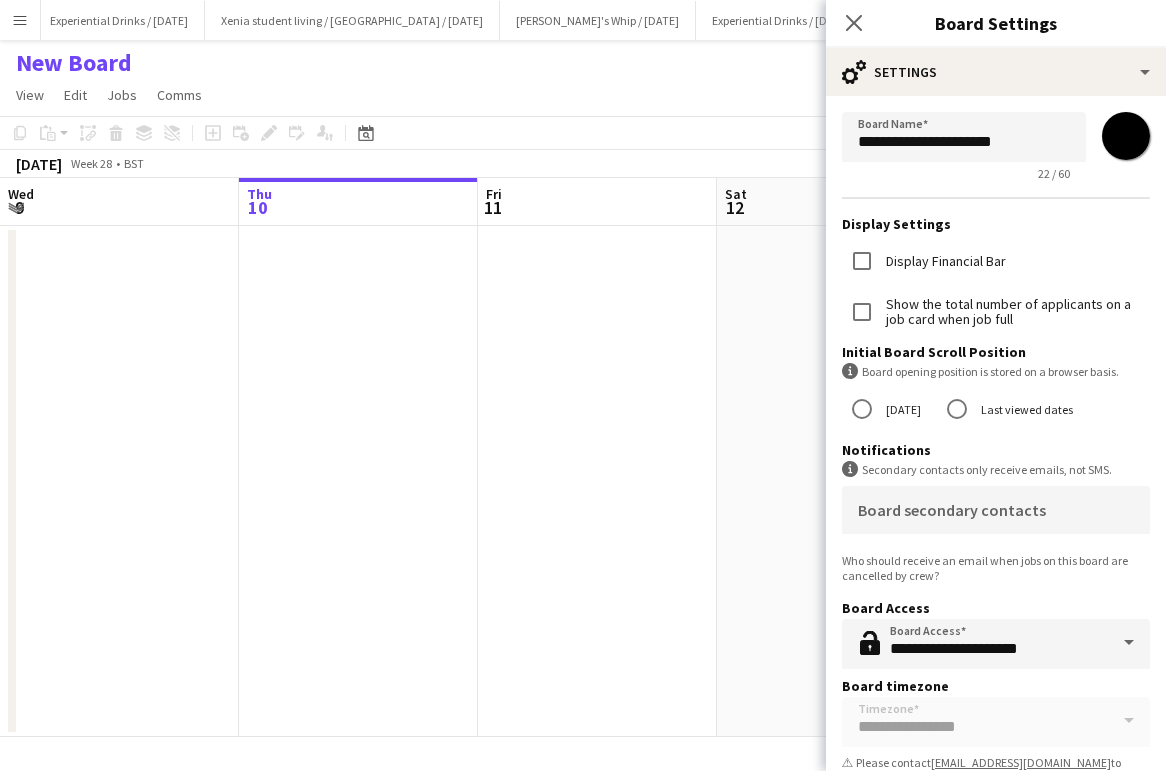 click on "*******" at bounding box center [1126, 136] 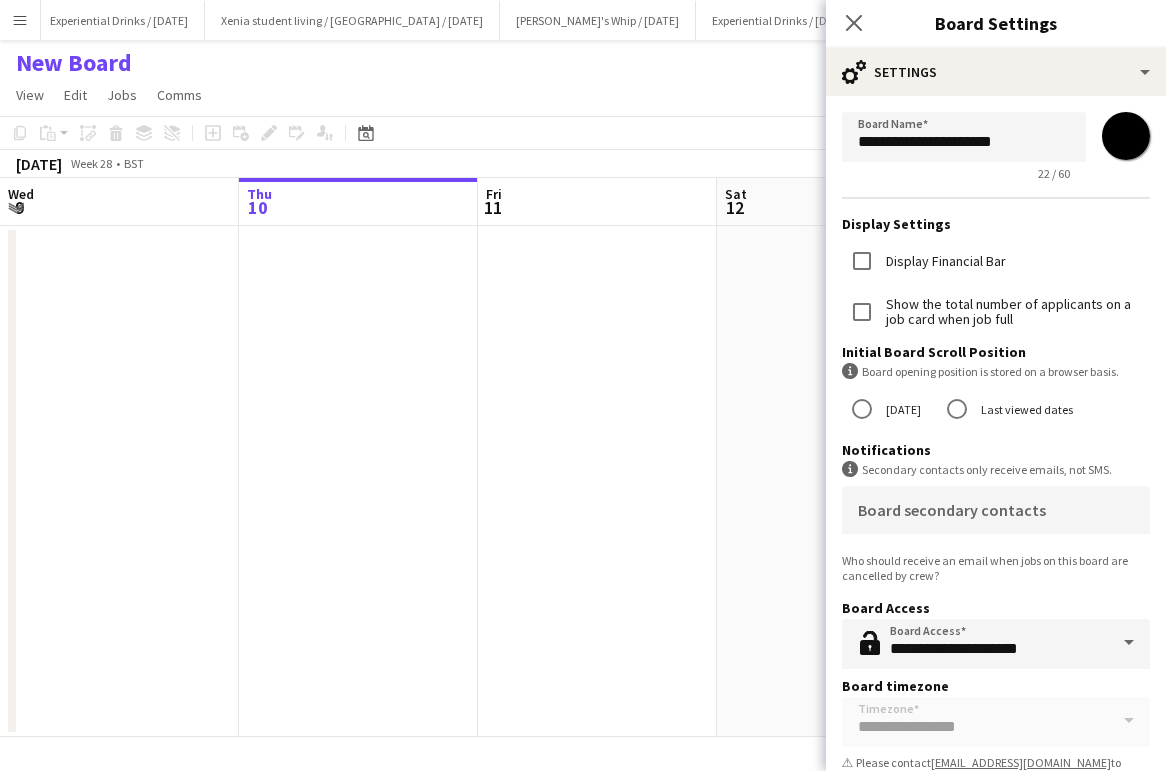 type on "*******" 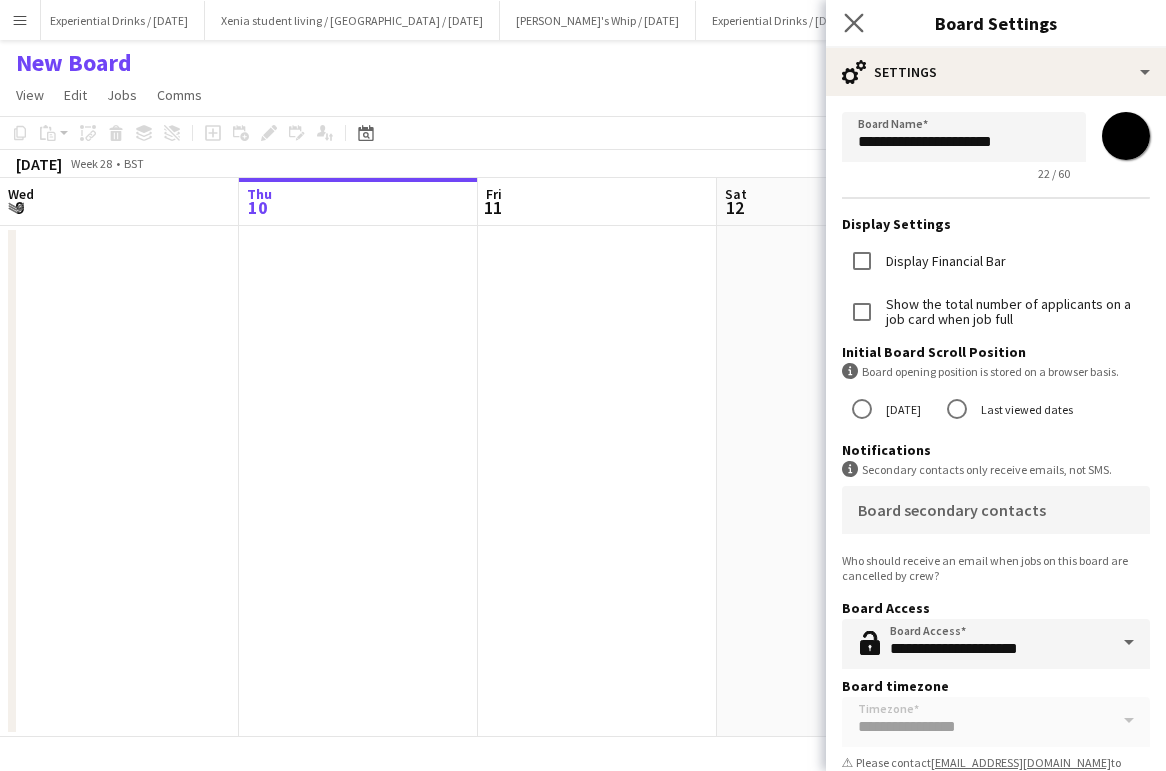 click on "Close pop-in" 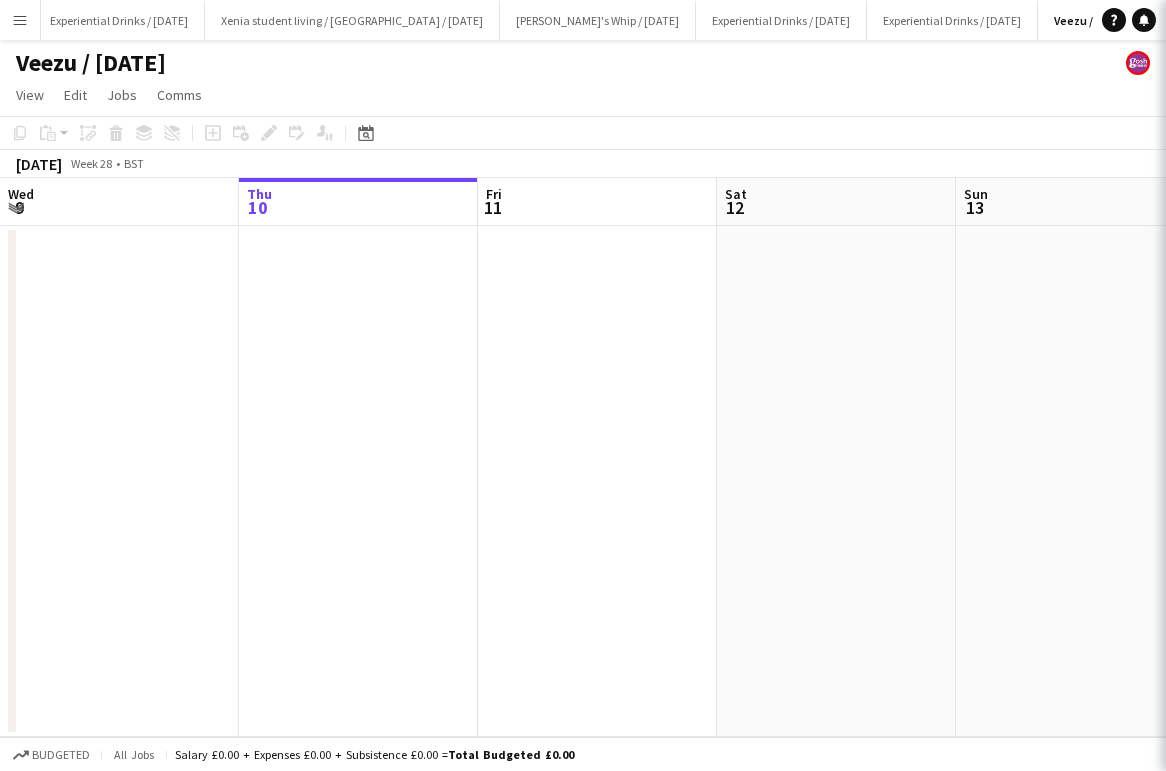 scroll, scrollTop: 0, scrollLeft: 49, axis: horizontal 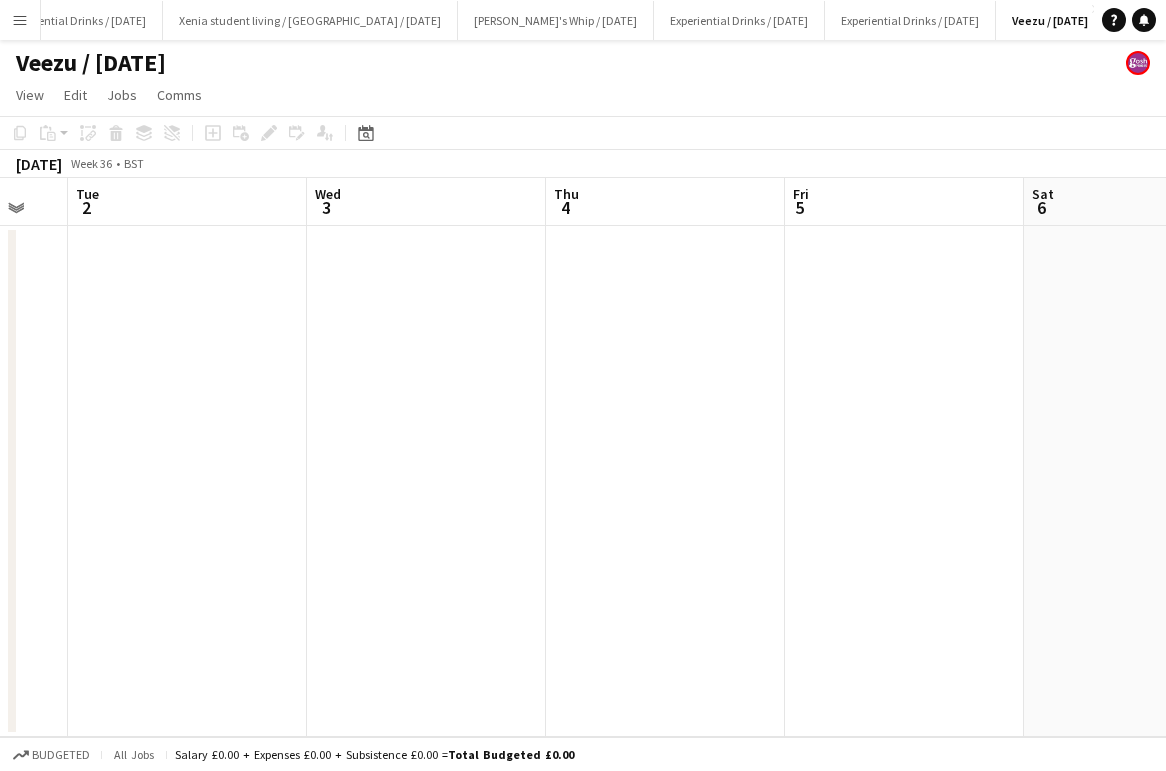 click at bounding box center [665, 481] 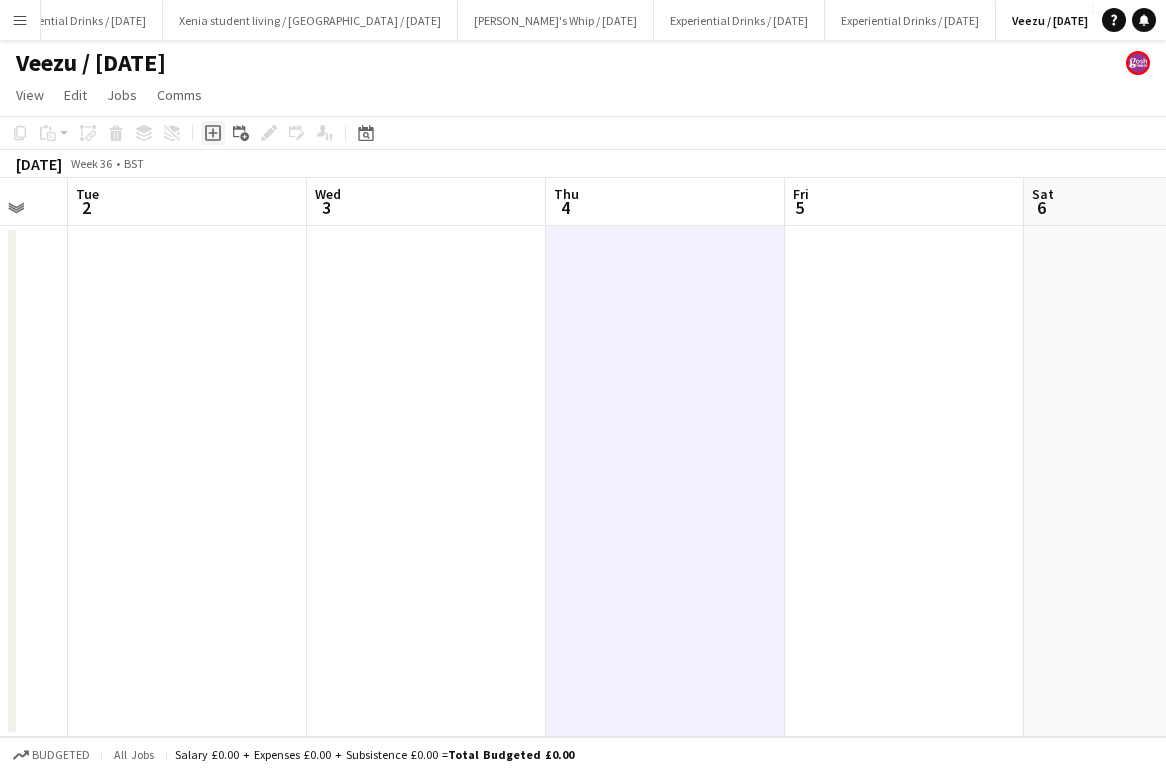 click on "Add job" 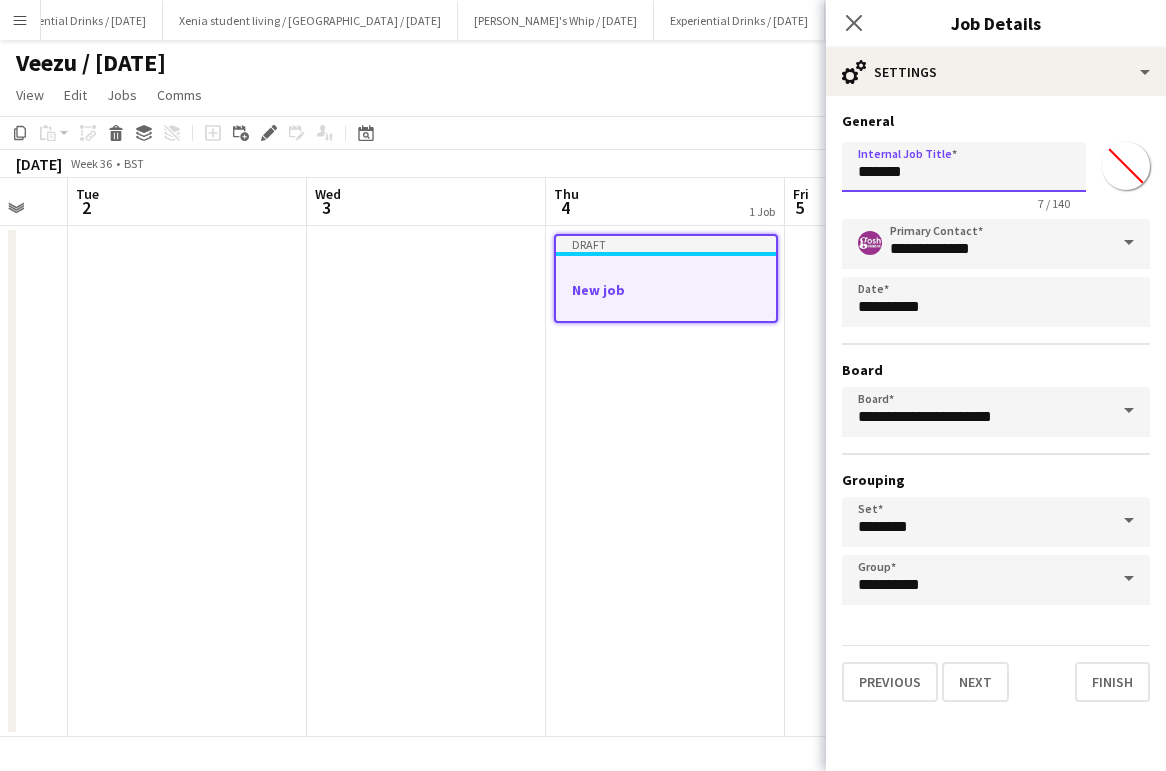 drag, startPoint x: 932, startPoint y: 169, endPoint x: 742, endPoint y: 173, distance: 190.0421 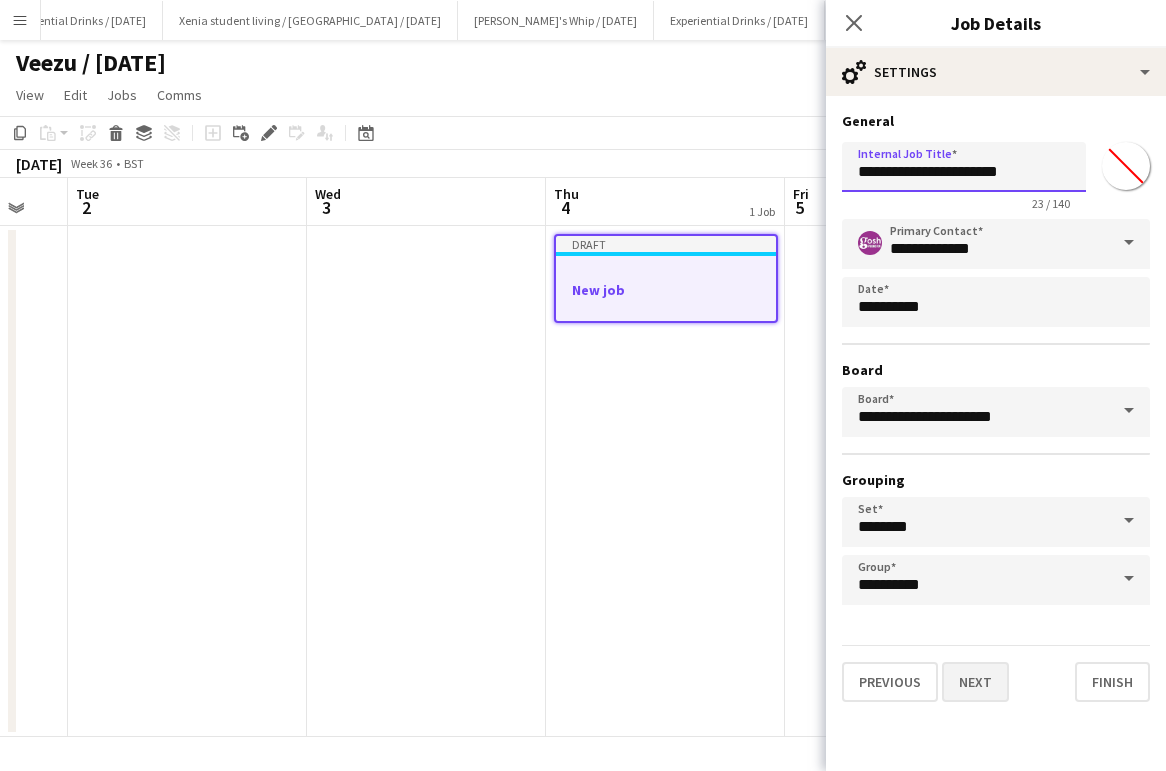 type on "**********" 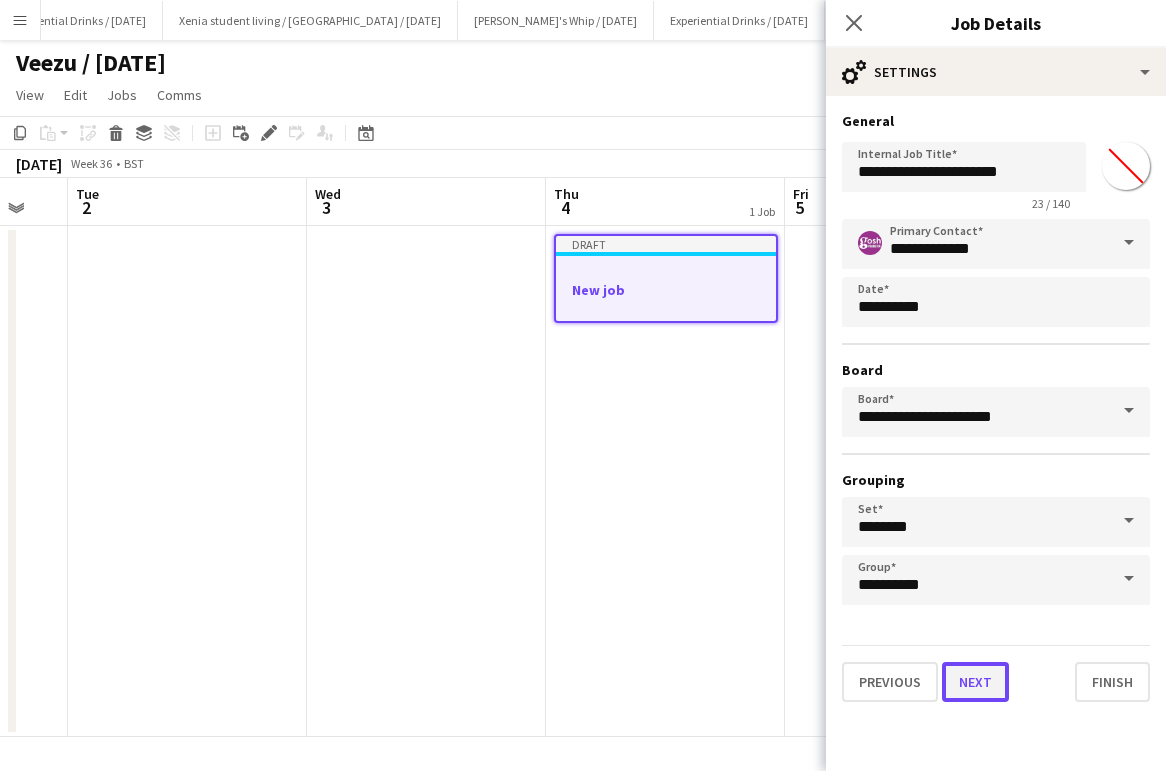 click on "Next" at bounding box center [975, 682] 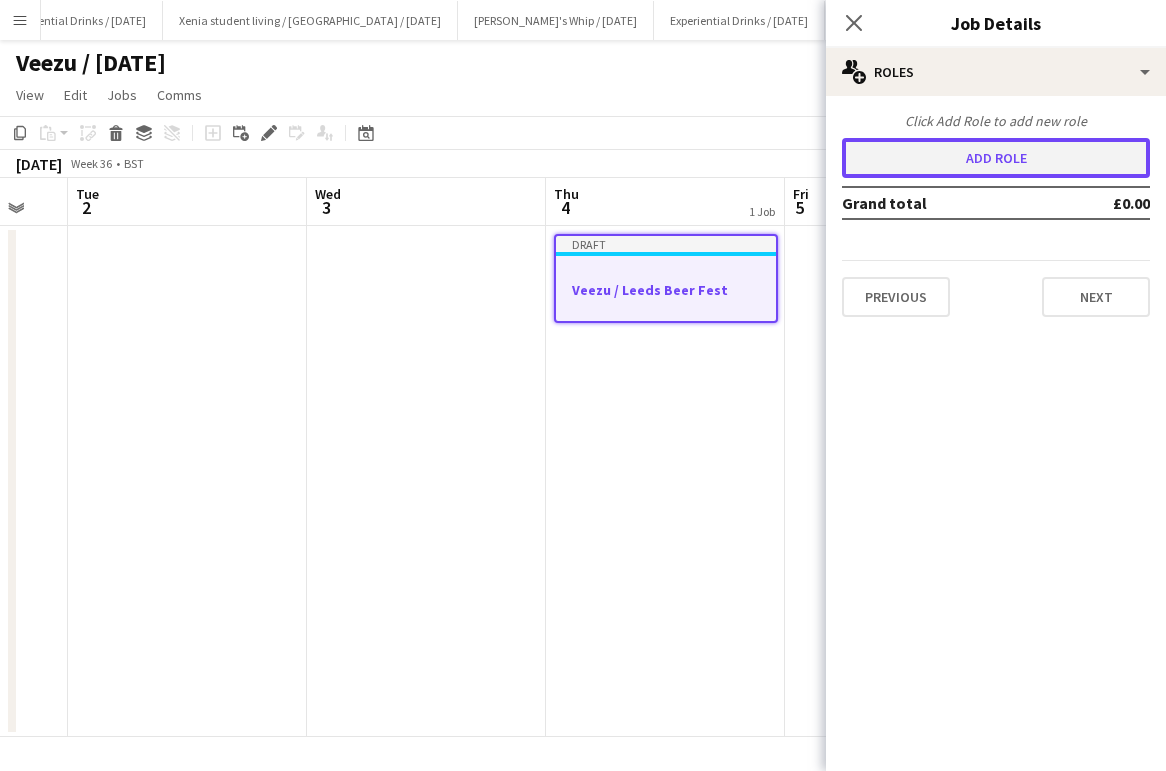 click on "Add role" at bounding box center (996, 158) 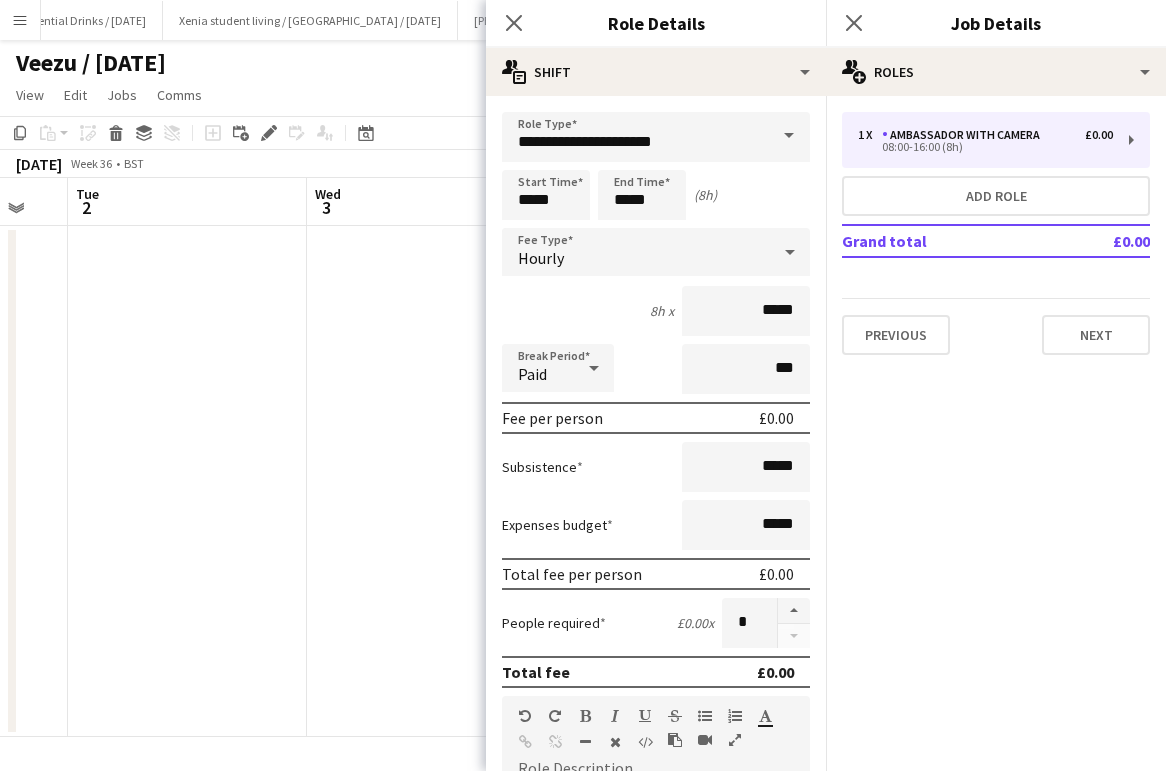 click at bounding box center (789, 136) 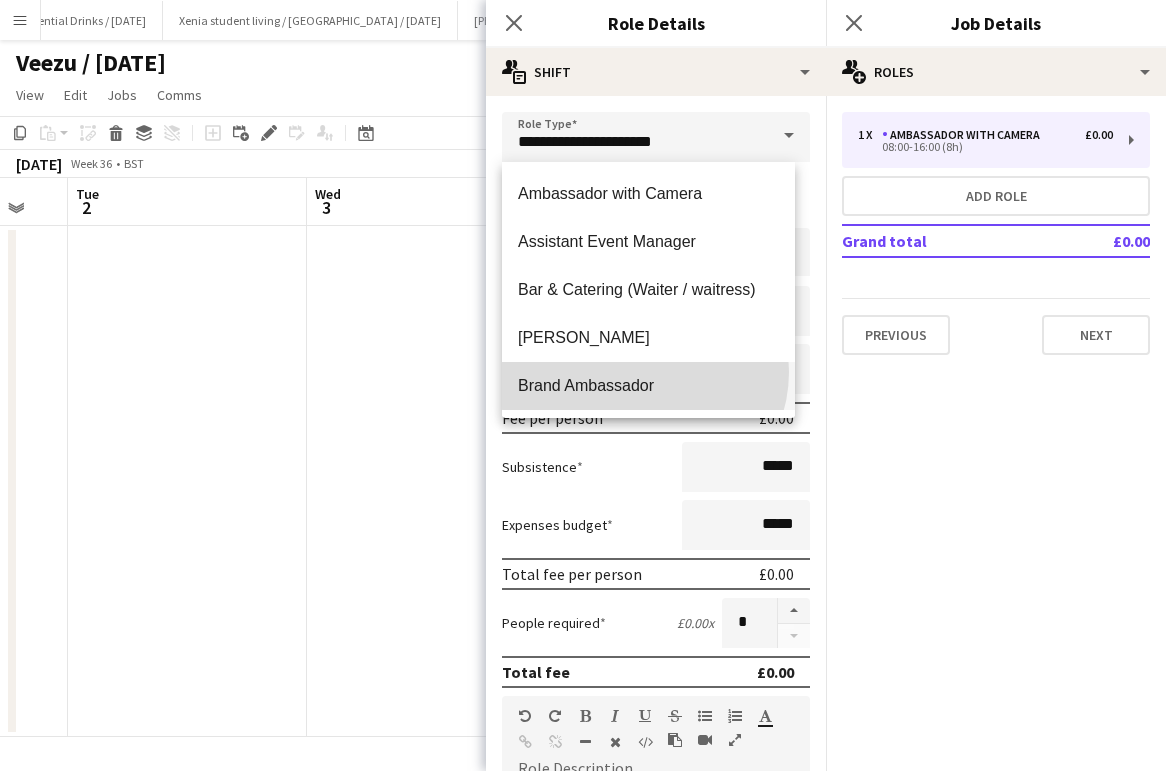 click on "Brand Ambassador" at bounding box center (648, 386) 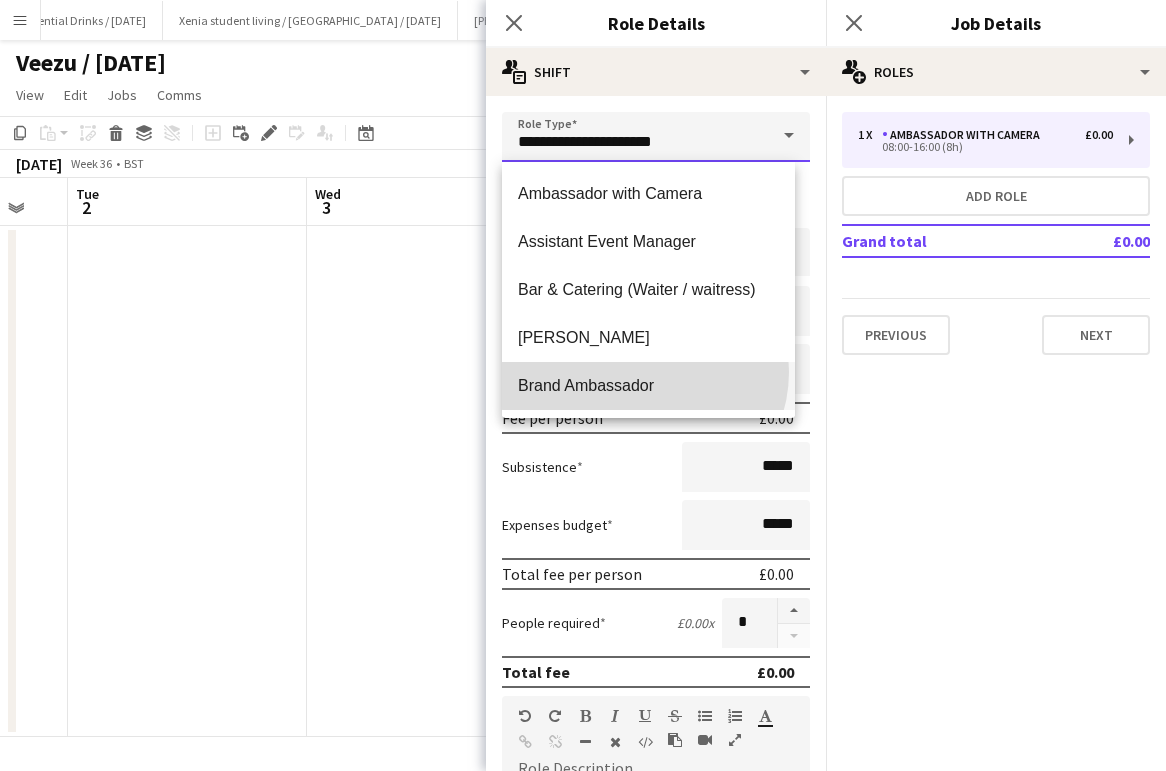type on "**********" 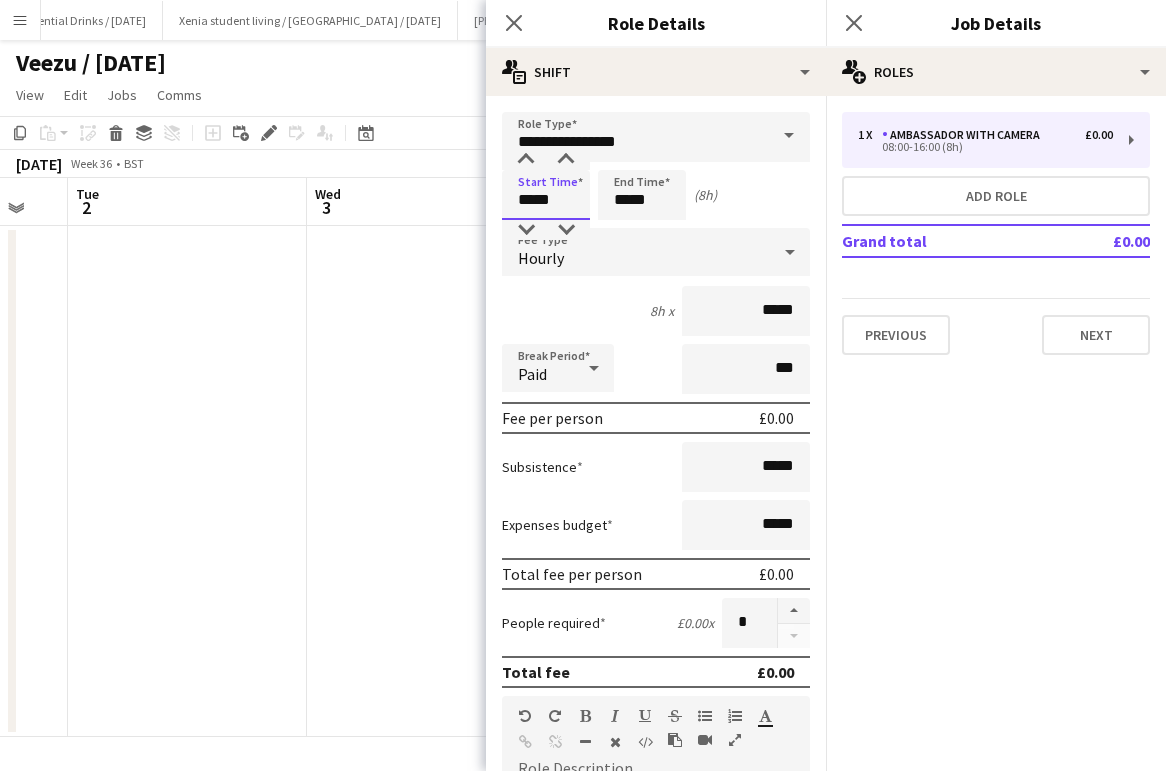click on "*****" at bounding box center (546, 195) 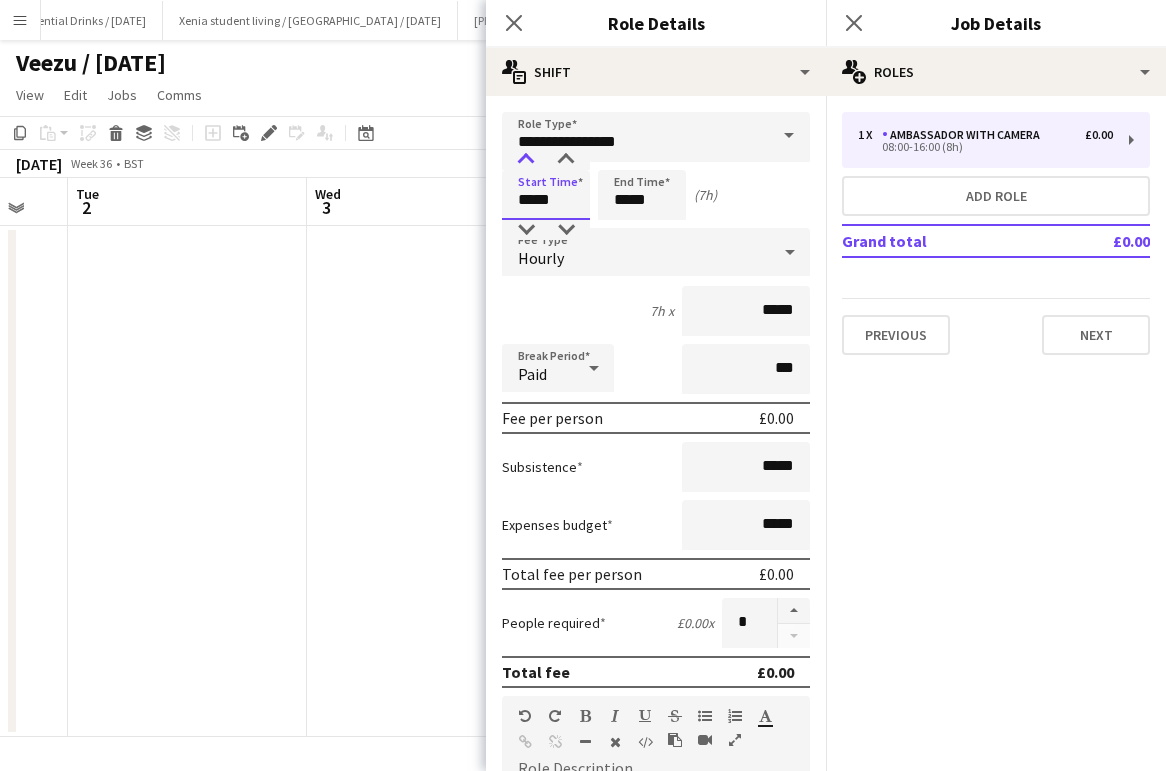 click at bounding box center [526, 160] 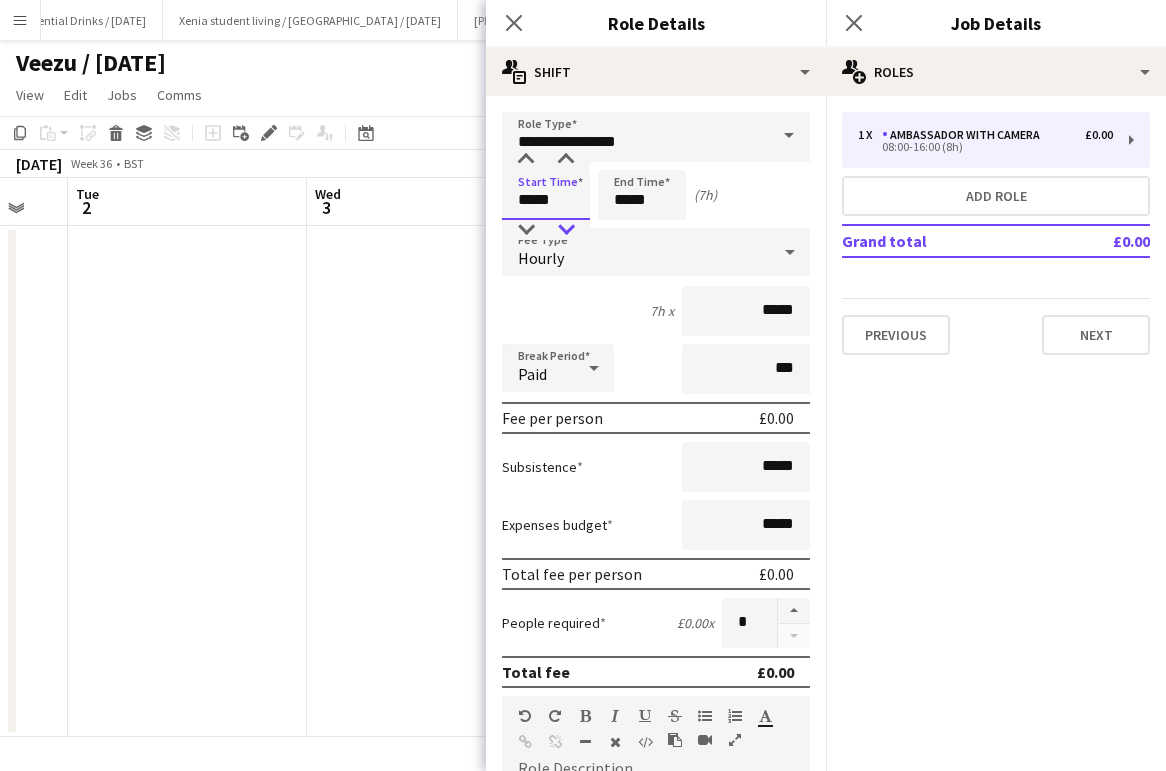 type on "*****" 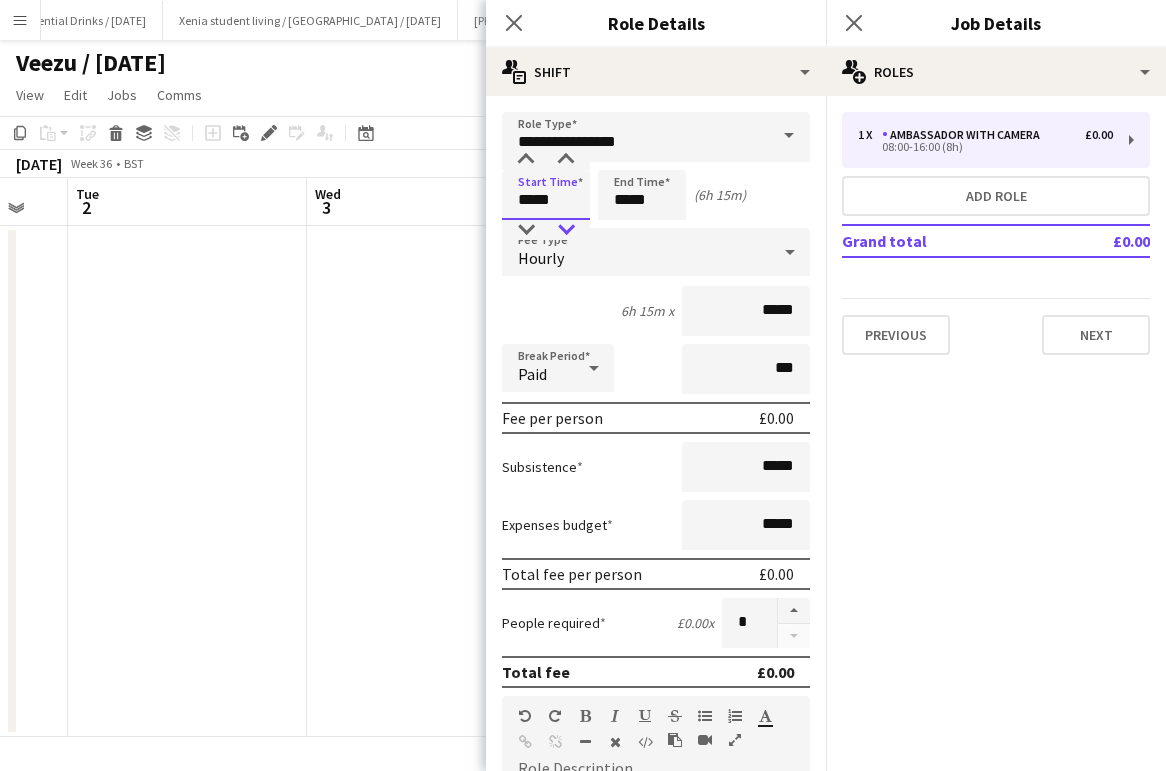 click at bounding box center (566, 230) 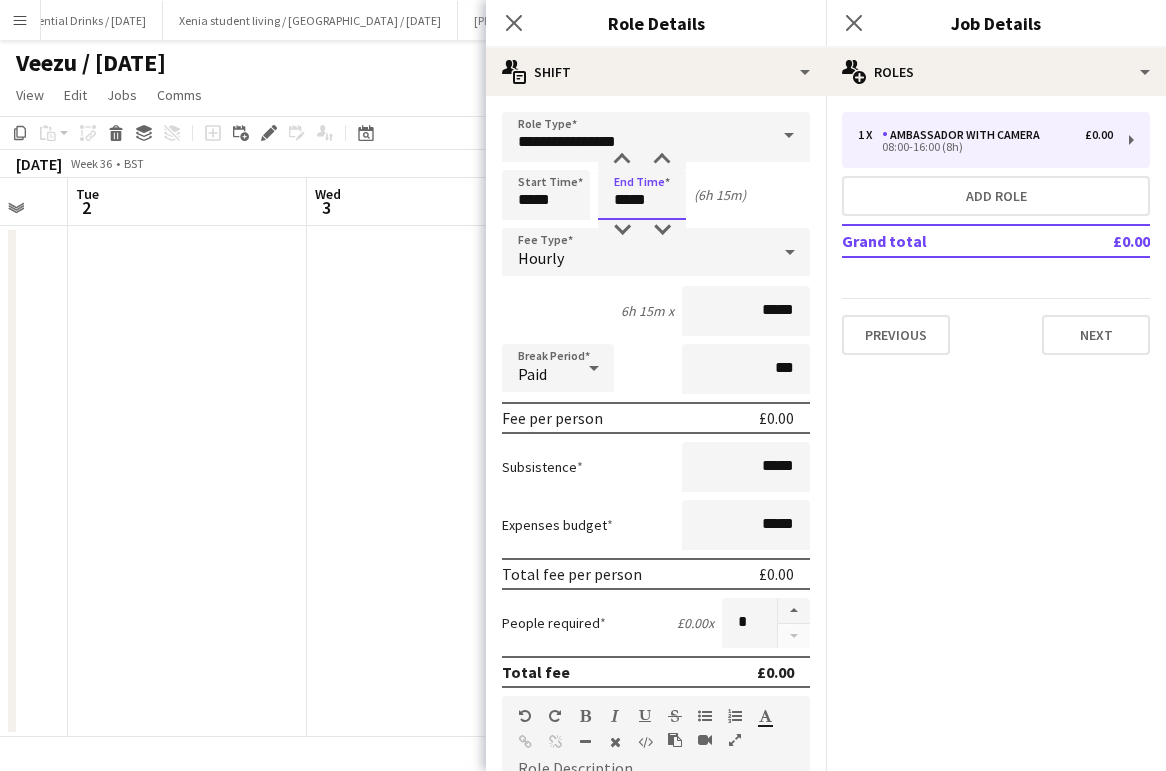 click on "*****" at bounding box center [642, 195] 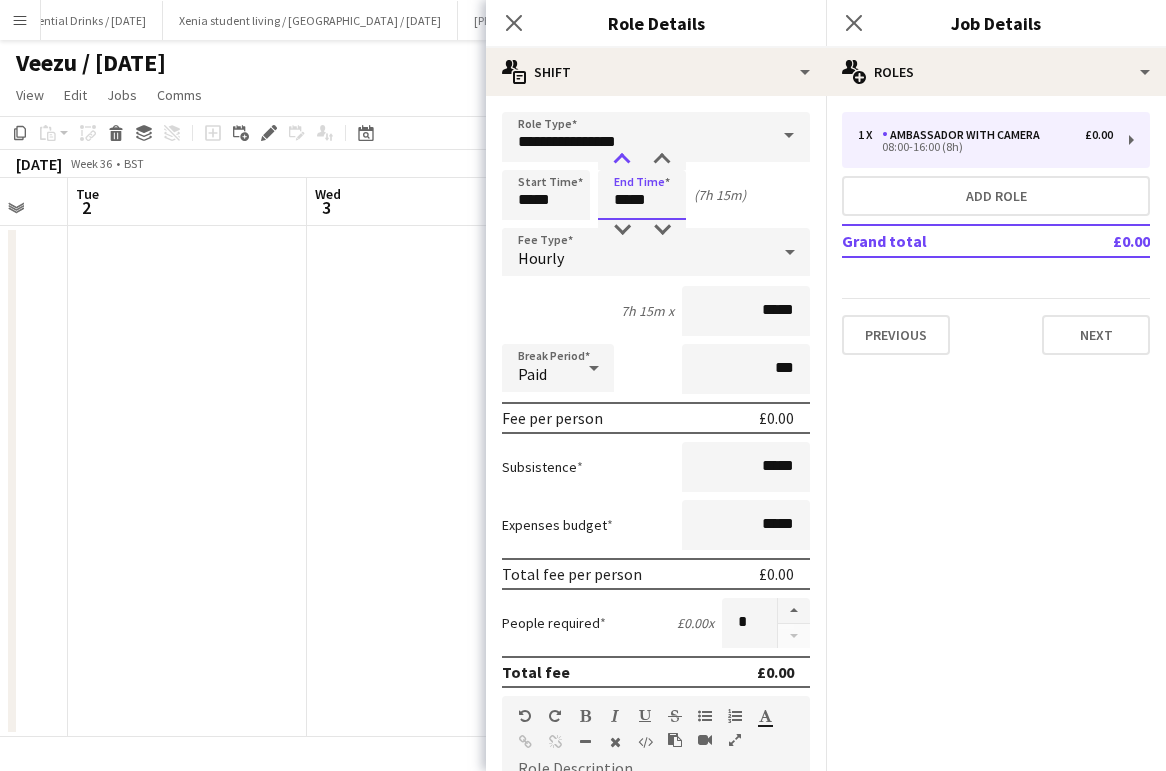 click at bounding box center [622, 160] 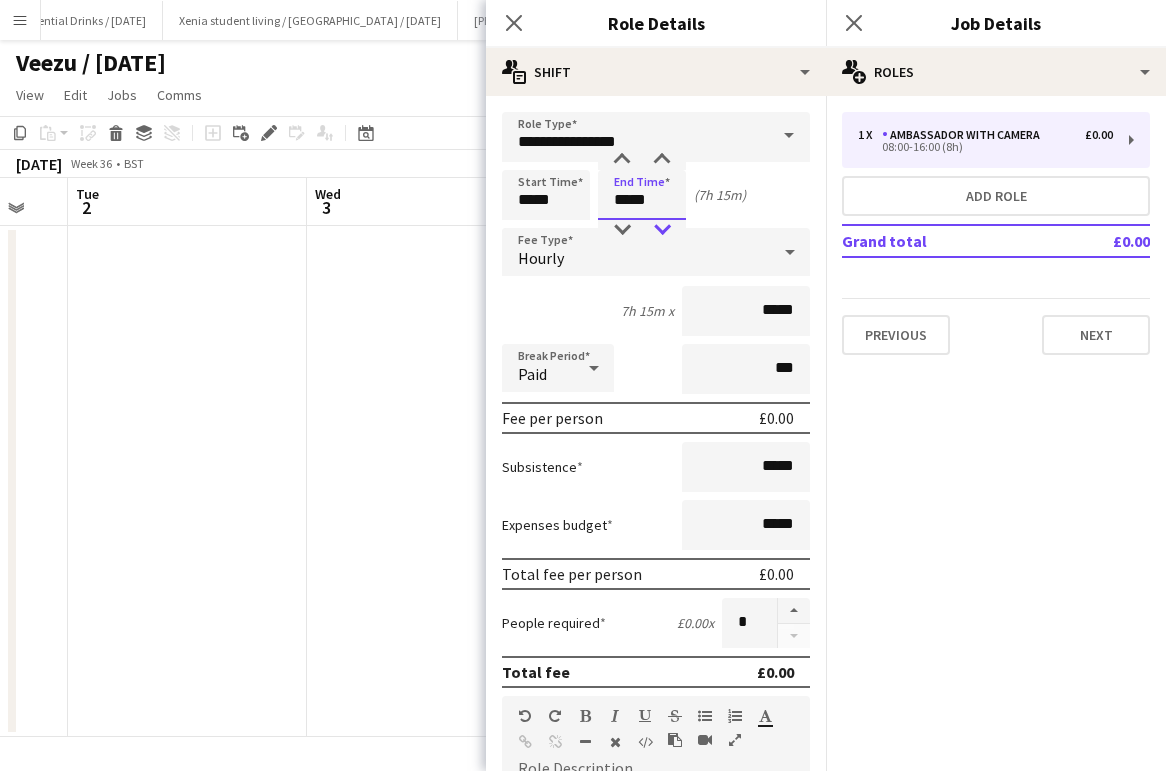 type on "*****" 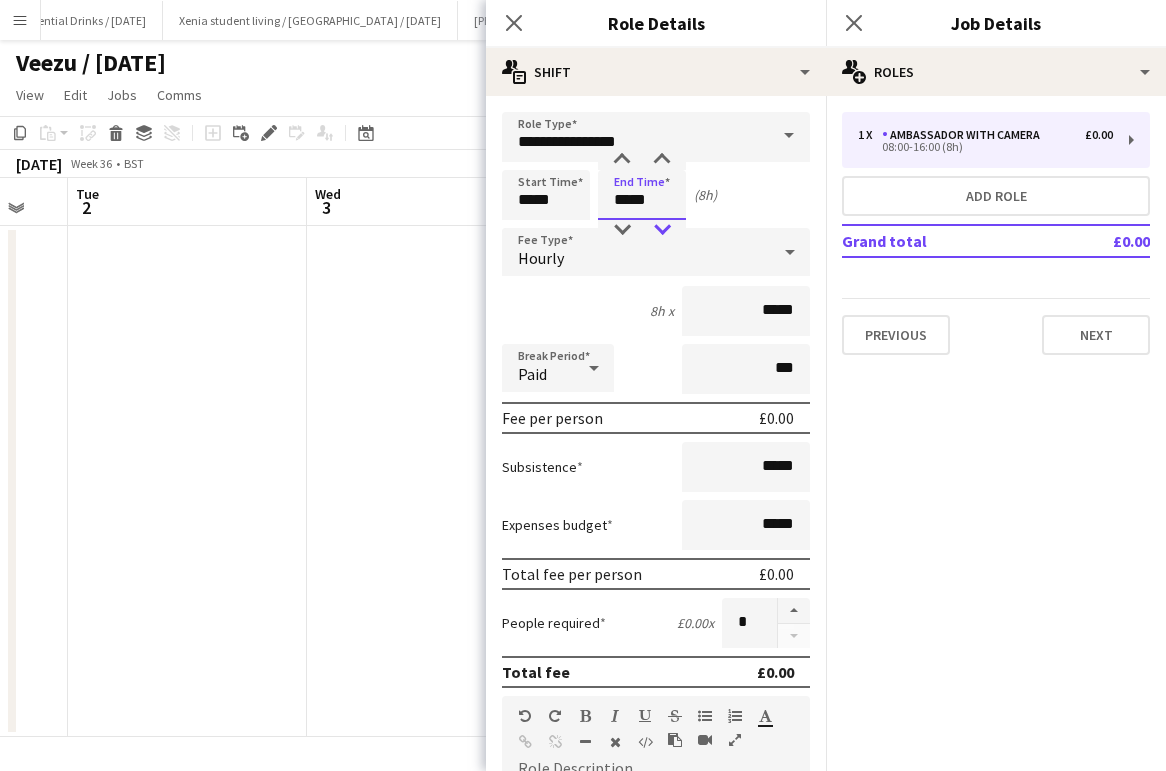 click at bounding box center (662, 230) 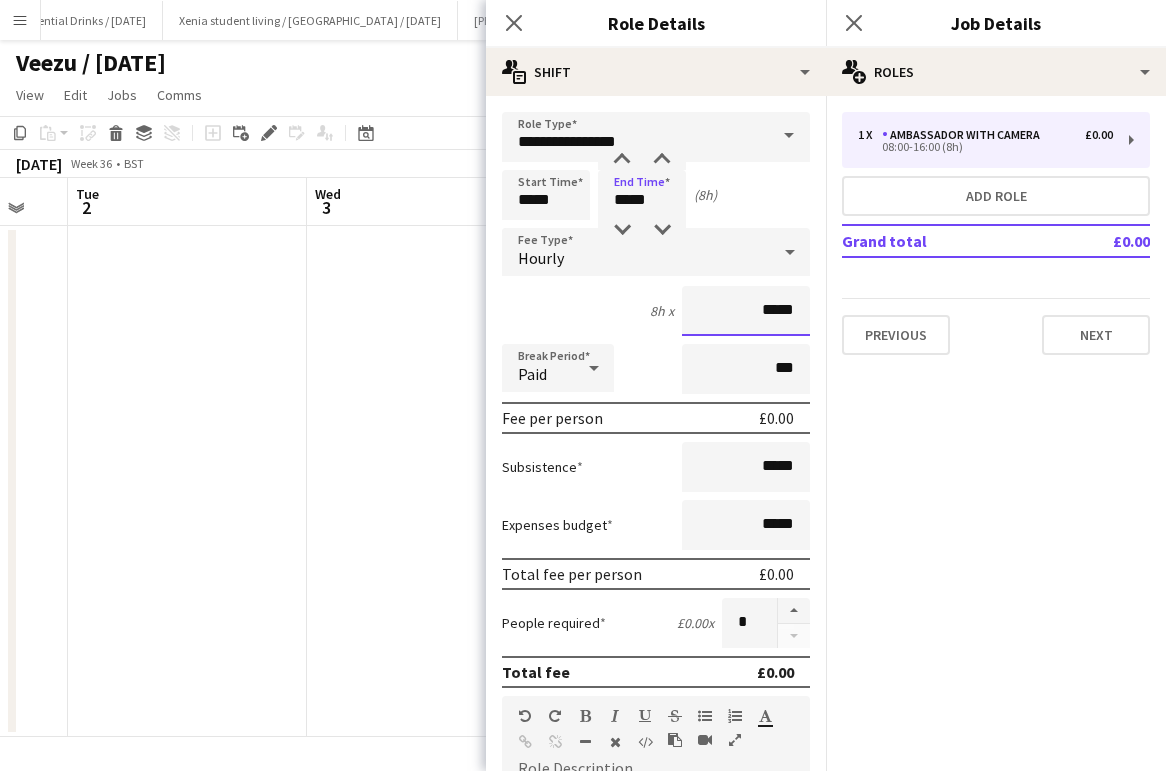 click on "*****" at bounding box center (746, 311) 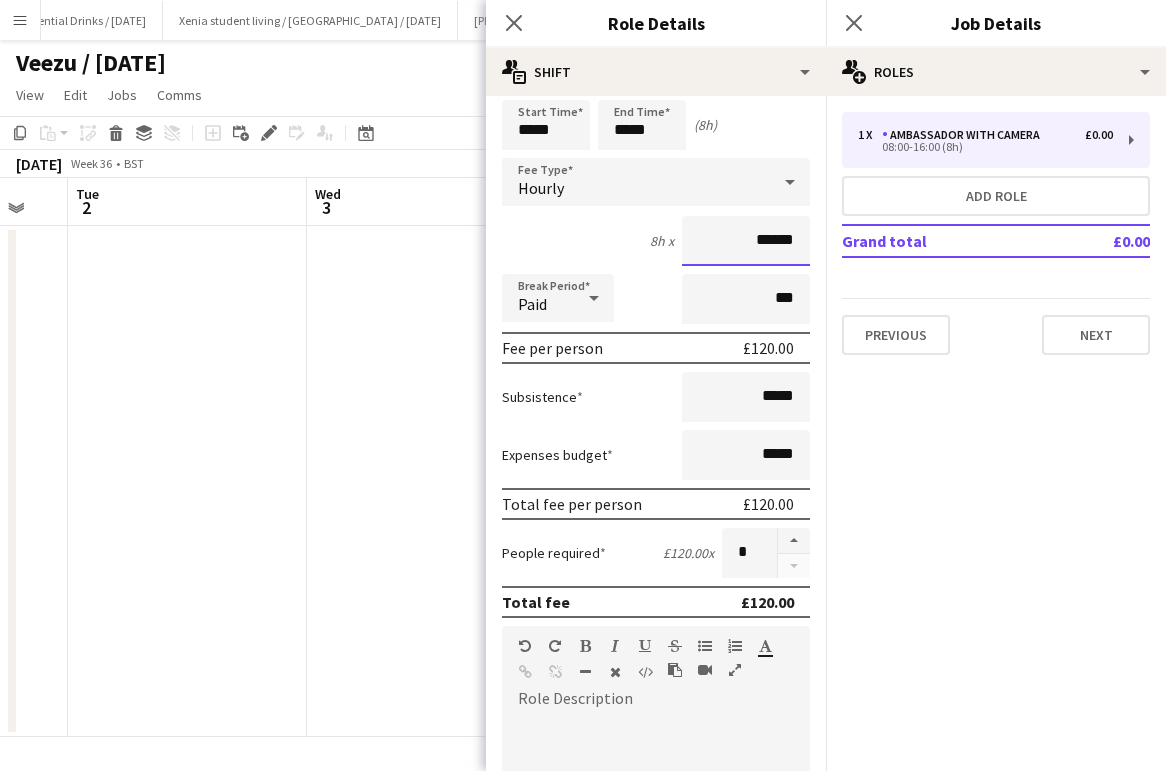 scroll, scrollTop: 244, scrollLeft: 0, axis: vertical 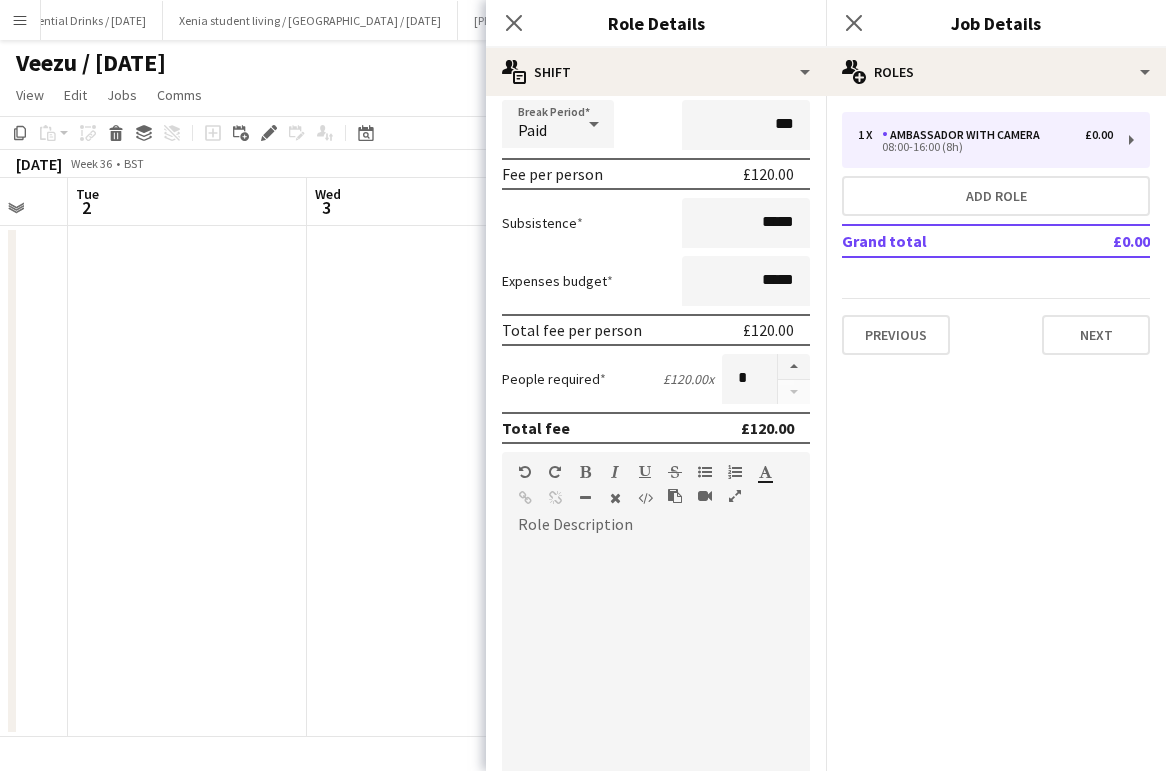 type on "******" 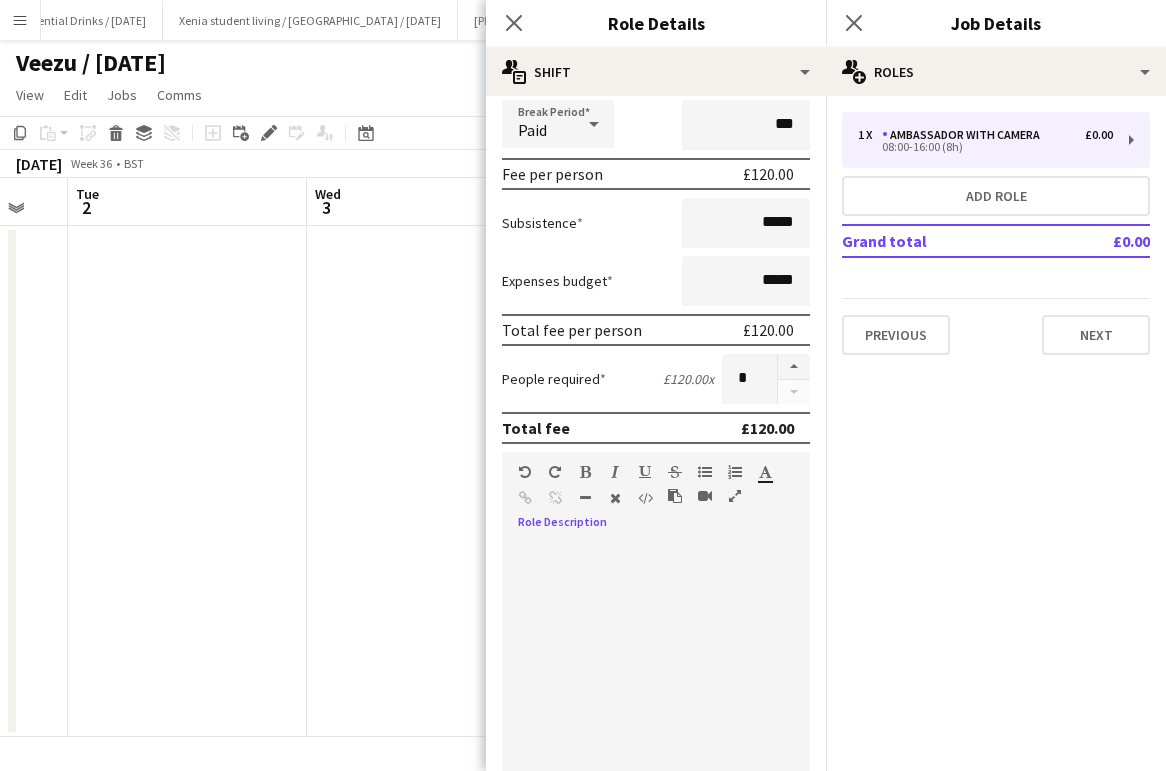 click at bounding box center (656, 661) 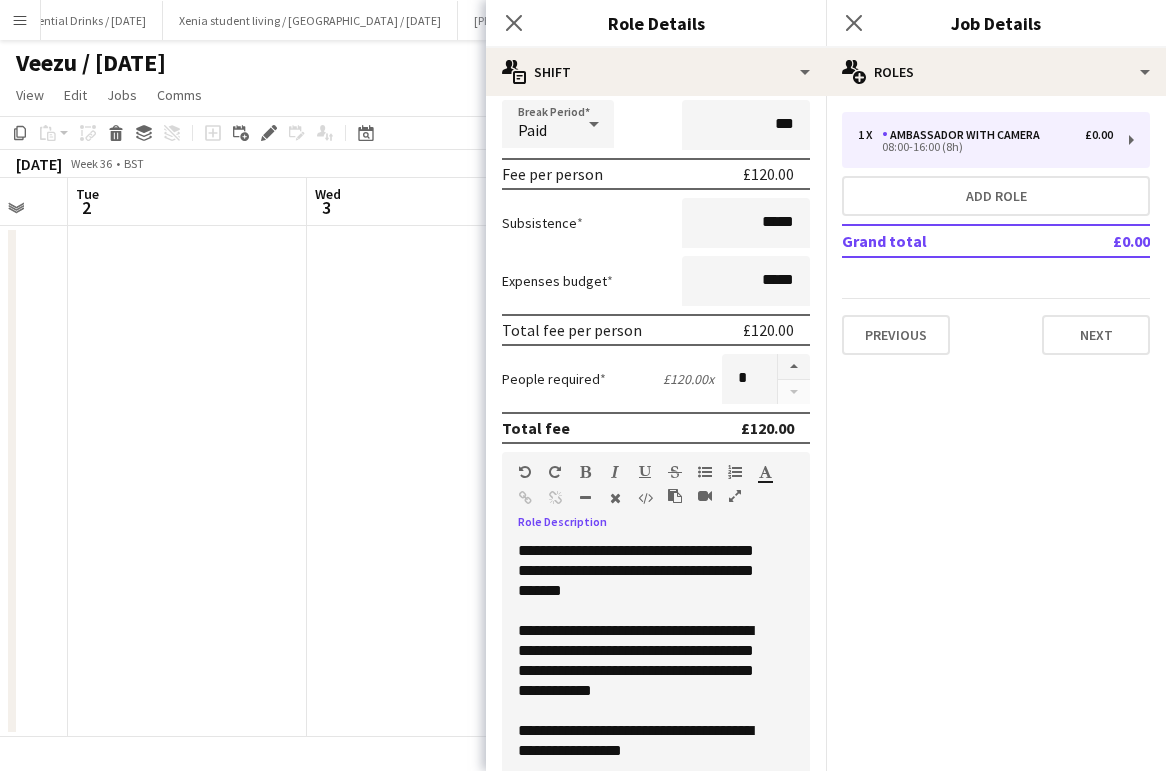 scroll, scrollTop: 583, scrollLeft: 0, axis: vertical 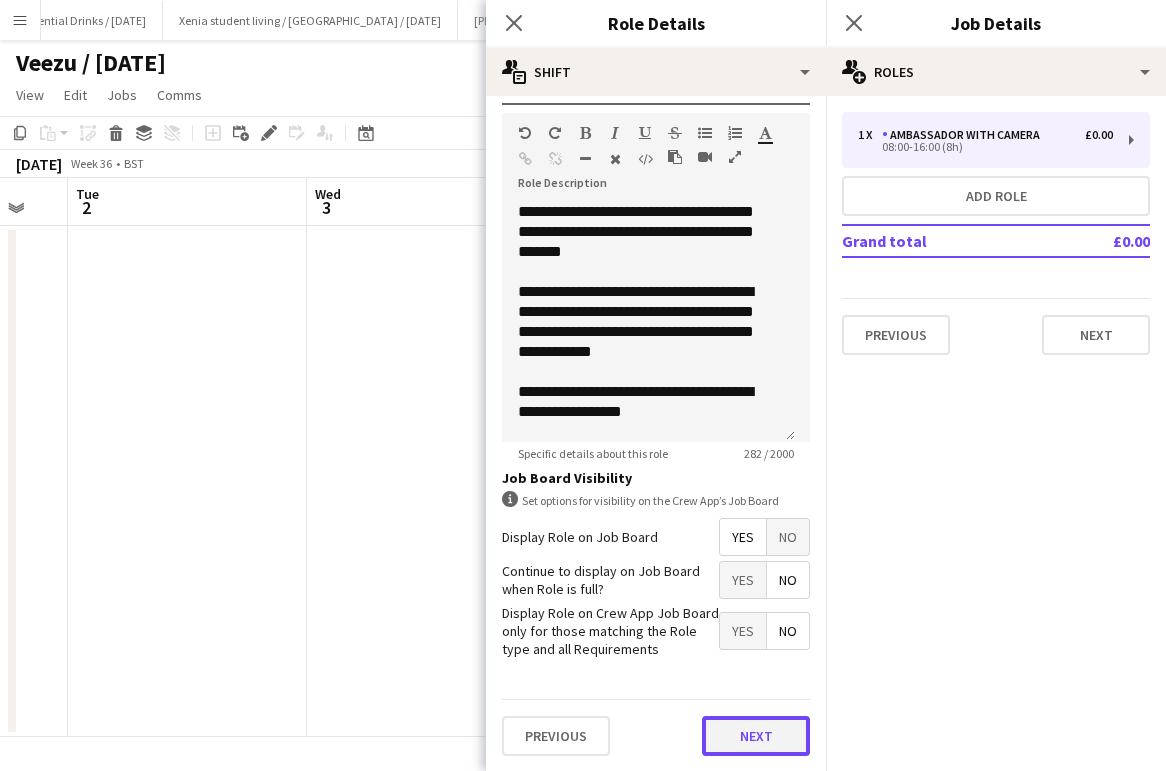 click on "Next" at bounding box center (756, 736) 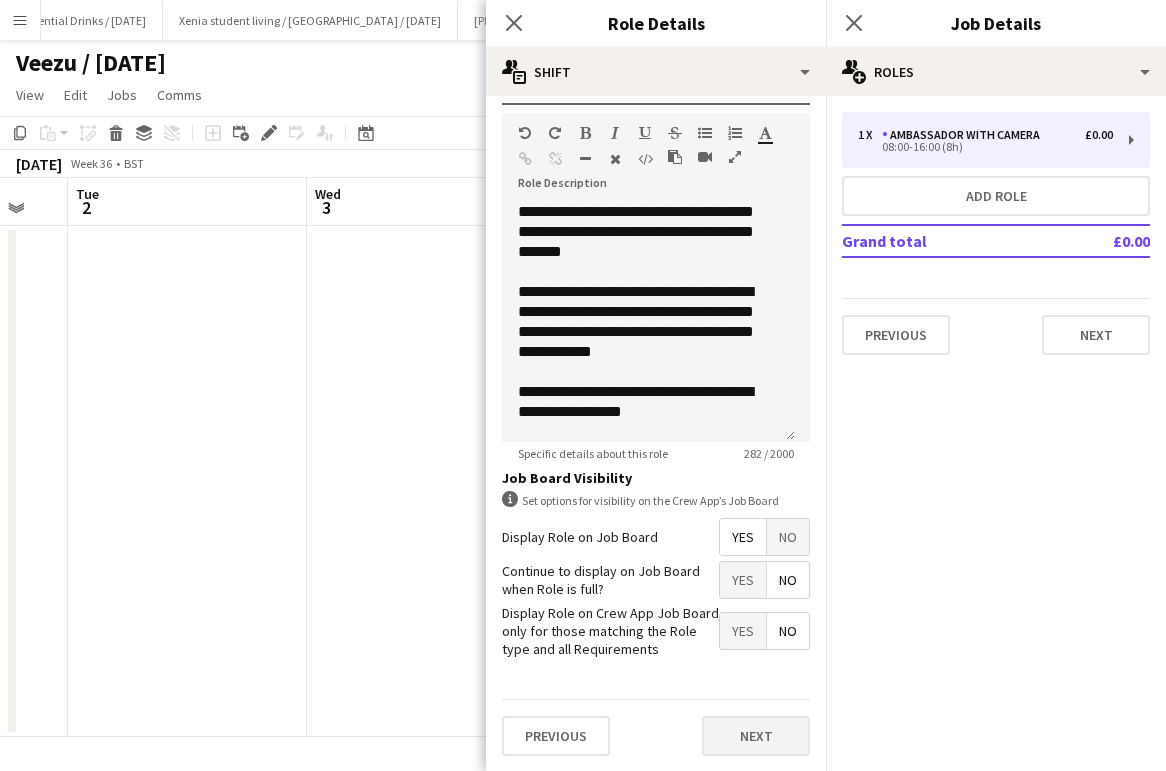scroll, scrollTop: 0, scrollLeft: 0, axis: both 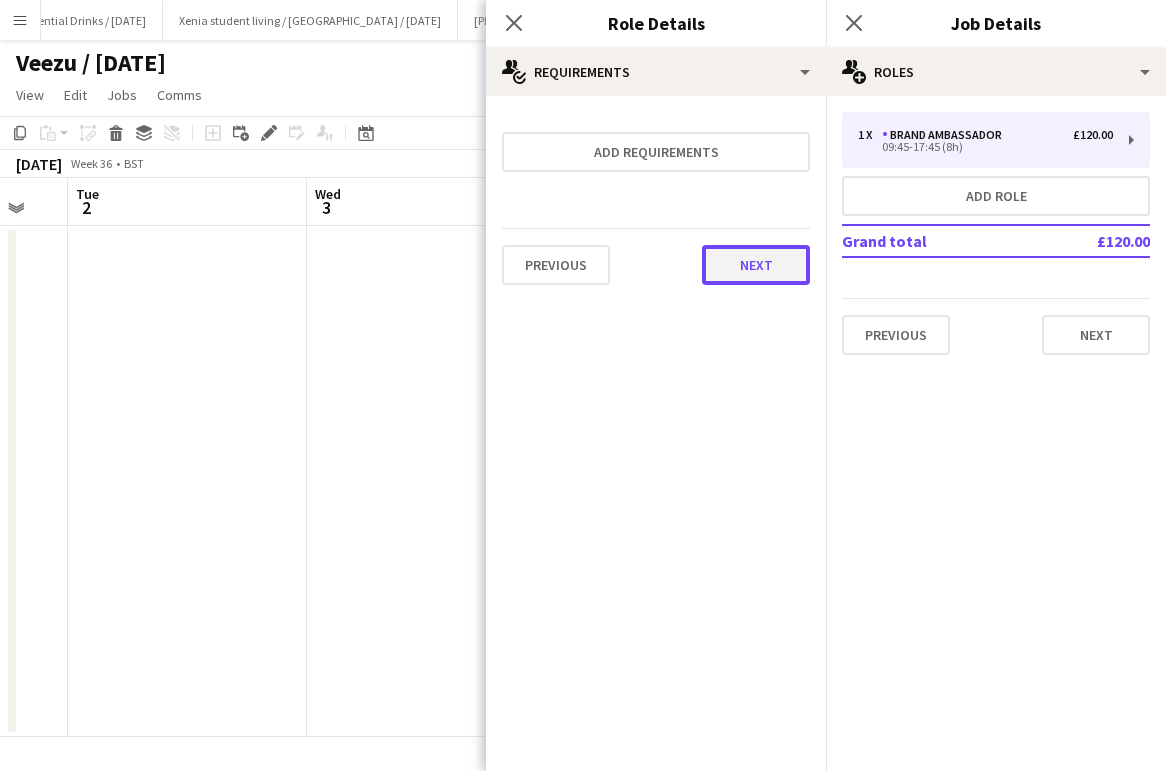 click on "Next" at bounding box center (756, 265) 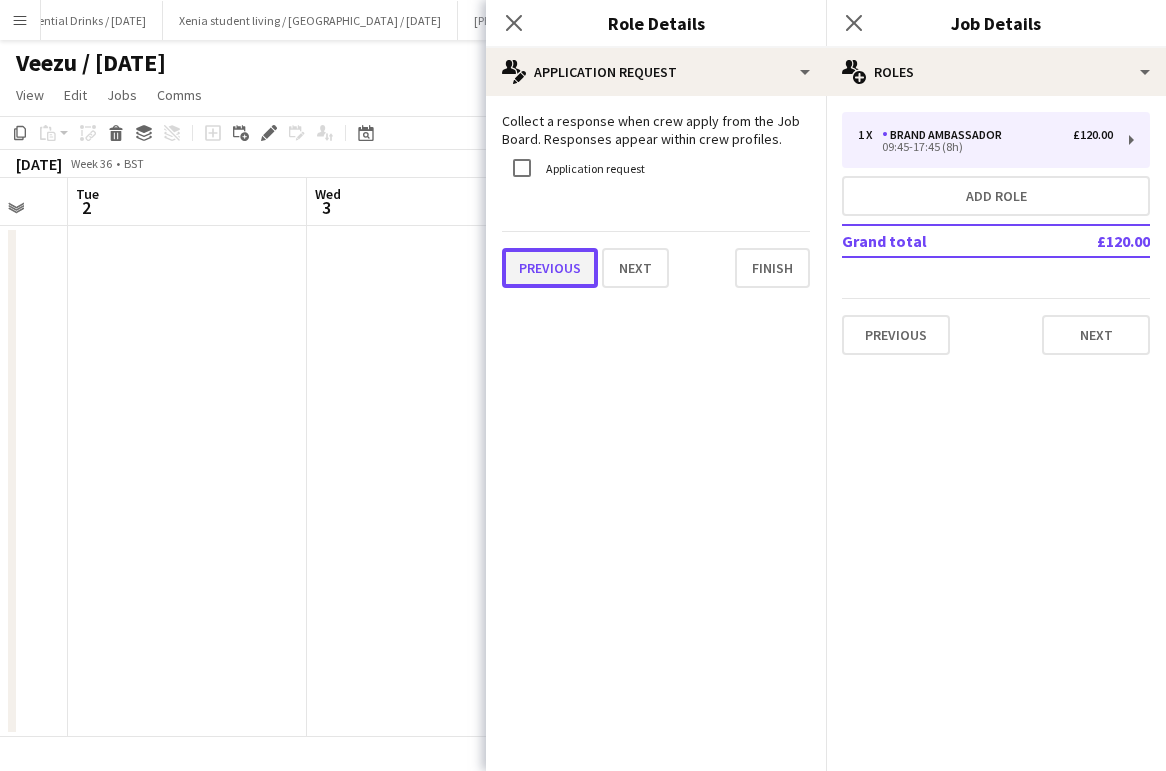 click on "Previous" at bounding box center (550, 268) 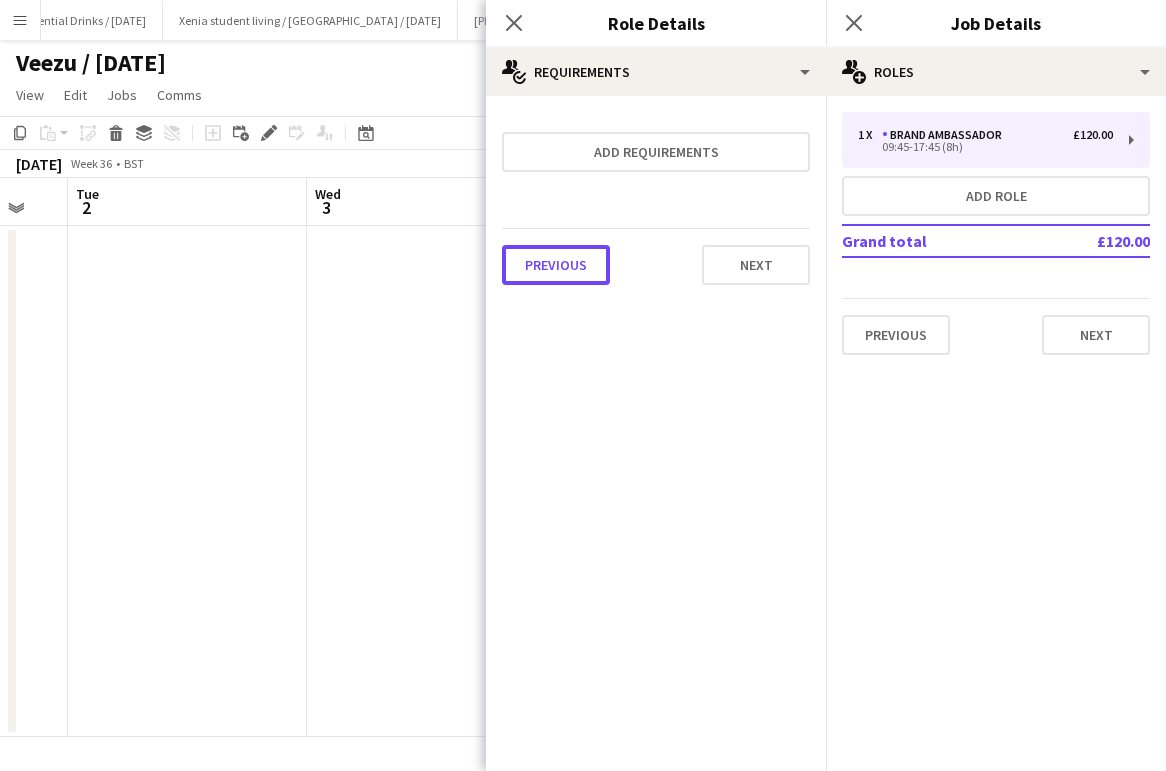 click on "Previous" at bounding box center (556, 265) 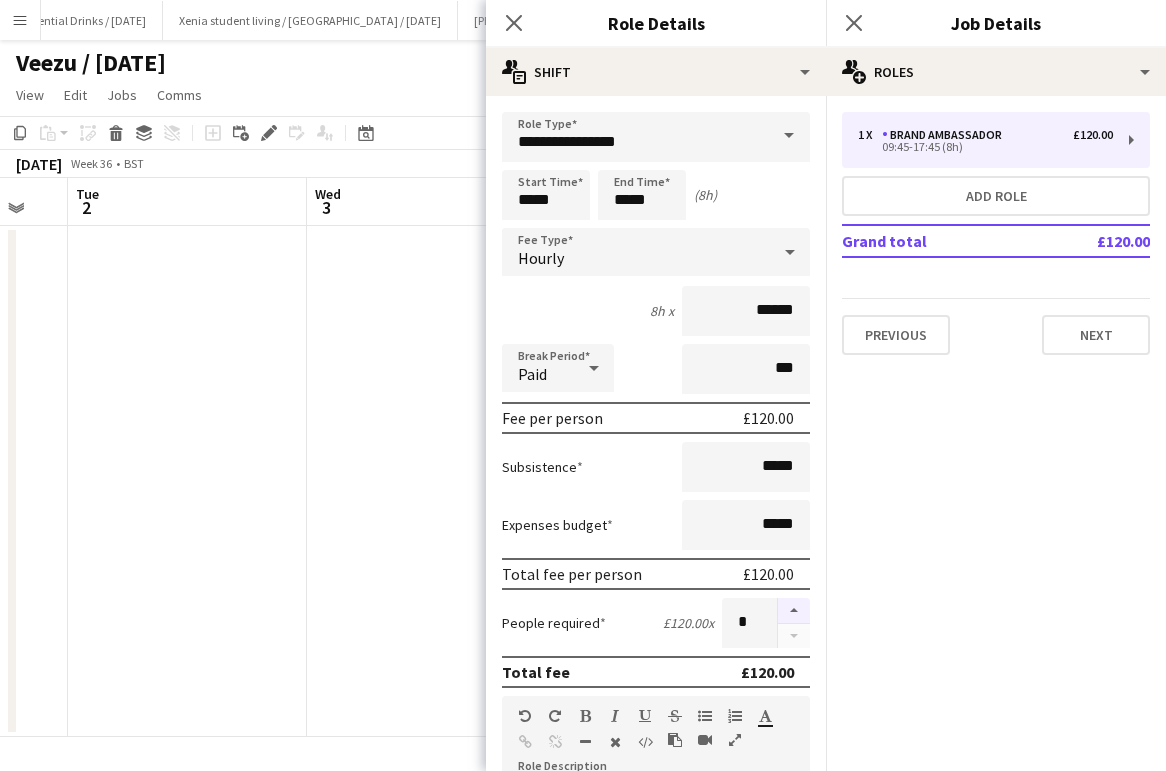 click at bounding box center [794, 611] 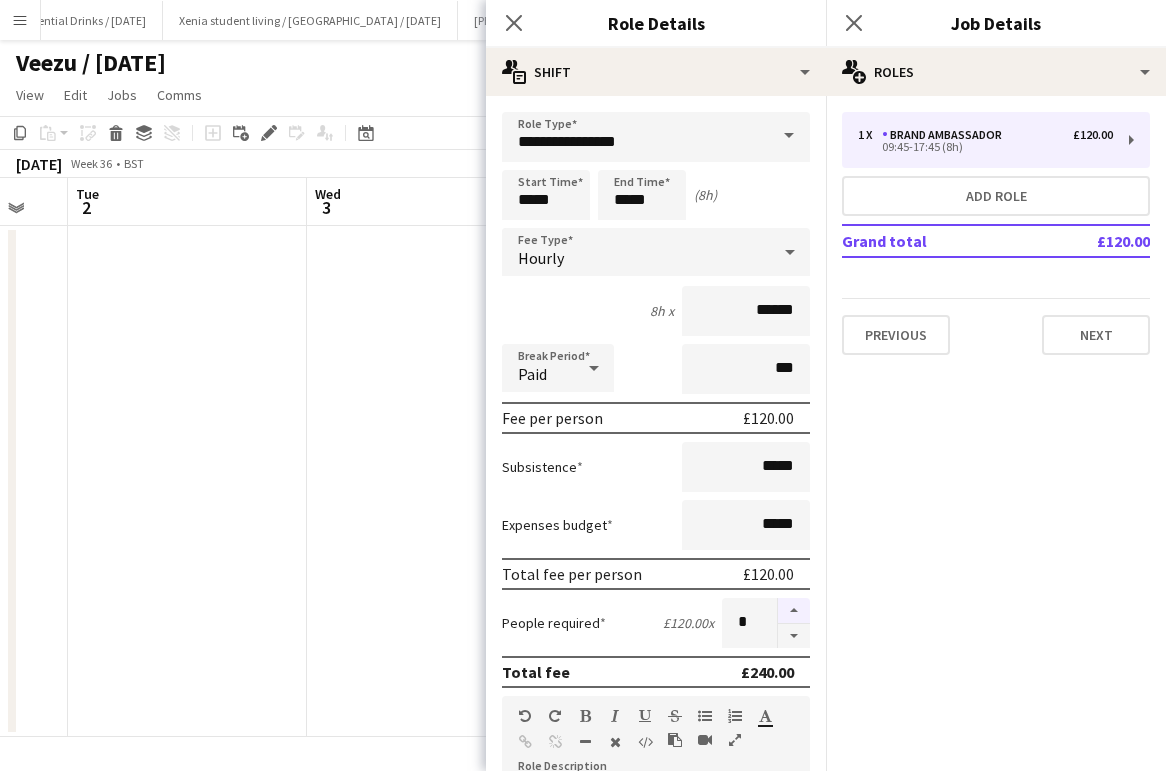 scroll, scrollTop: 583, scrollLeft: 0, axis: vertical 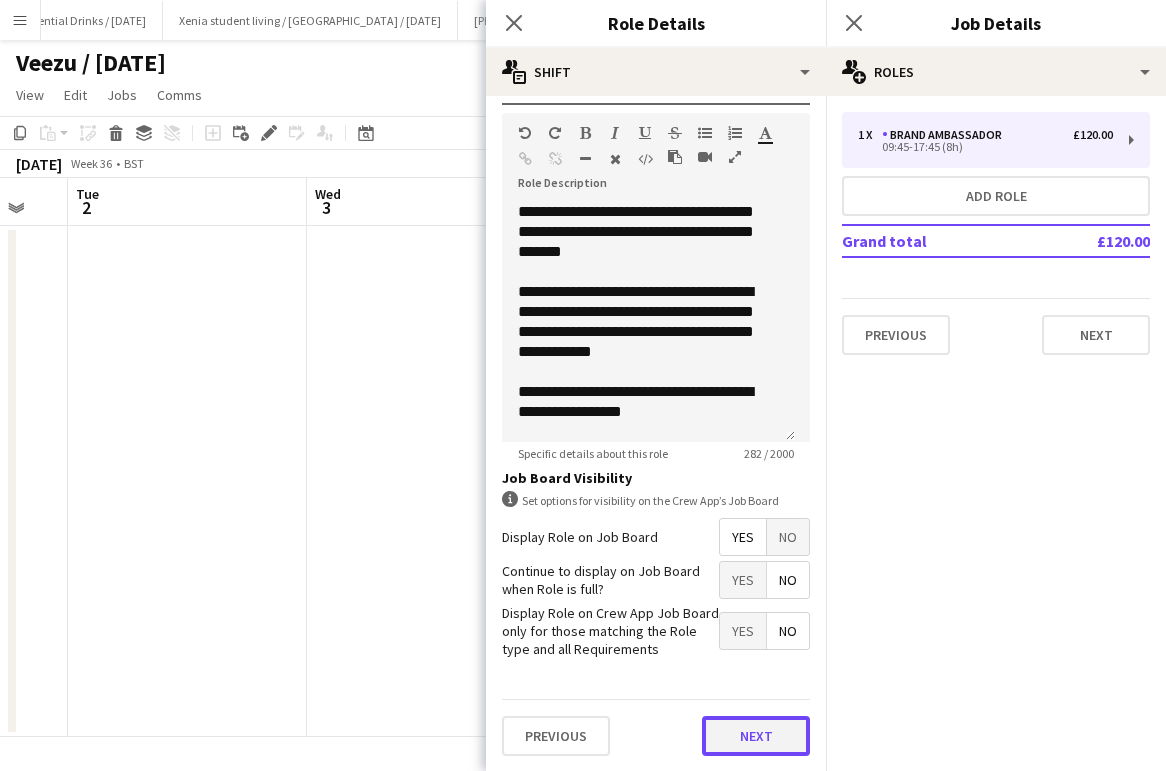 click on "Next" at bounding box center (756, 736) 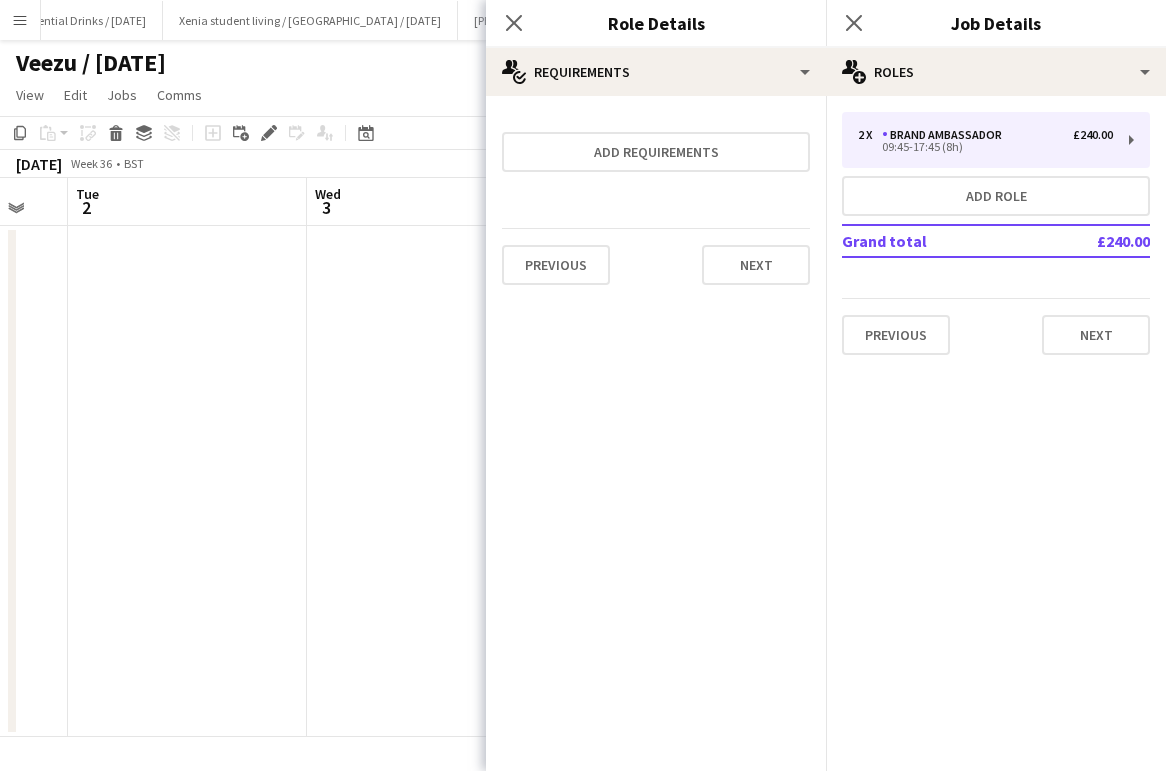 scroll, scrollTop: 0, scrollLeft: 0, axis: both 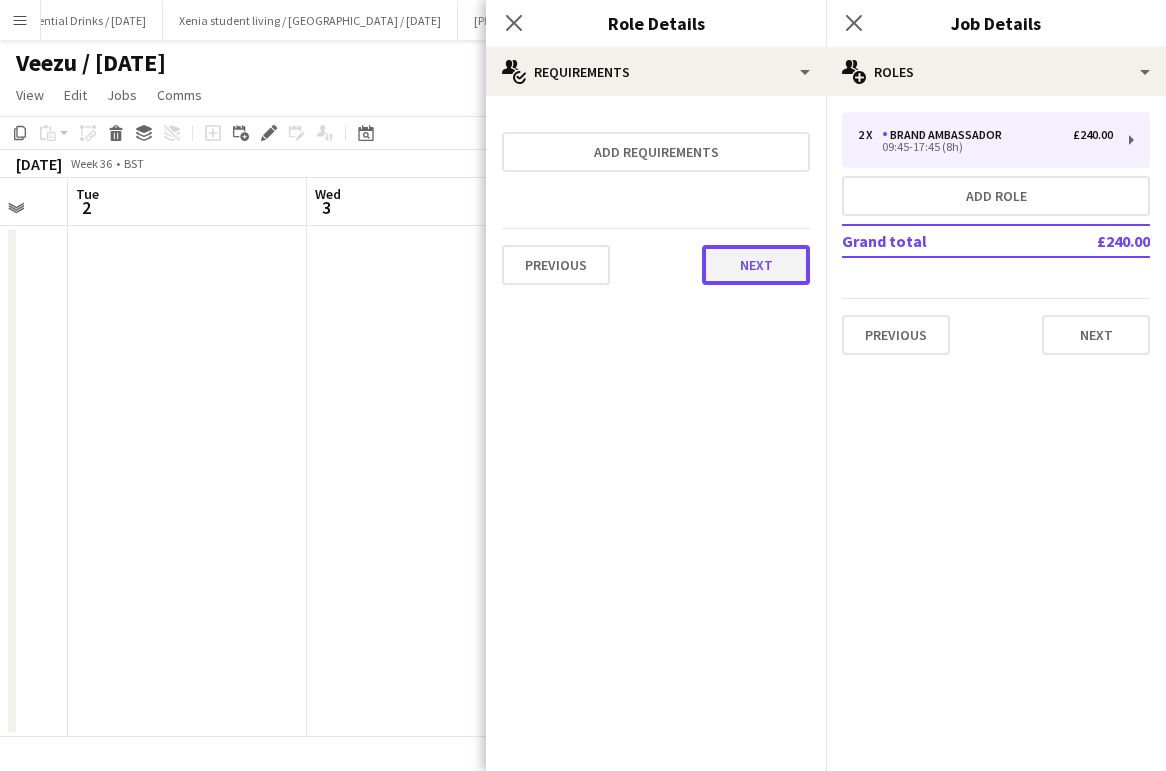 click on "Next" at bounding box center [756, 265] 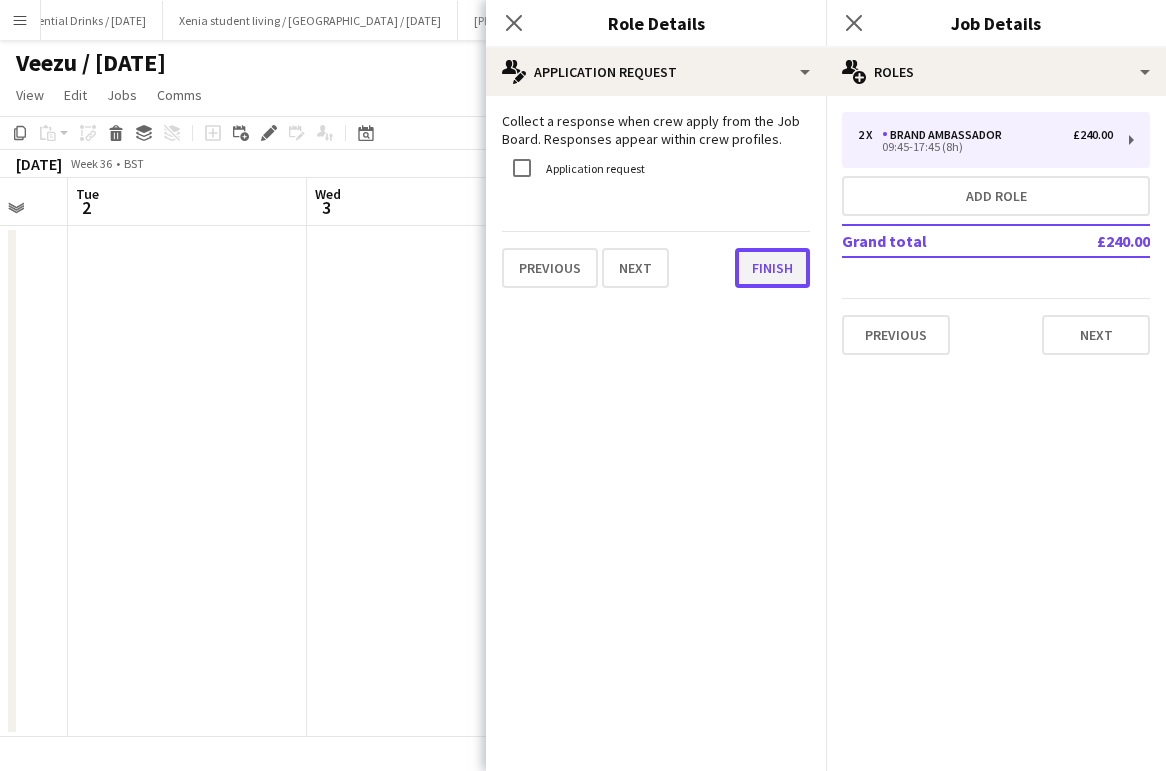 click on "Finish" at bounding box center (772, 268) 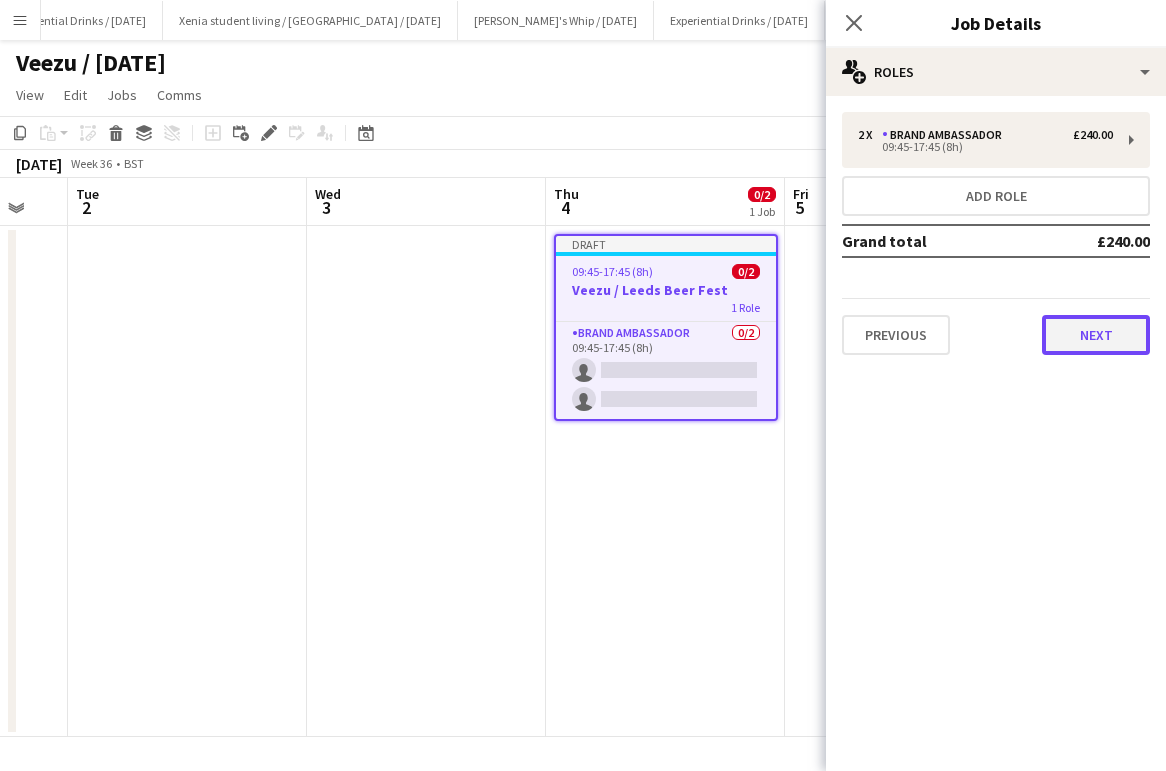 click on "Next" at bounding box center (1096, 335) 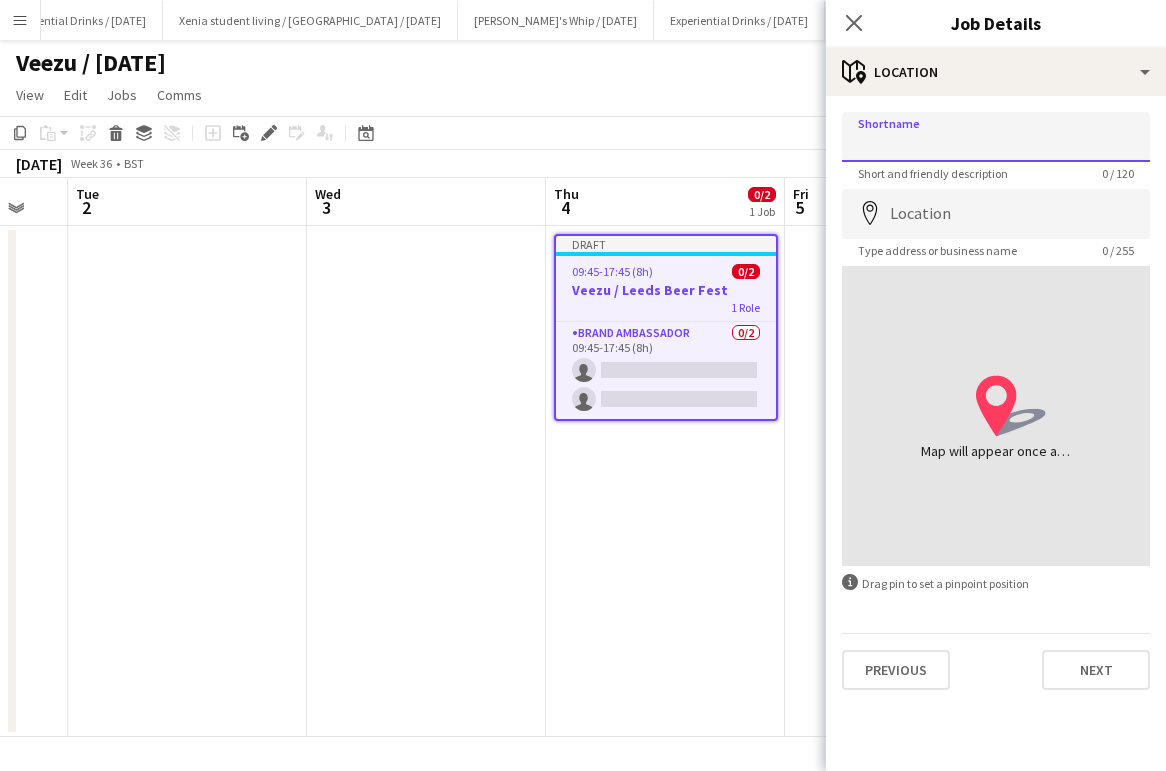 click on "Shortname" at bounding box center (996, 137) 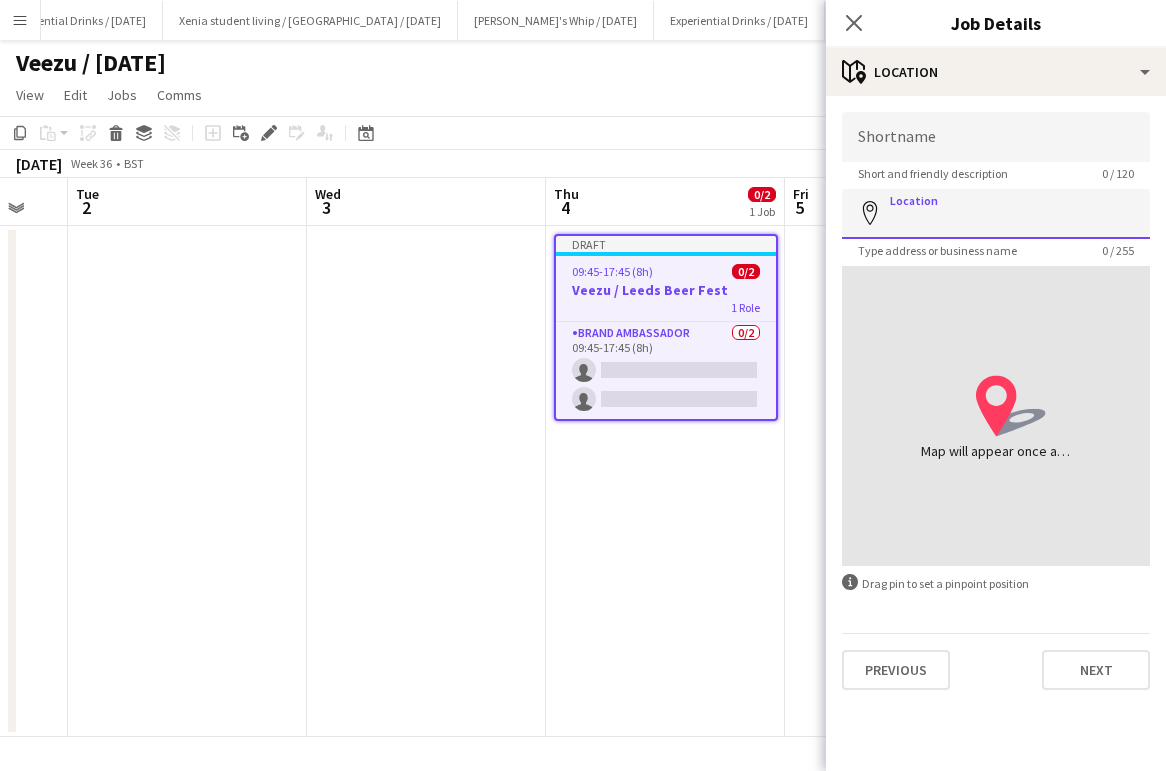 click on "Location" at bounding box center (996, 214) 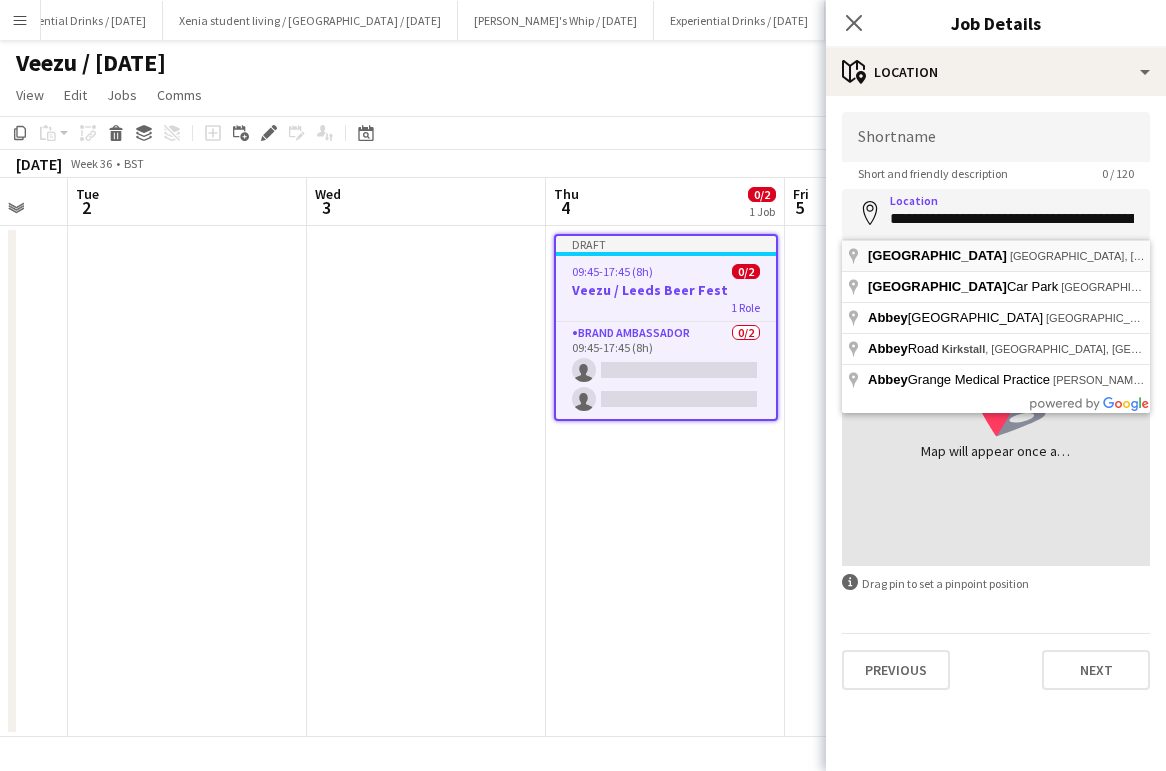 type on "**********" 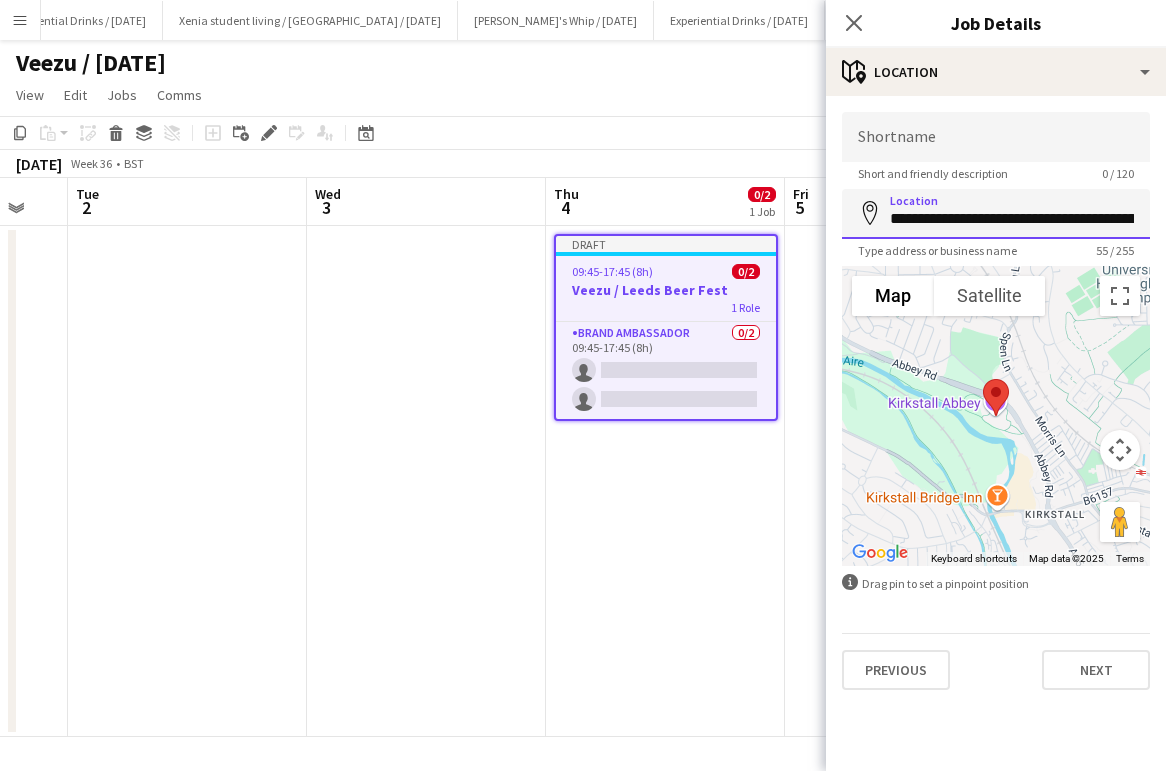 scroll, scrollTop: 0, scrollLeft: 116, axis: horizontal 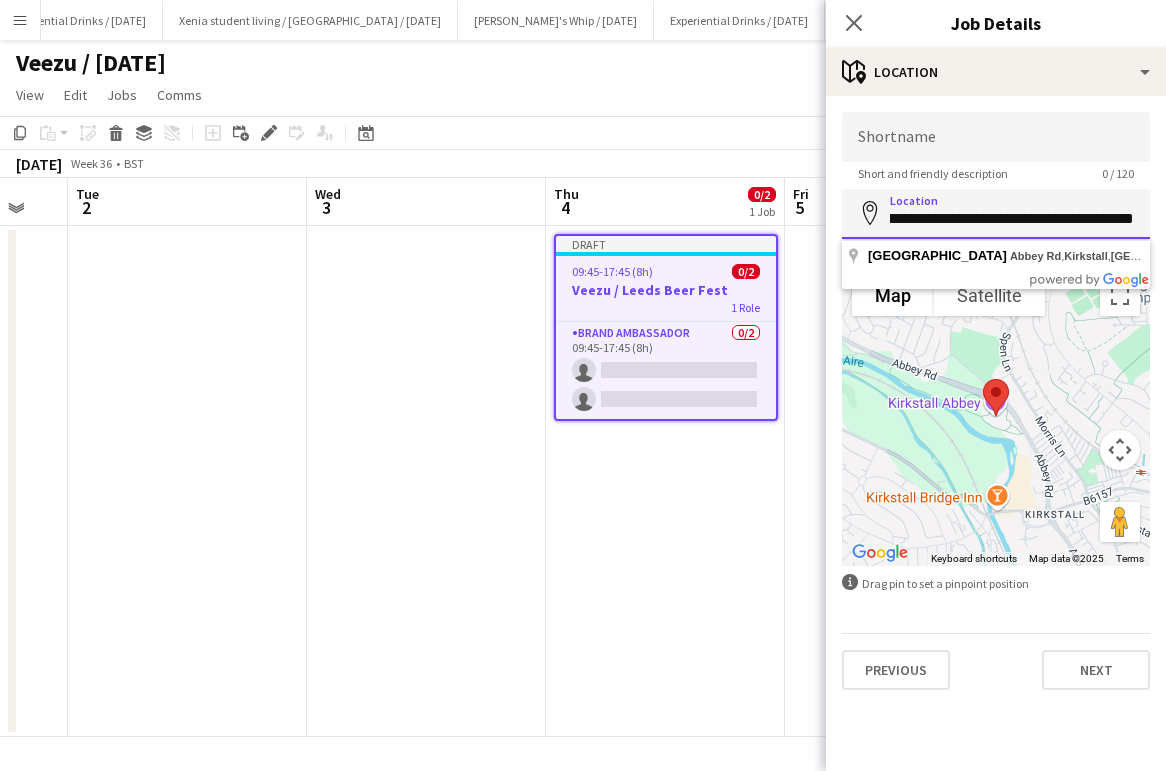 drag, startPoint x: 977, startPoint y: 220, endPoint x: 1277, endPoint y: 288, distance: 307.61014 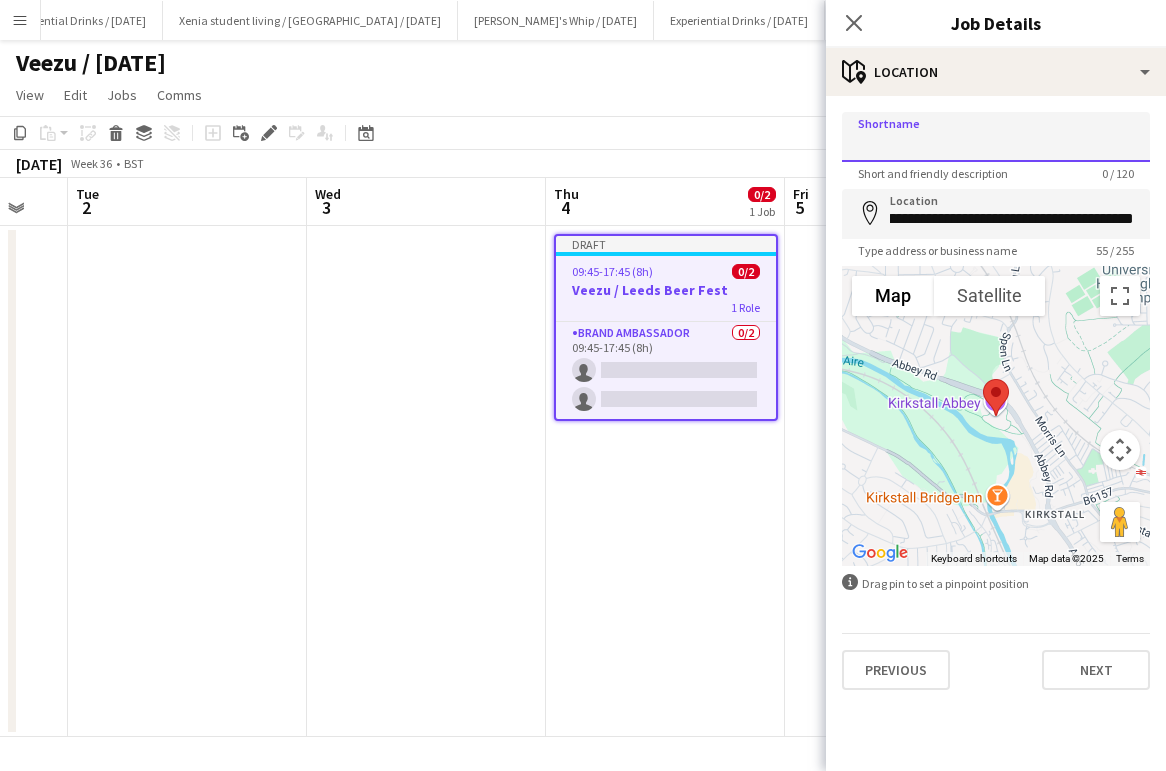 scroll, scrollTop: 0, scrollLeft: 0, axis: both 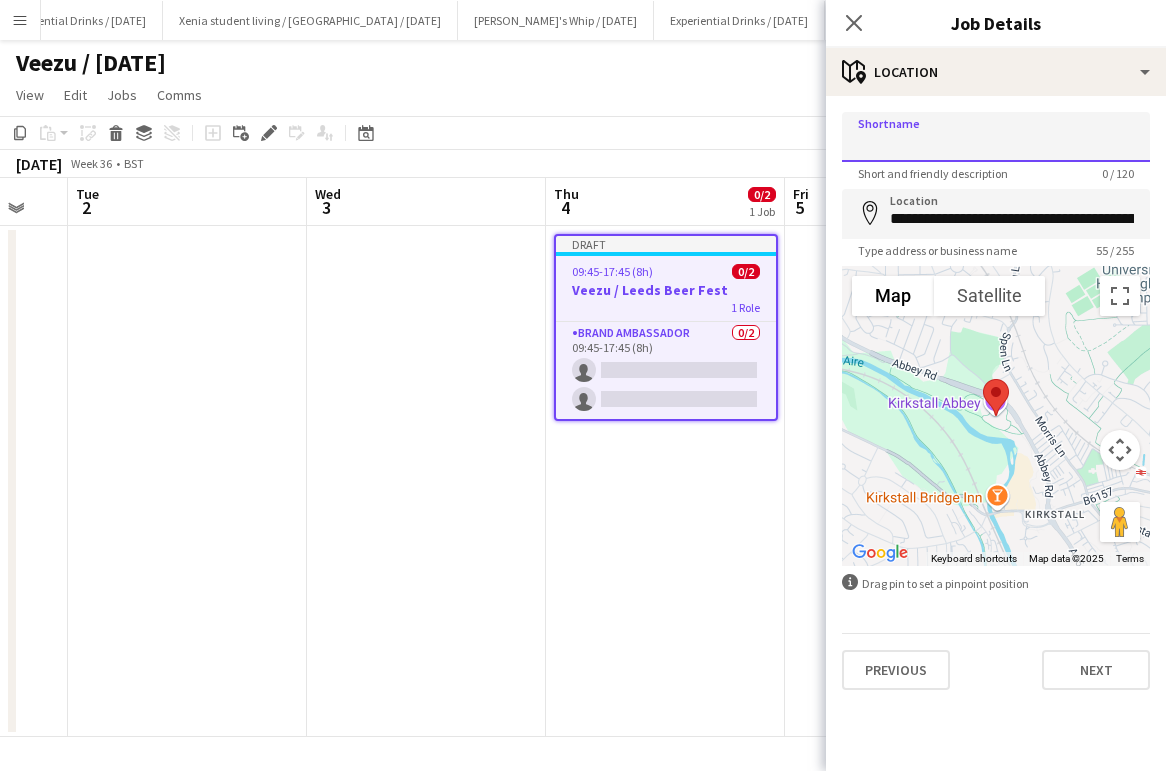 click on "Shortname" at bounding box center [996, 137] 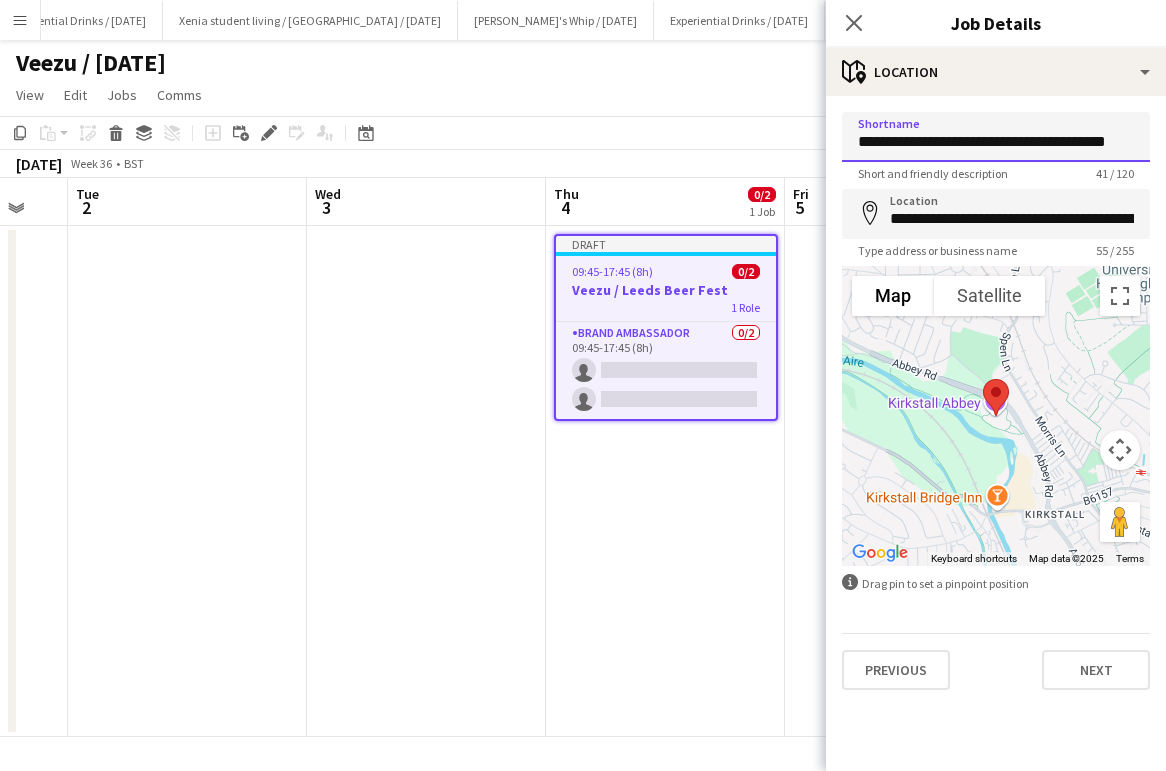 scroll, scrollTop: 0, scrollLeft: 0, axis: both 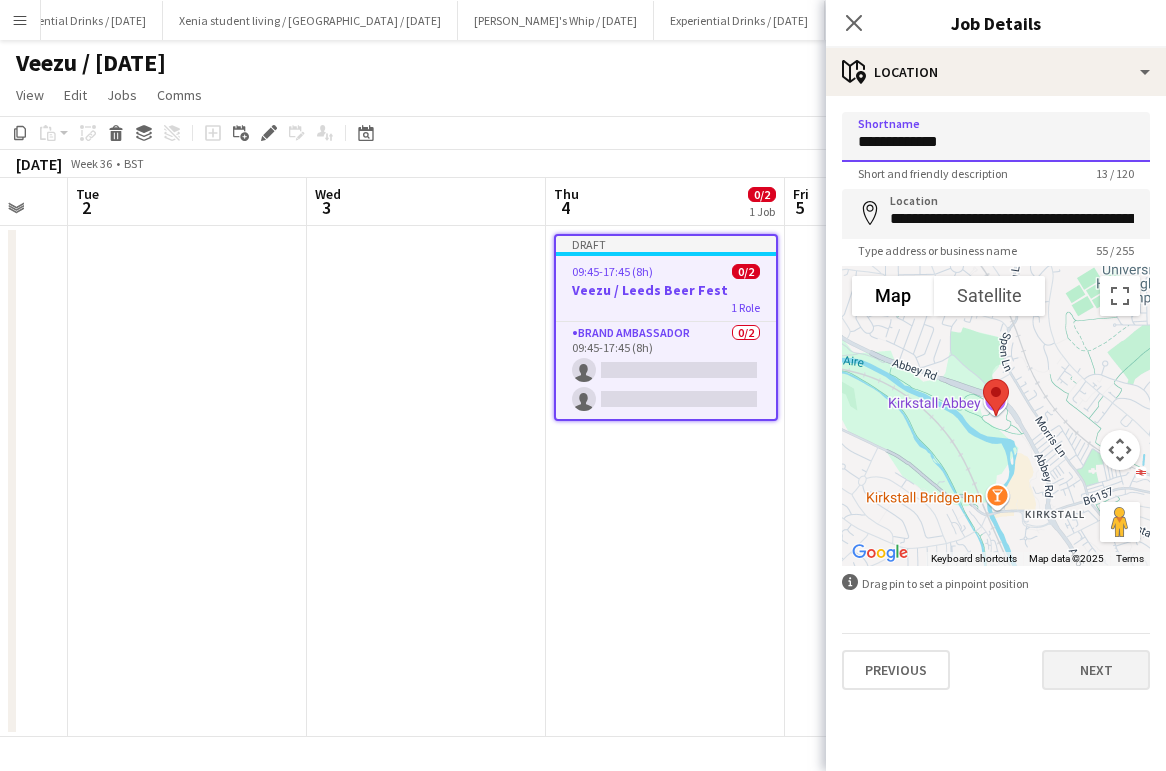 type on "**********" 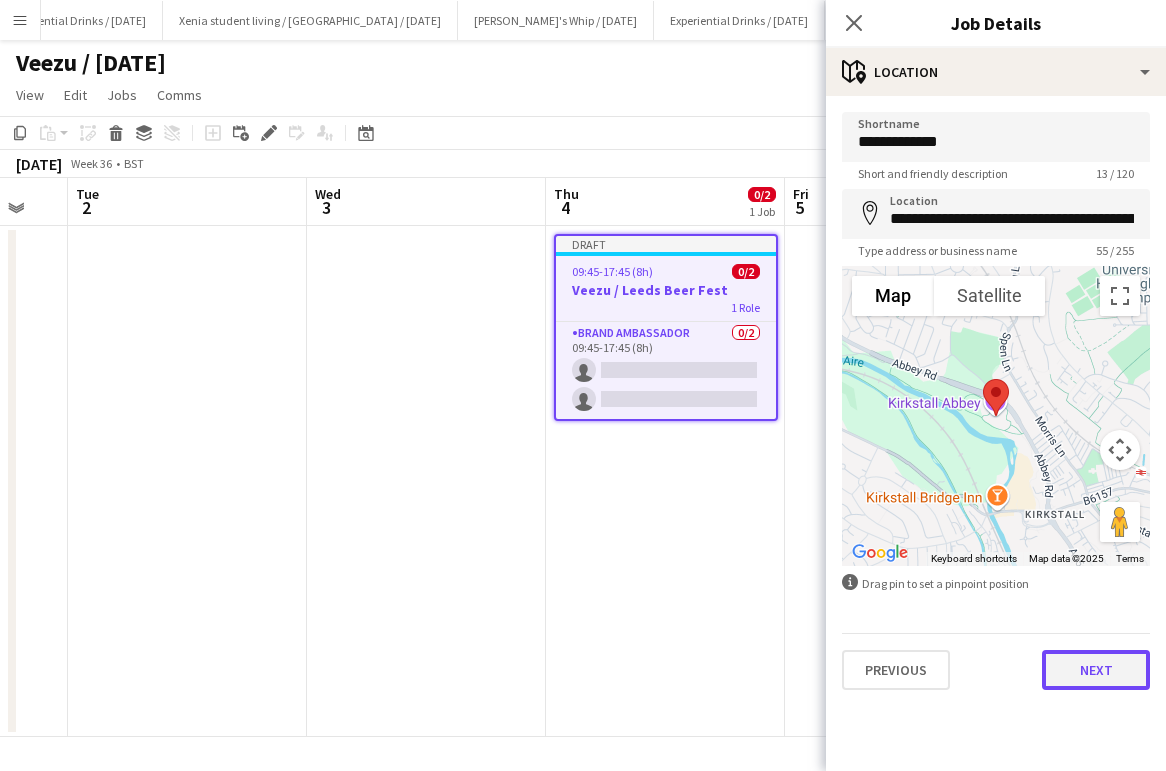 click on "Next" at bounding box center [1096, 670] 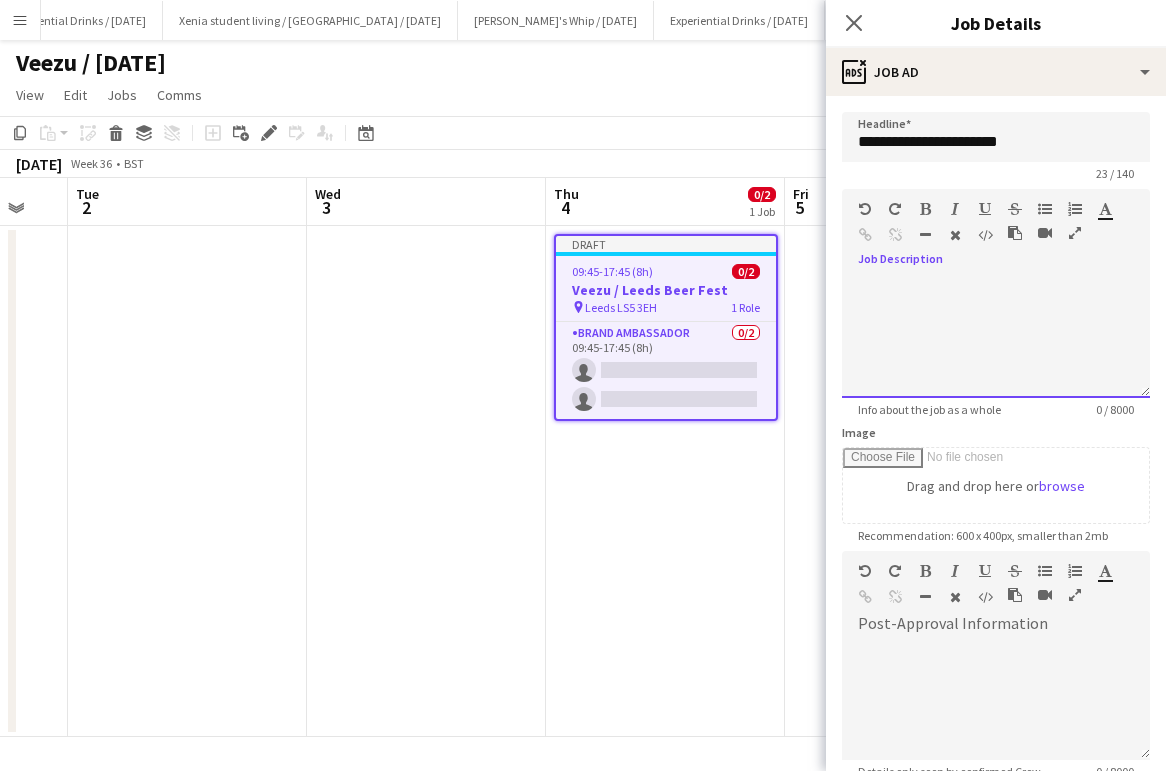 click at bounding box center (996, 338) 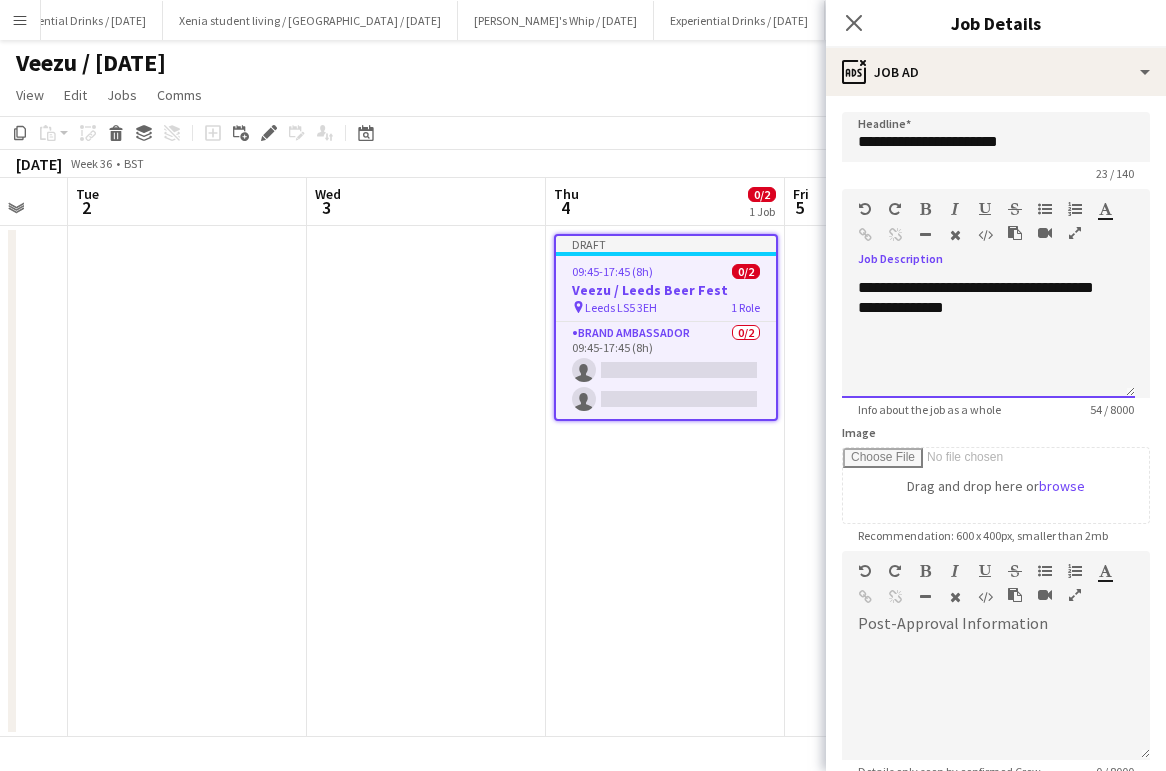 scroll, scrollTop: 217, scrollLeft: 0, axis: vertical 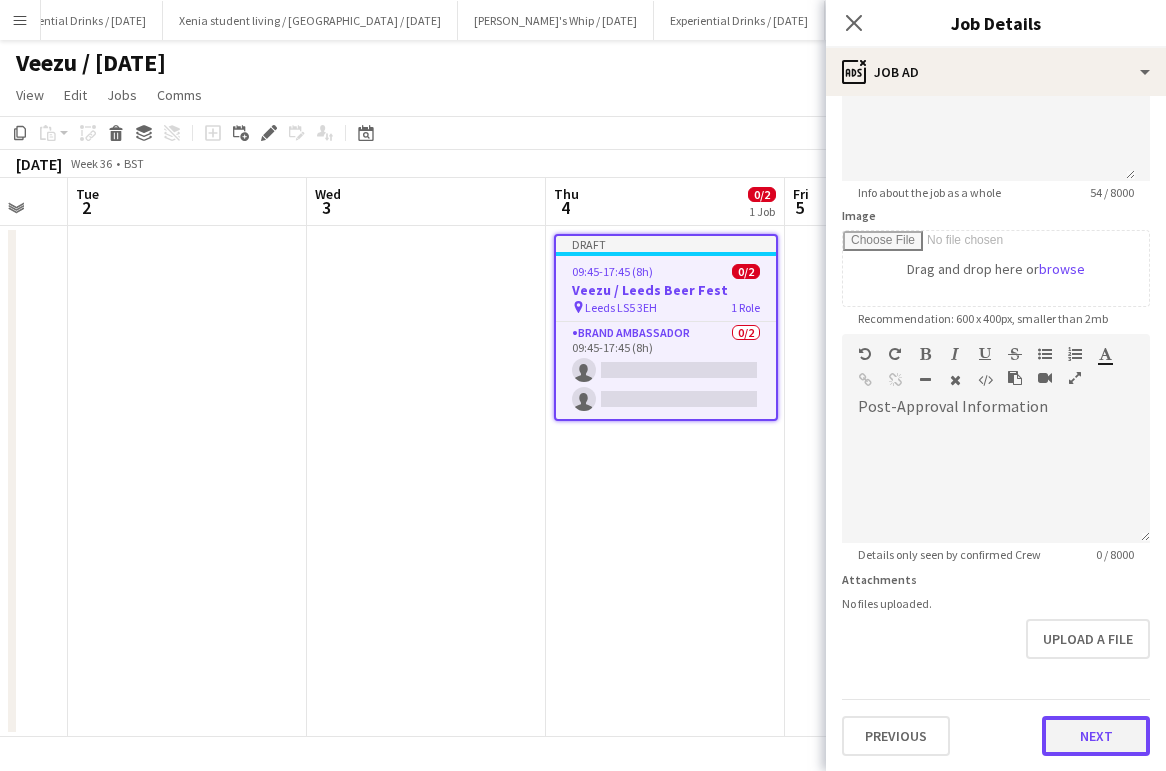 click on "Next" at bounding box center (1096, 736) 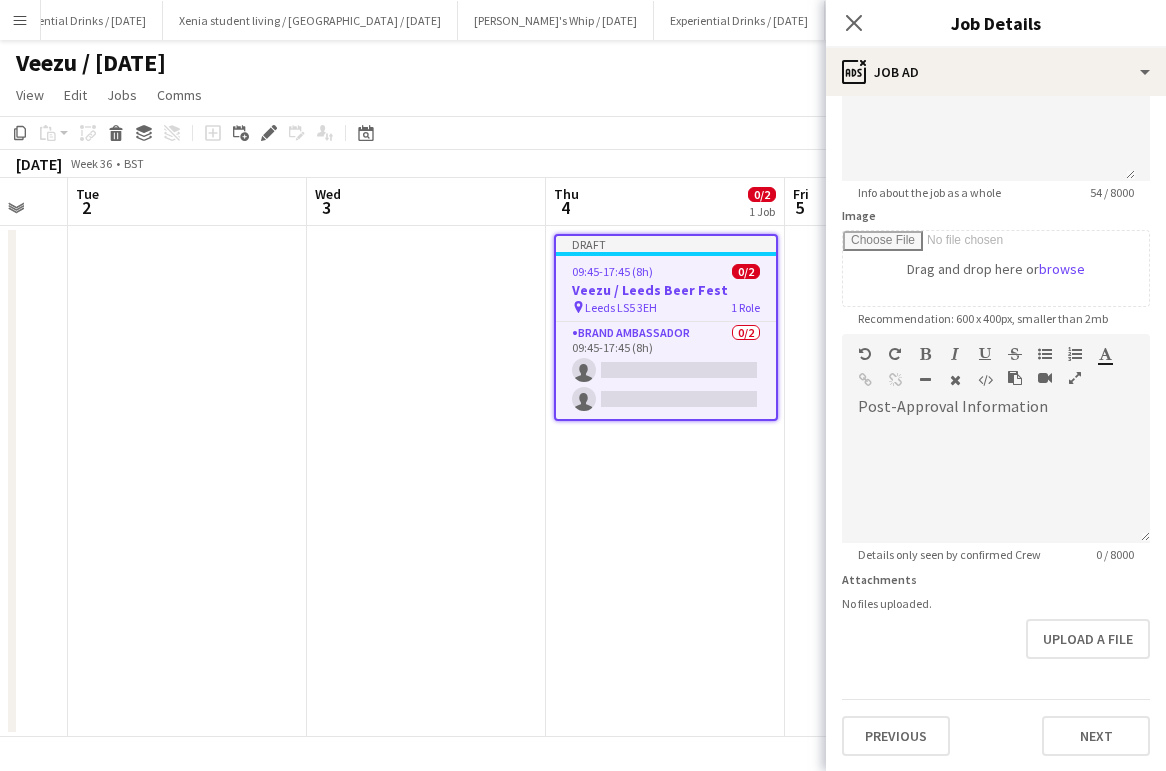 type on "*******" 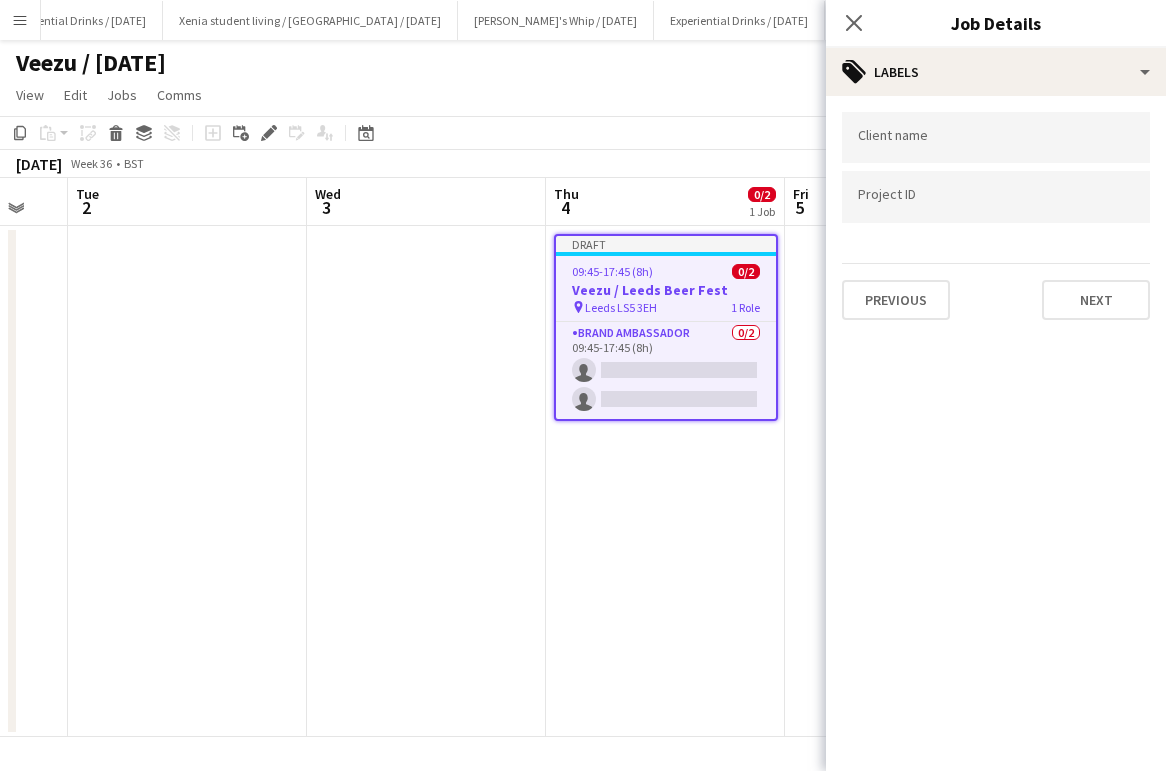 scroll, scrollTop: 0, scrollLeft: 0, axis: both 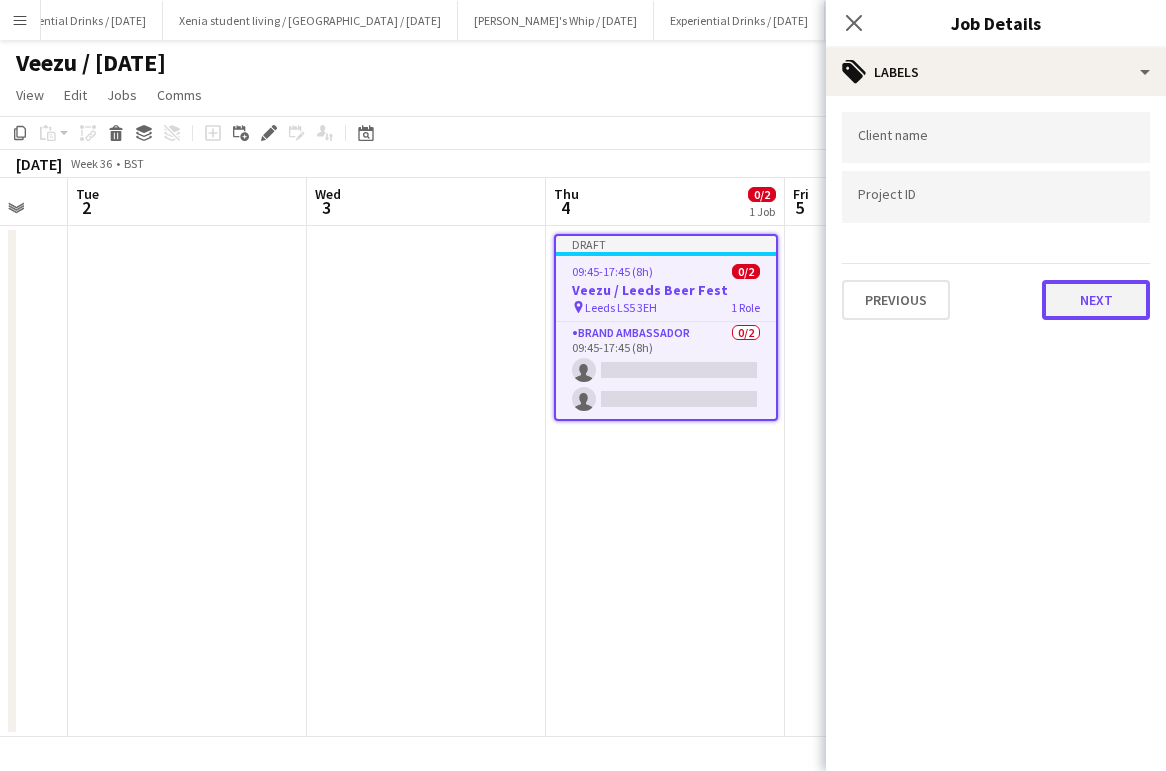 click on "Next" at bounding box center [1096, 300] 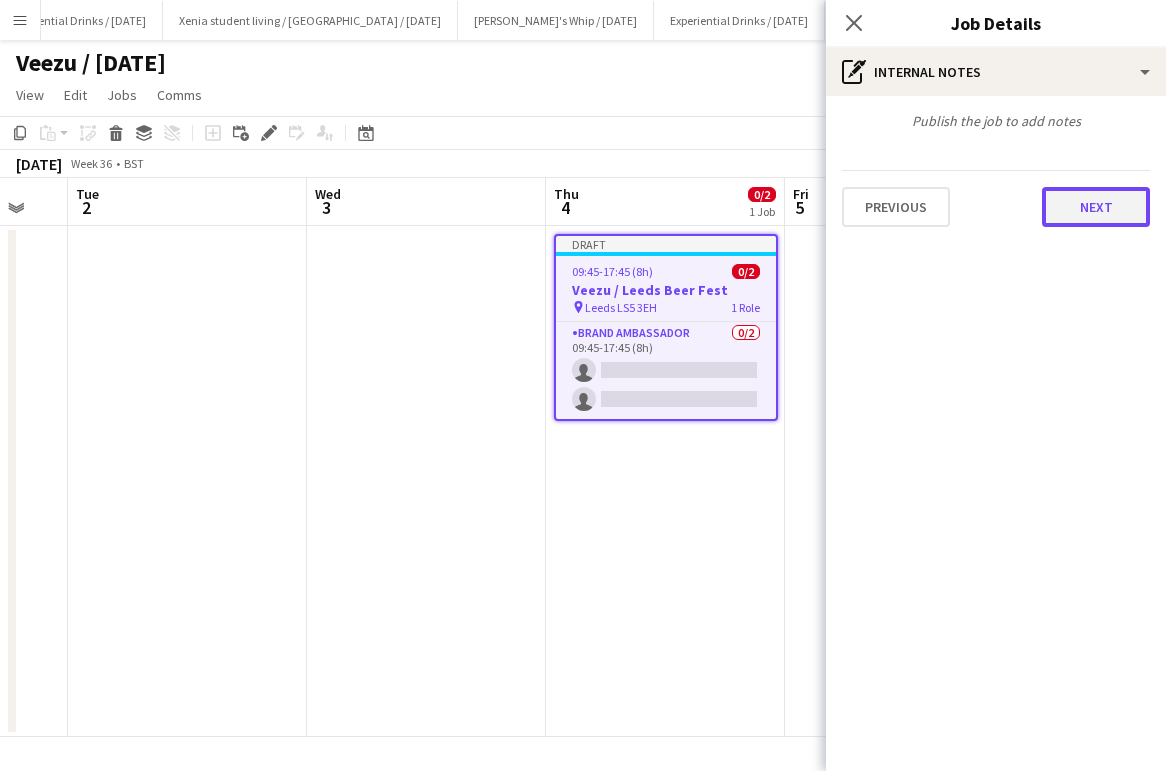 click on "Next" at bounding box center (1096, 207) 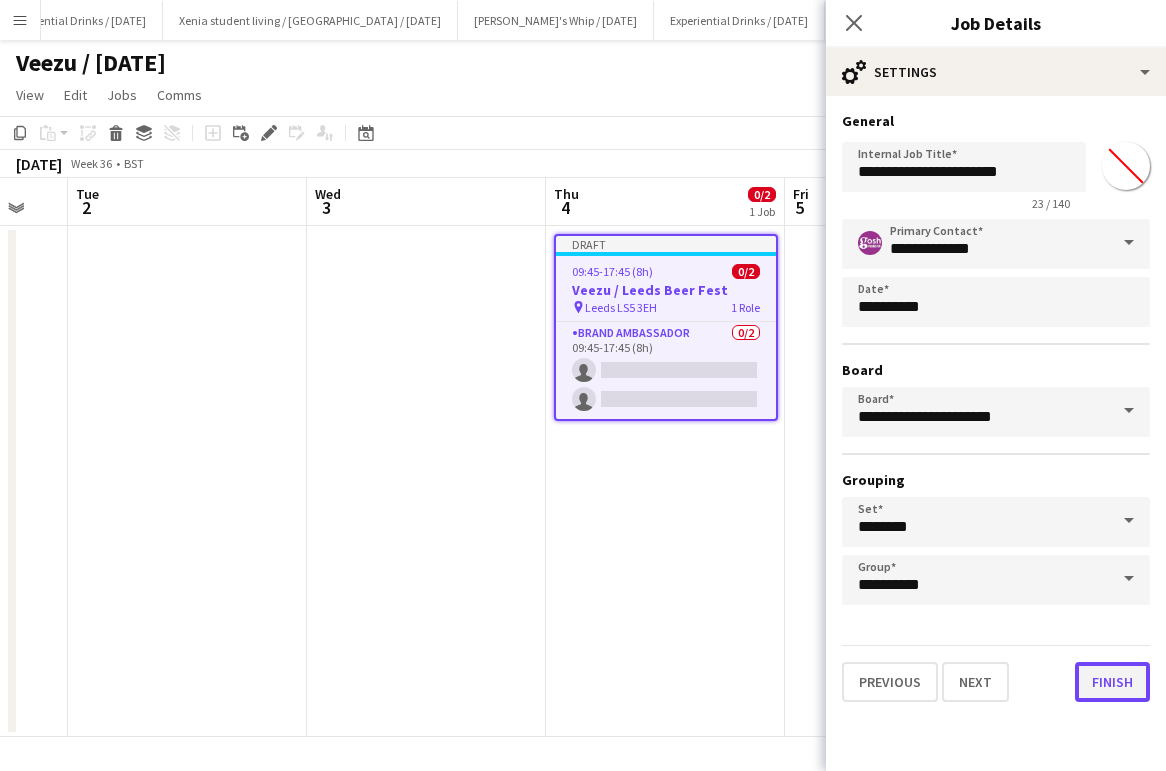 click on "Finish" at bounding box center (1112, 682) 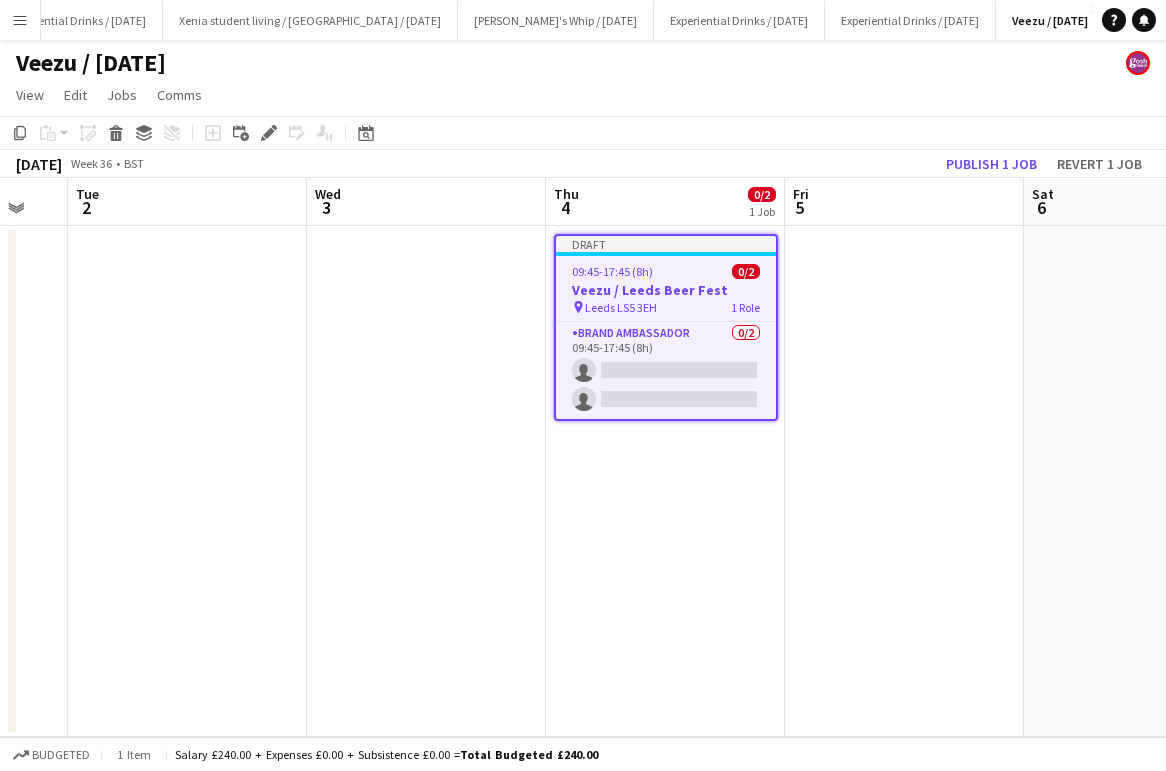 scroll, scrollTop: 0, scrollLeft: 799, axis: horizontal 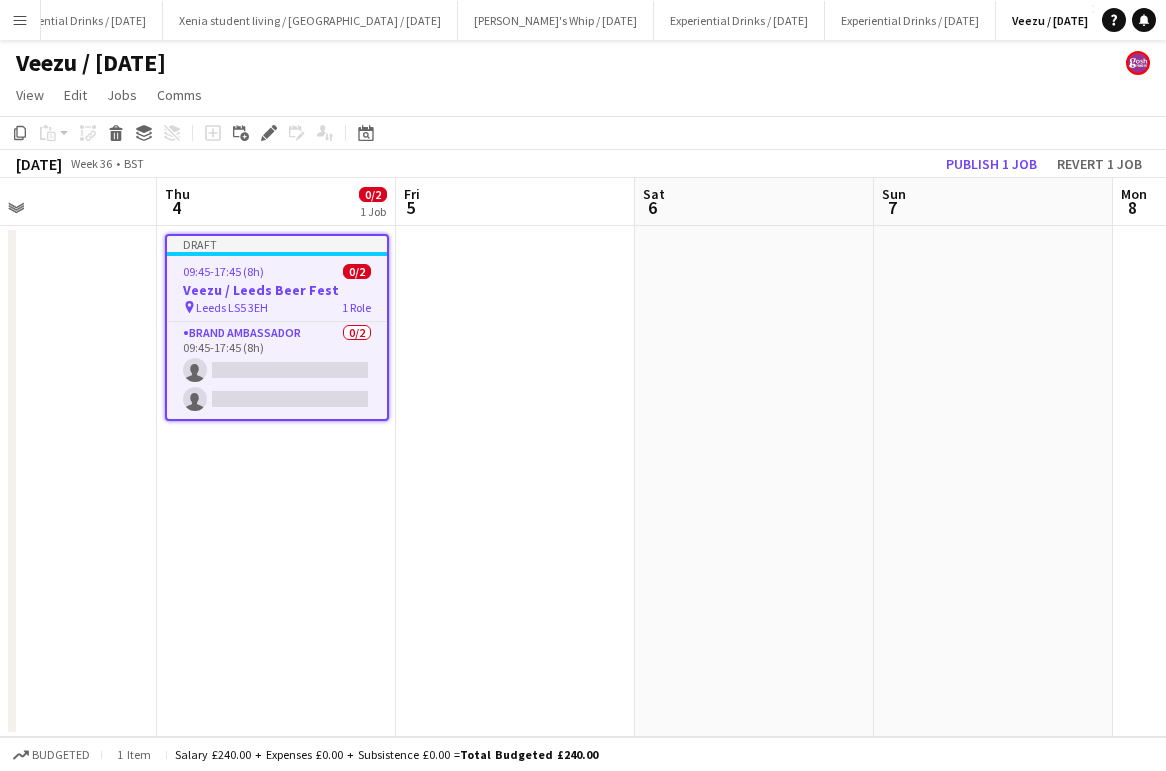 click on "Veezu / Leeds Beer Fest" at bounding box center (277, 290) 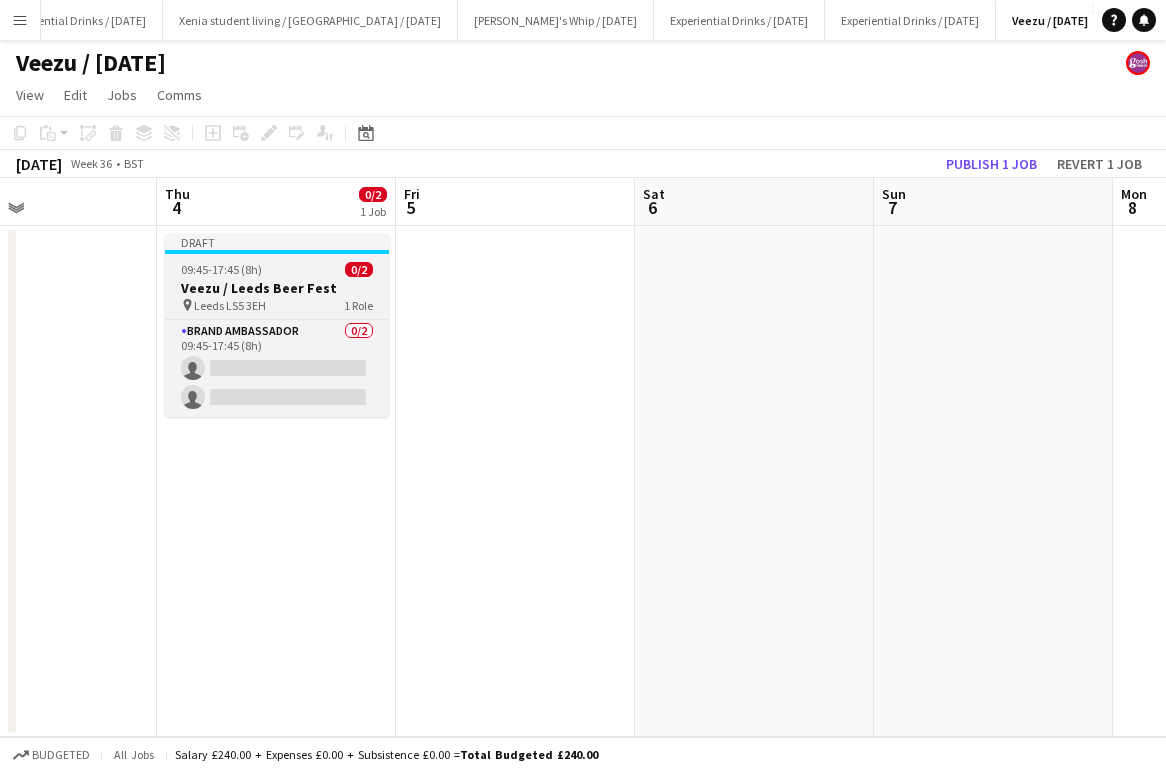 click on "Veezu / Leeds Beer Fest" at bounding box center (277, 288) 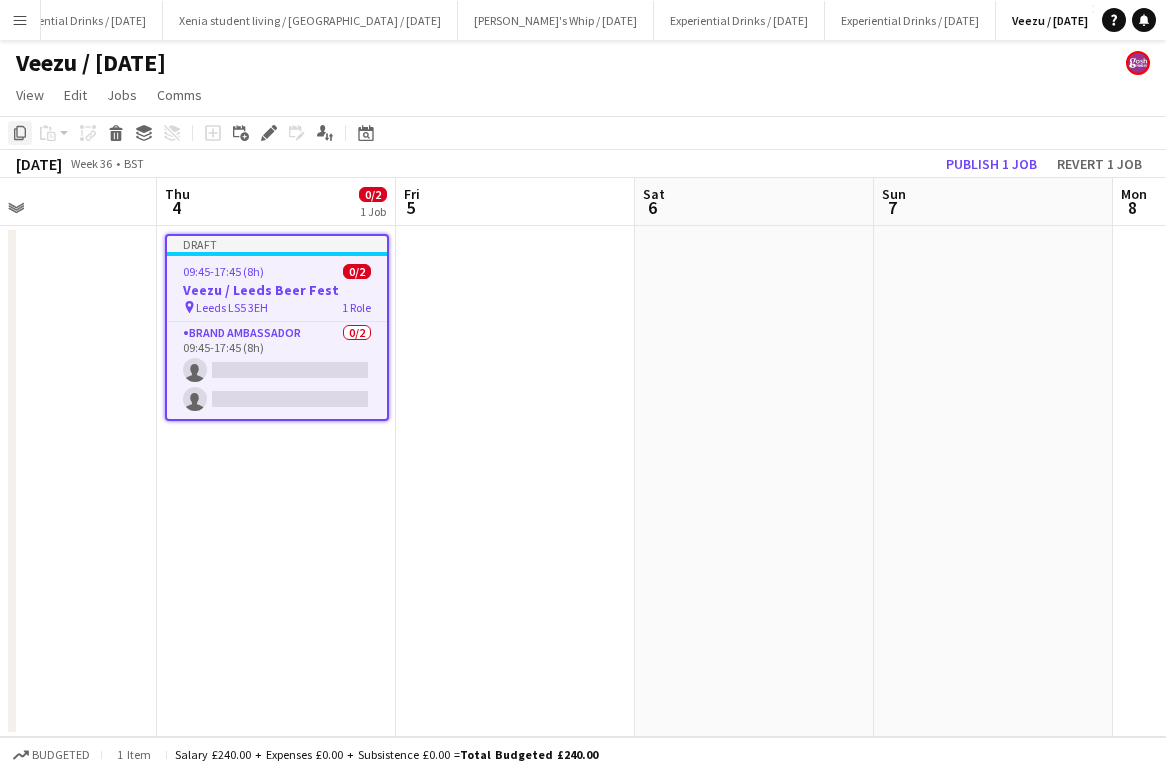 click on "Copy" 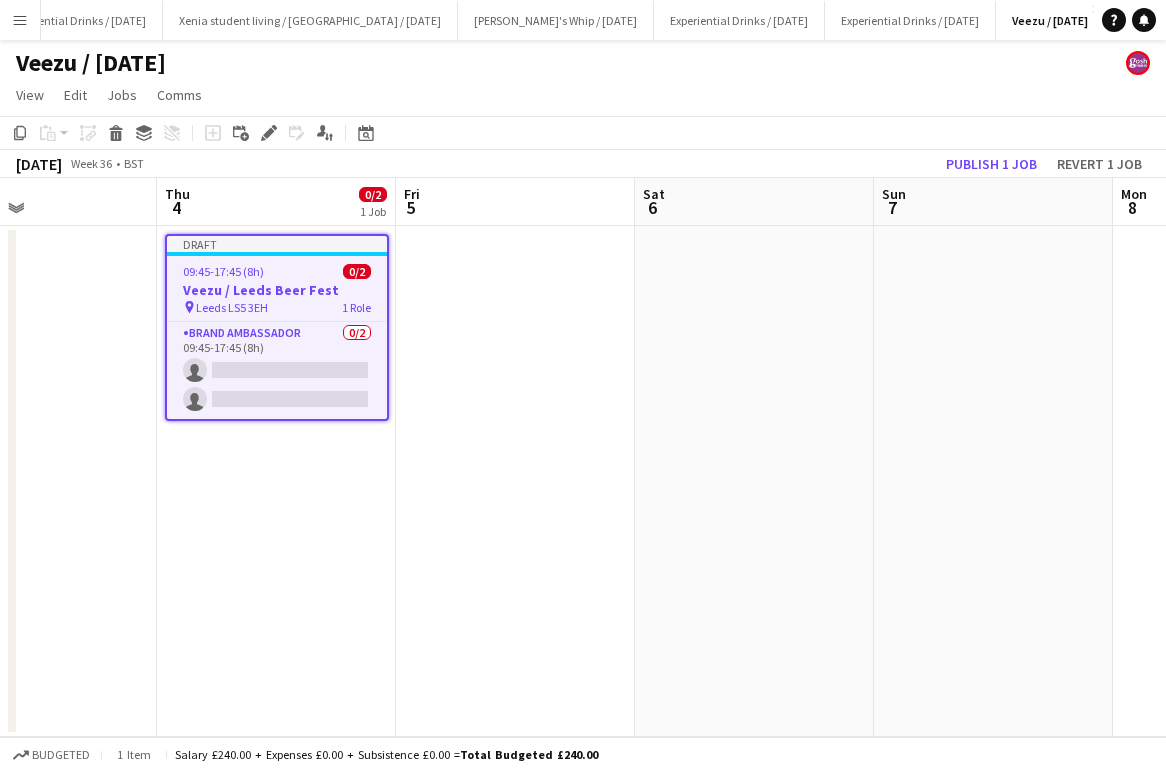 click at bounding box center (515, 481) 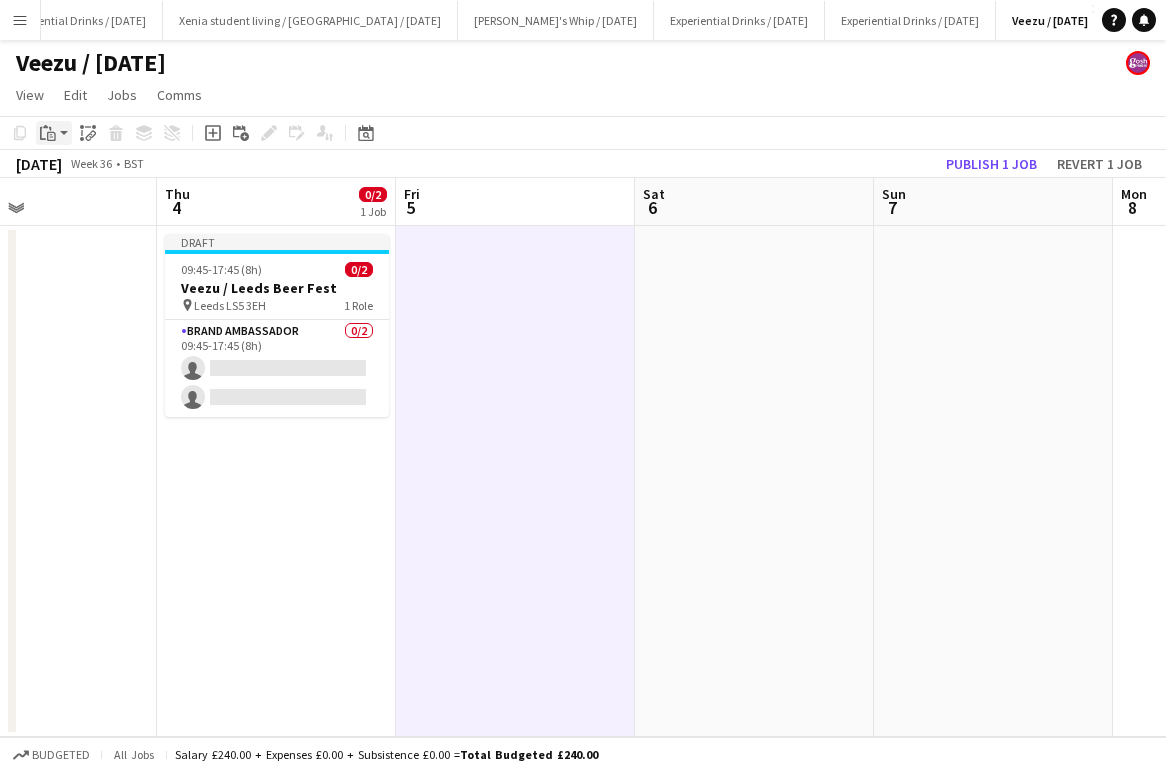 click on "Paste" at bounding box center (48, 133) 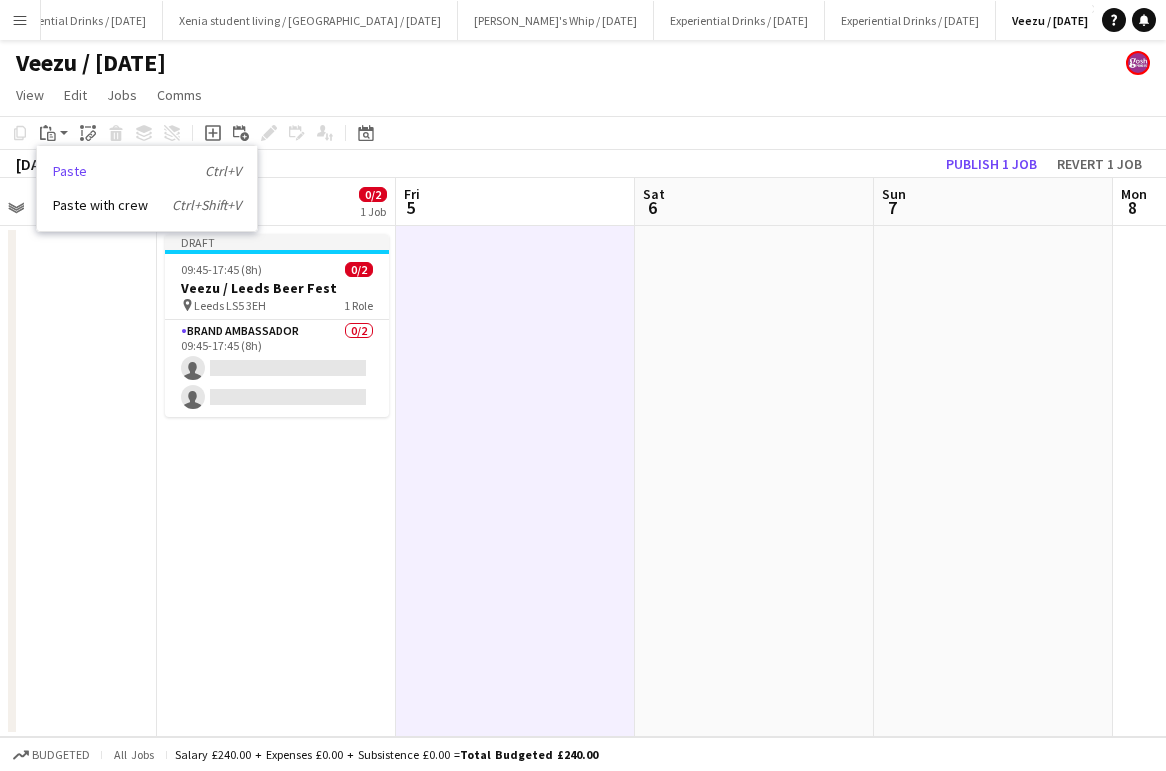 click on "Paste   Ctrl+V" at bounding box center (147, 171) 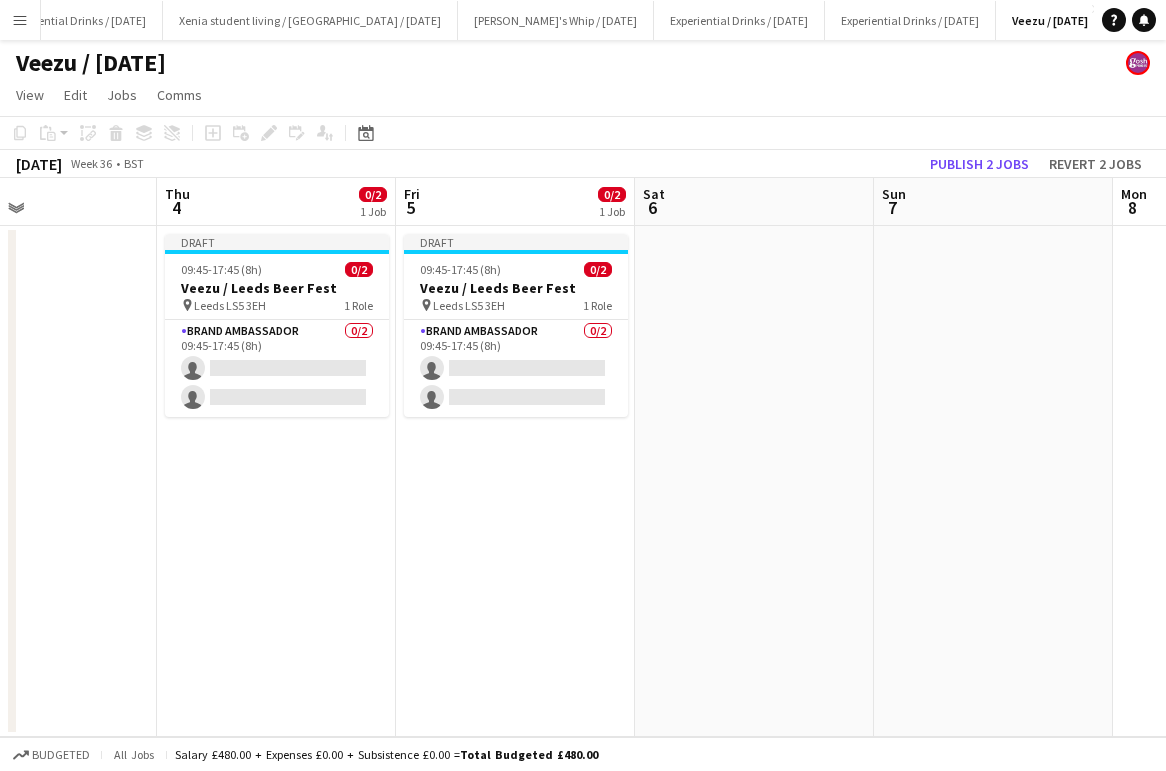 click at bounding box center (754, 481) 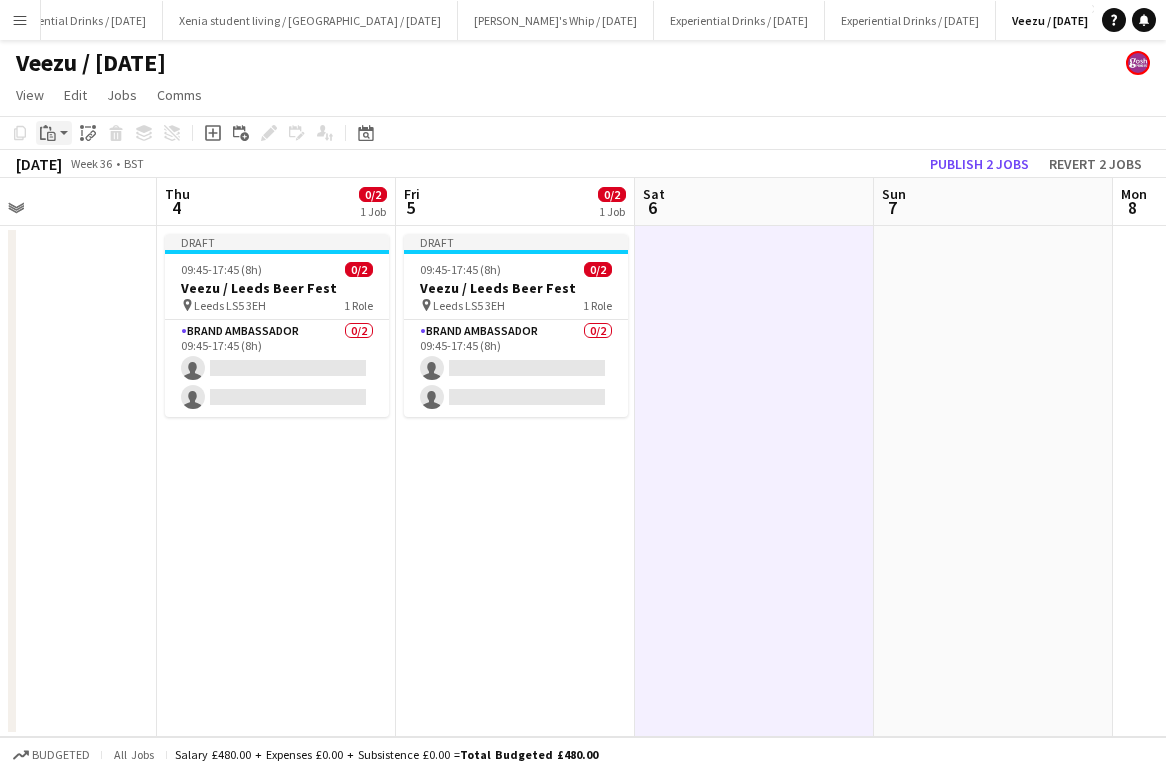 click on "Paste" at bounding box center [54, 133] 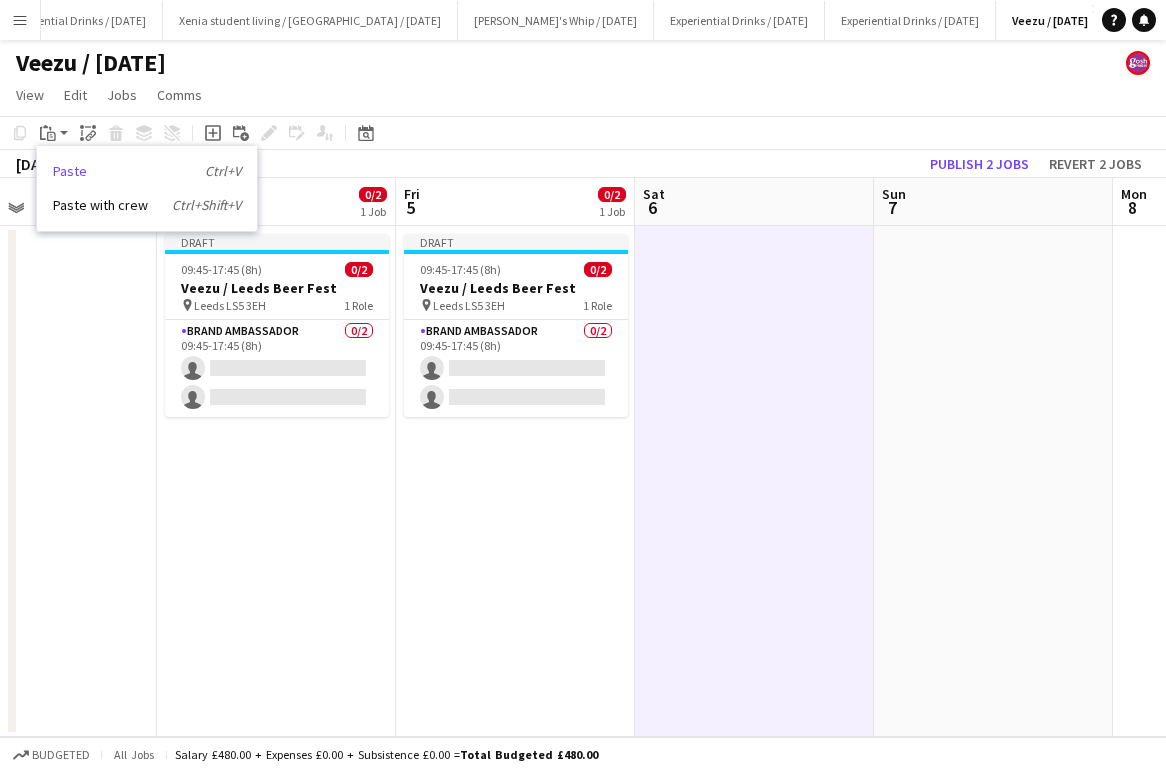 click on "Paste   Ctrl+V" at bounding box center [147, 171] 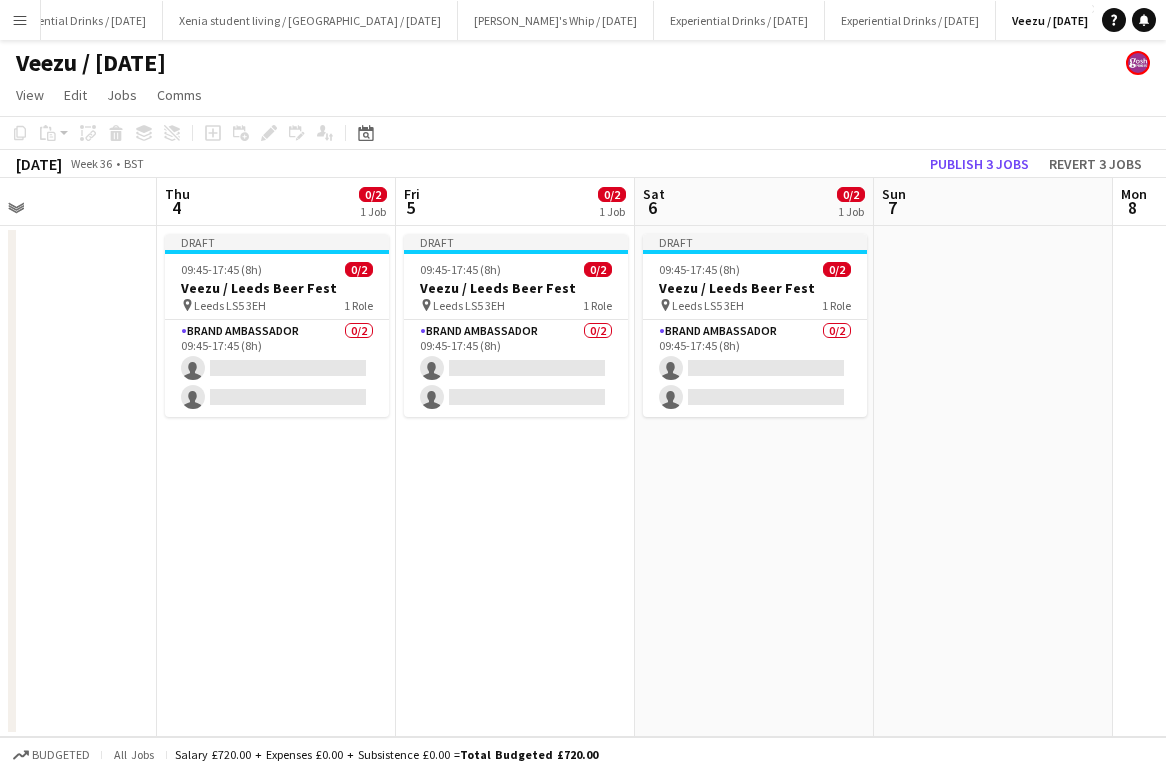 click at bounding box center [993, 481] 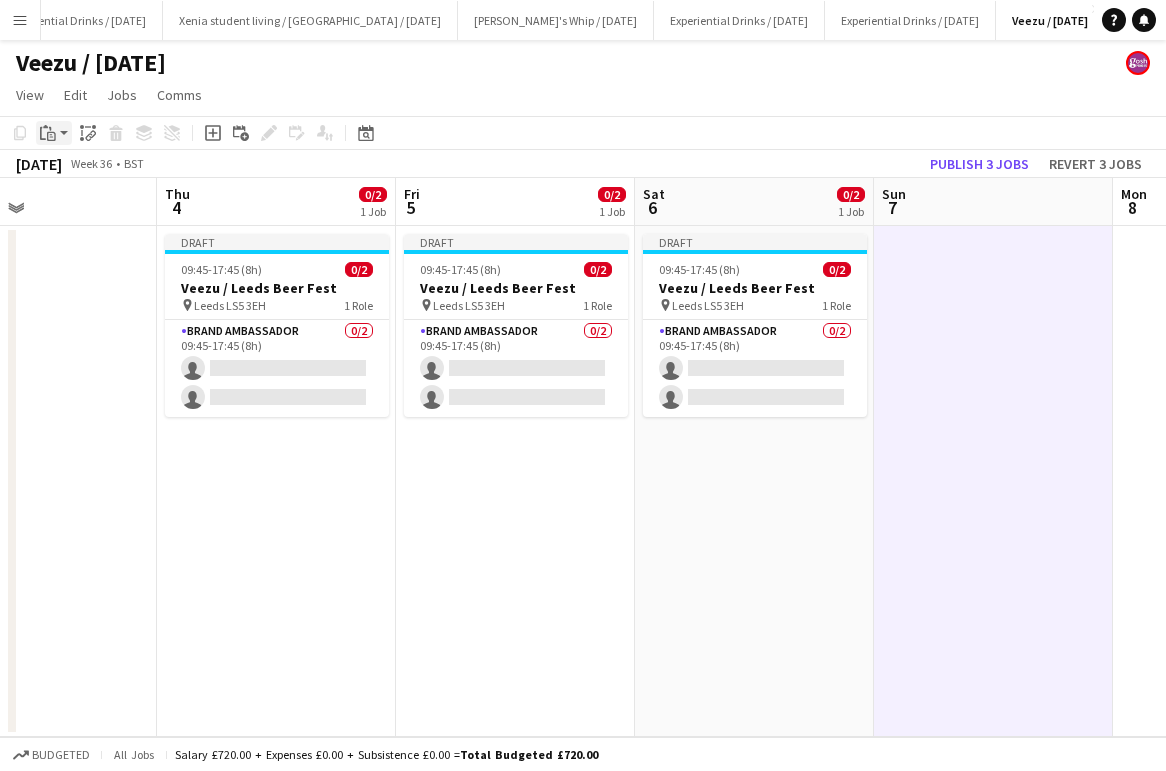 click on "Paste" at bounding box center [48, 133] 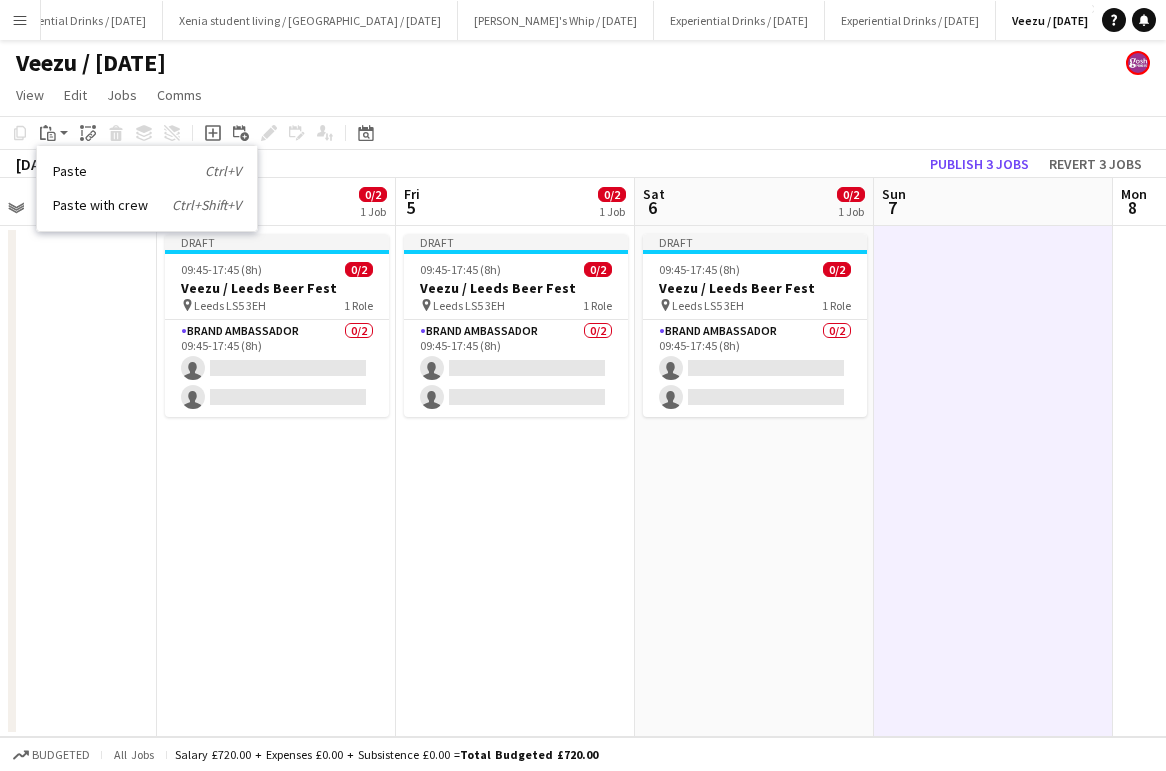 click on "Paste   Ctrl+V Paste with crew  Ctrl+Shift+V" at bounding box center (147, 188) 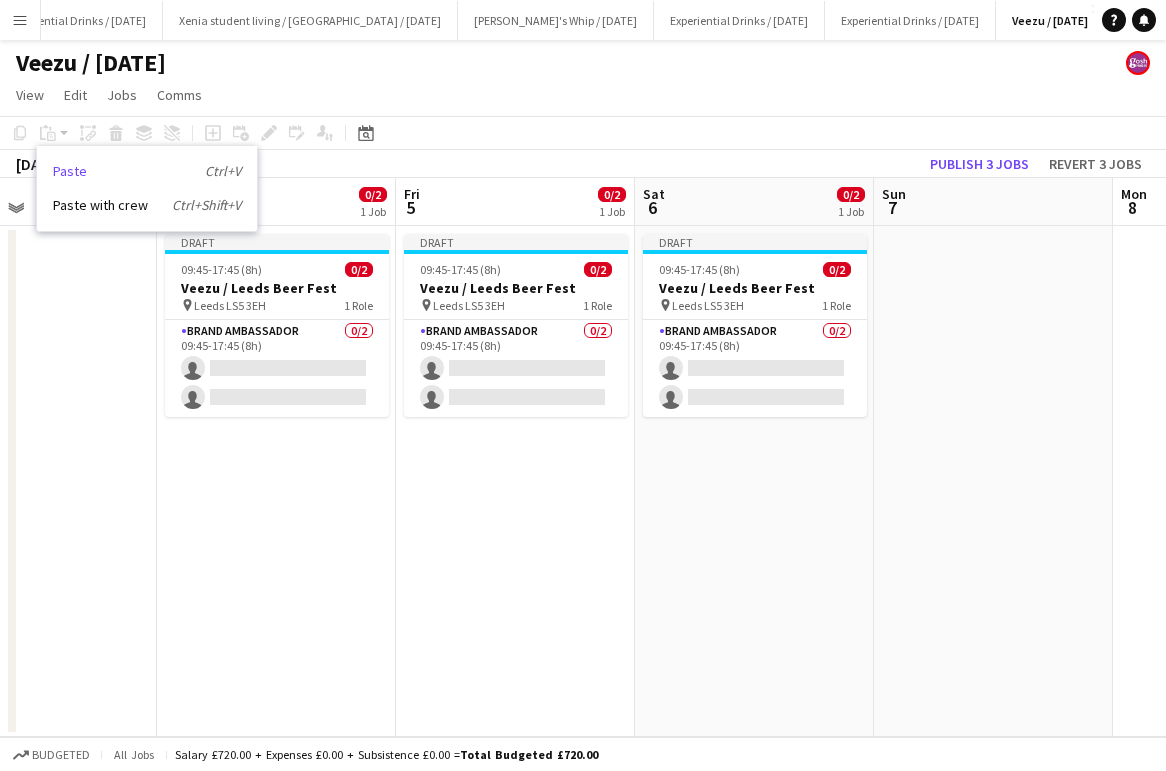 click on "Paste   Ctrl+V" at bounding box center (147, 171) 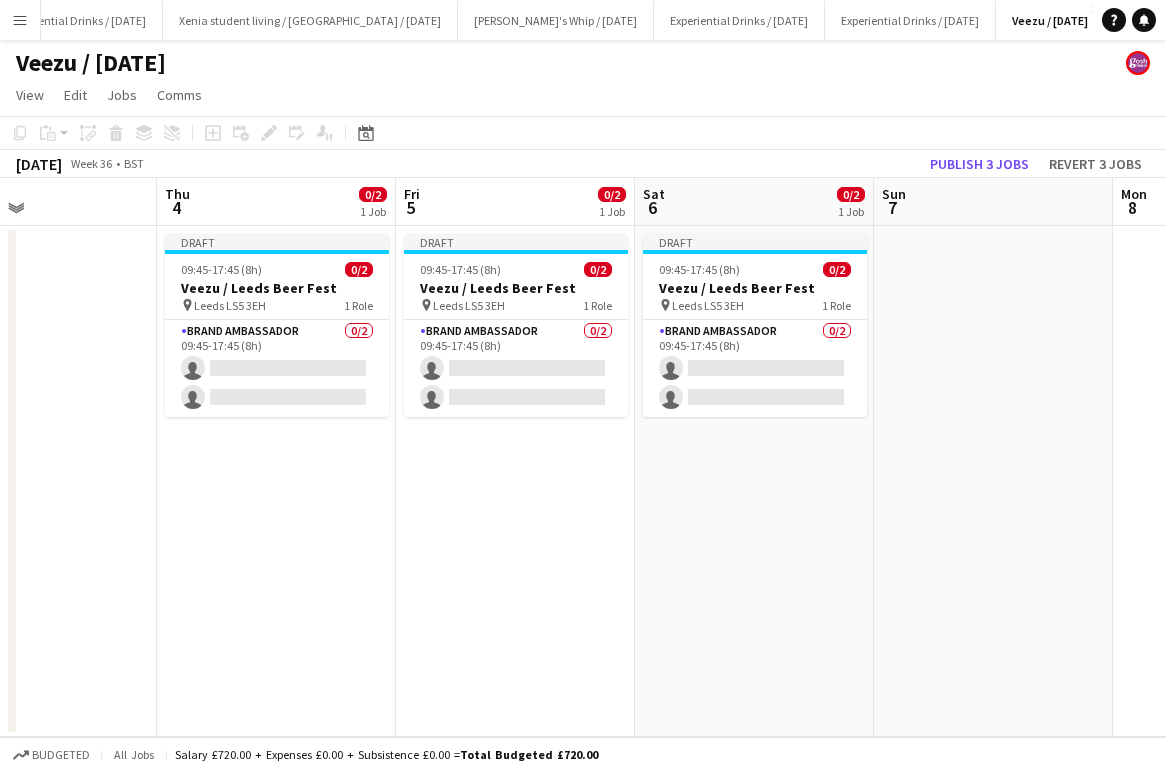 click at bounding box center (993, 481) 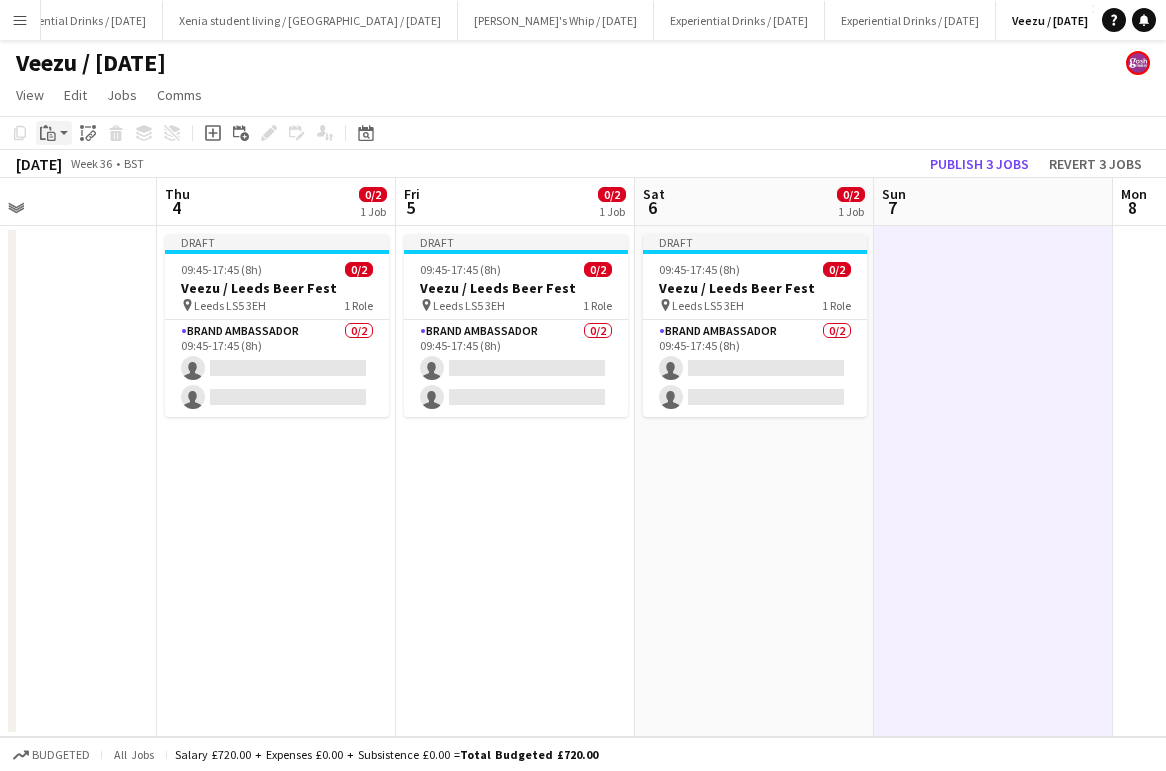 click on "Paste" at bounding box center [54, 133] 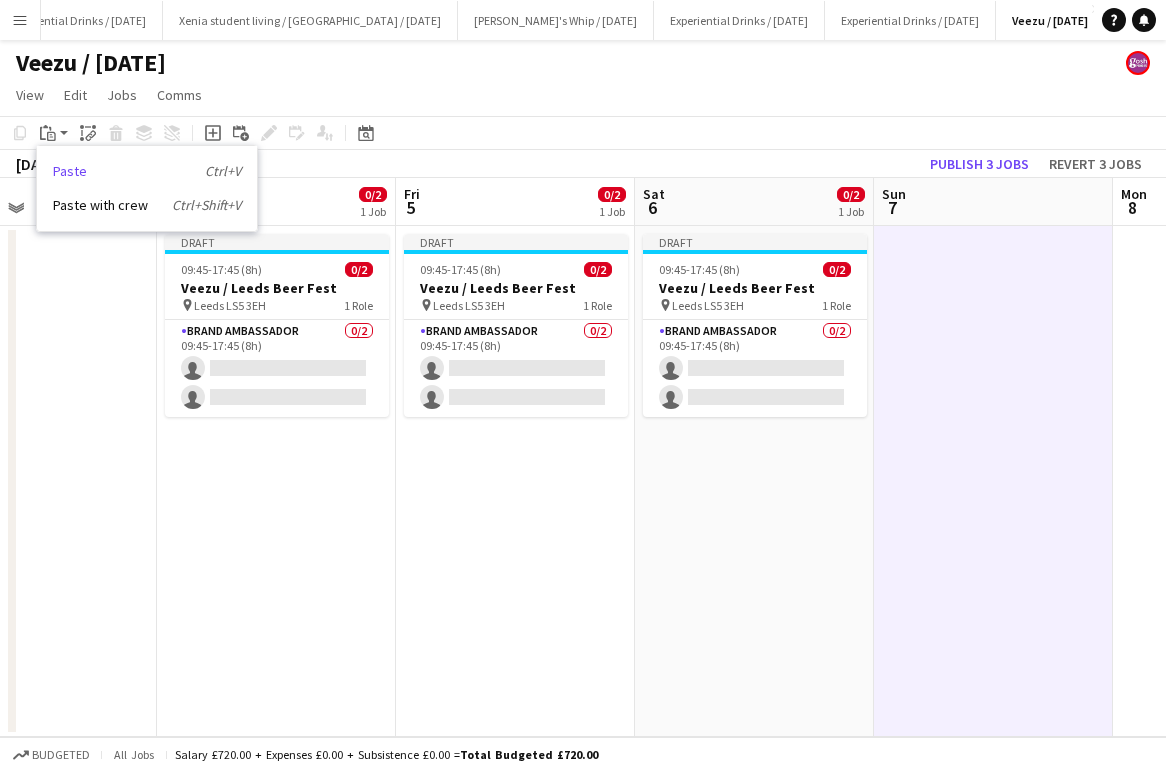 click on "Paste   Ctrl+V" at bounding box center (147, 171) 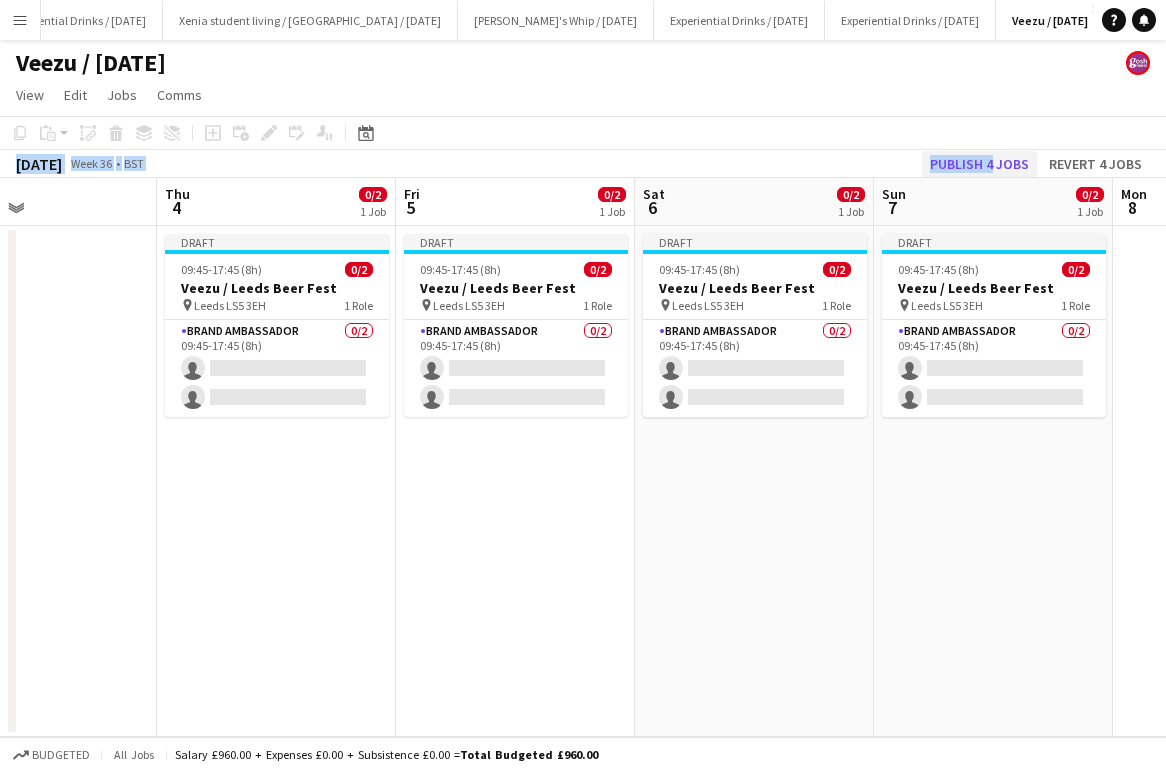 drag, startPoint x: 982, startPoint y: 148, endPoint x: 992, endPoint y: 164, distance: 18.867962 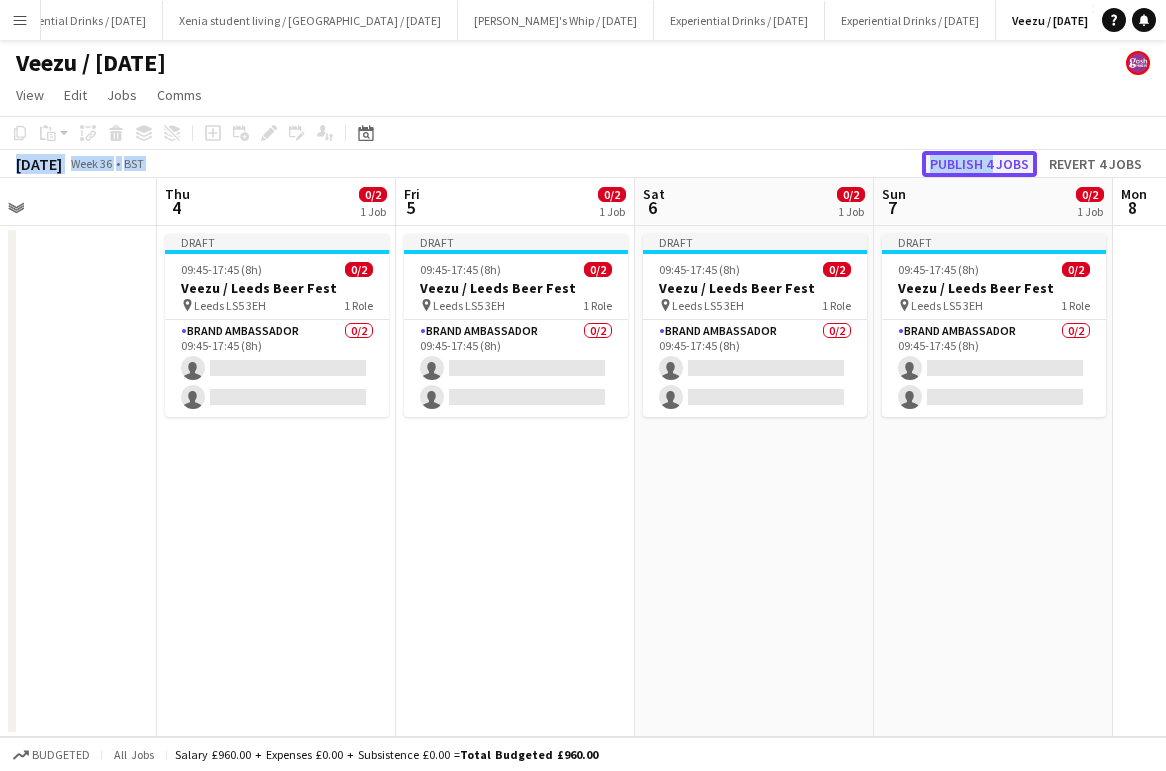 click on "Publish 4 jobs" 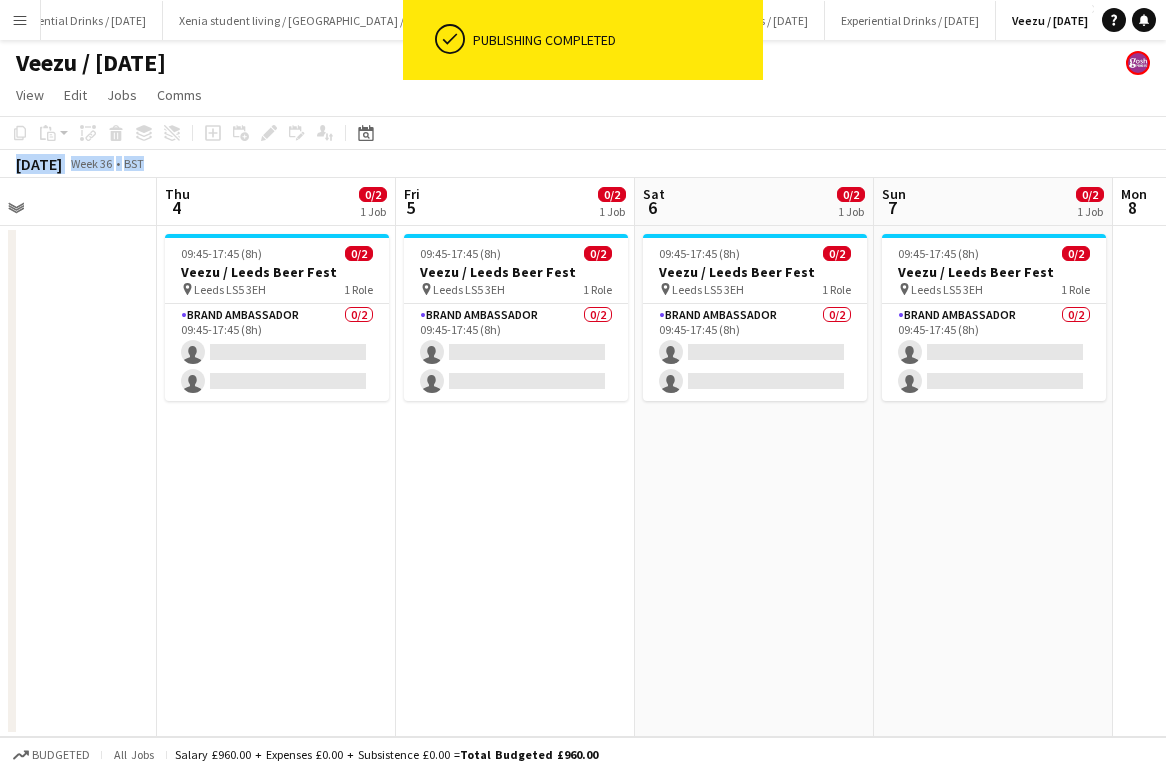 click on "09:45-17:45 (8h)    0/2   Veezu / Leeds Beer Fest
pin
Leeds LS5 3EH   1 Role   Brand Ambassador   0/2   09:45-17:45 (8h)
single-neutral-actions
single-neutral-actions" at bounding box center (754, 481) 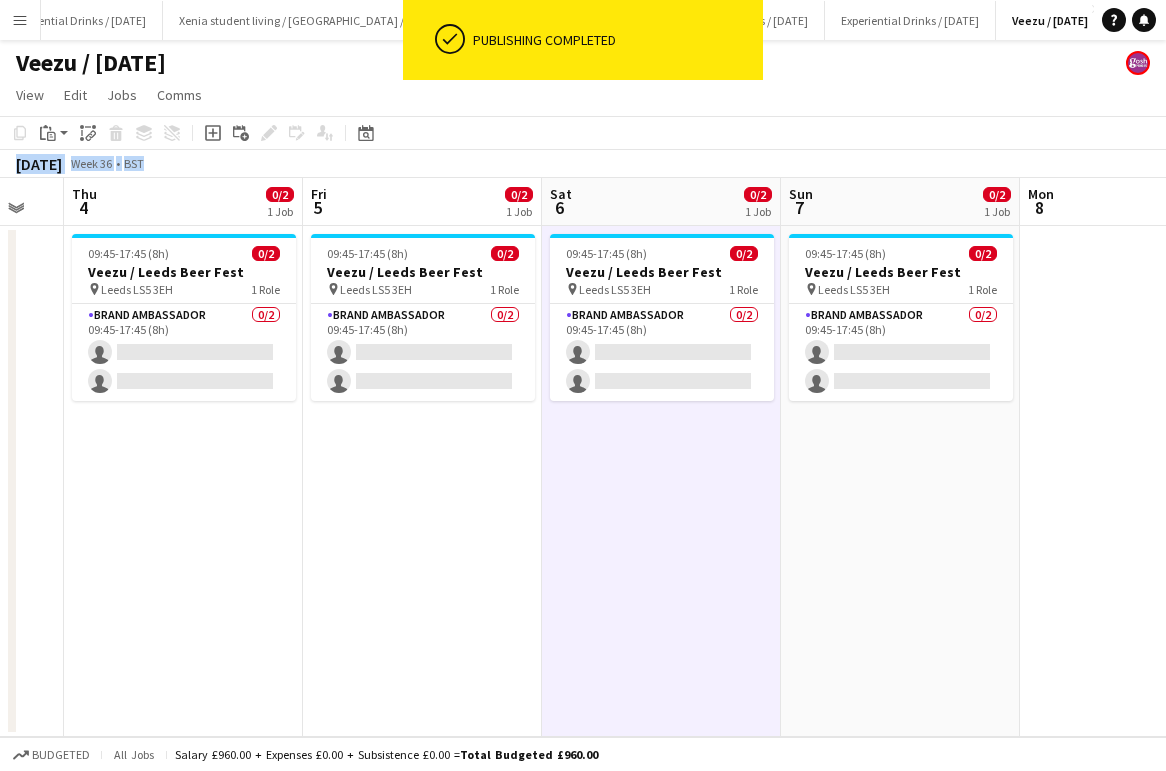 scroll, scrollTop: 0, scrollLeft: 653, axis: horizontal 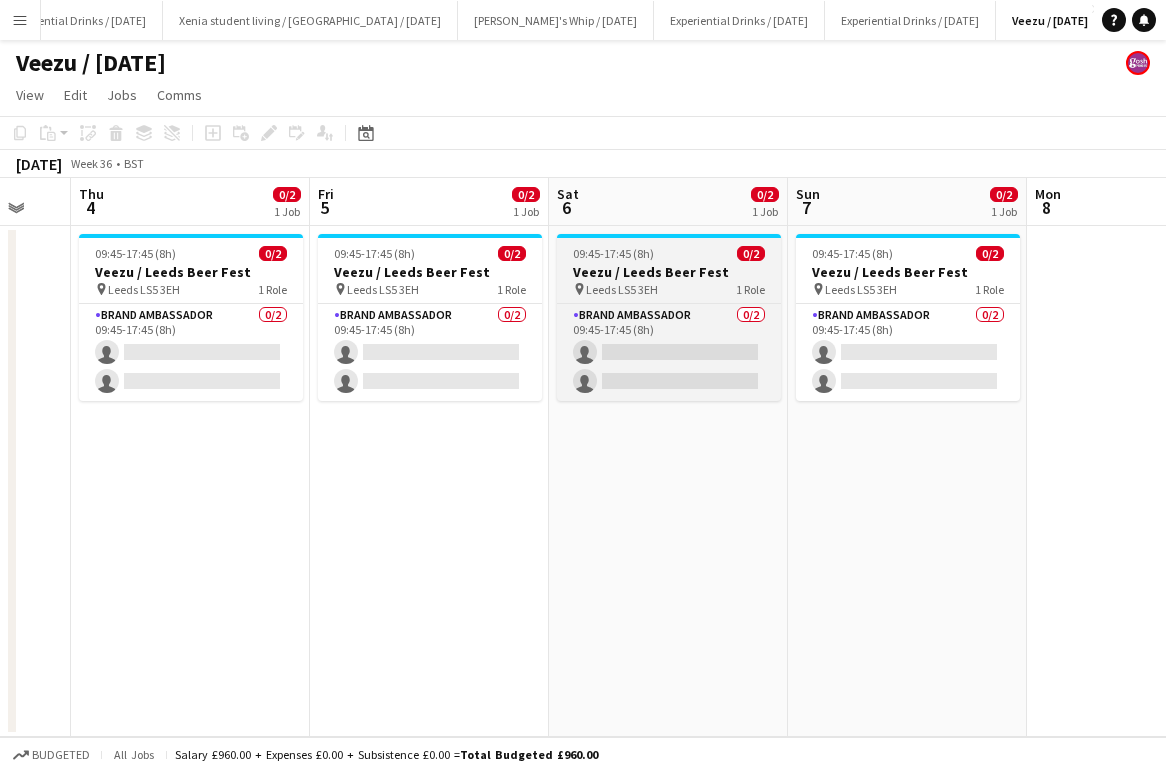 click on "Veezu / Leeds Beer Fest" at bounding box center (669, 272) 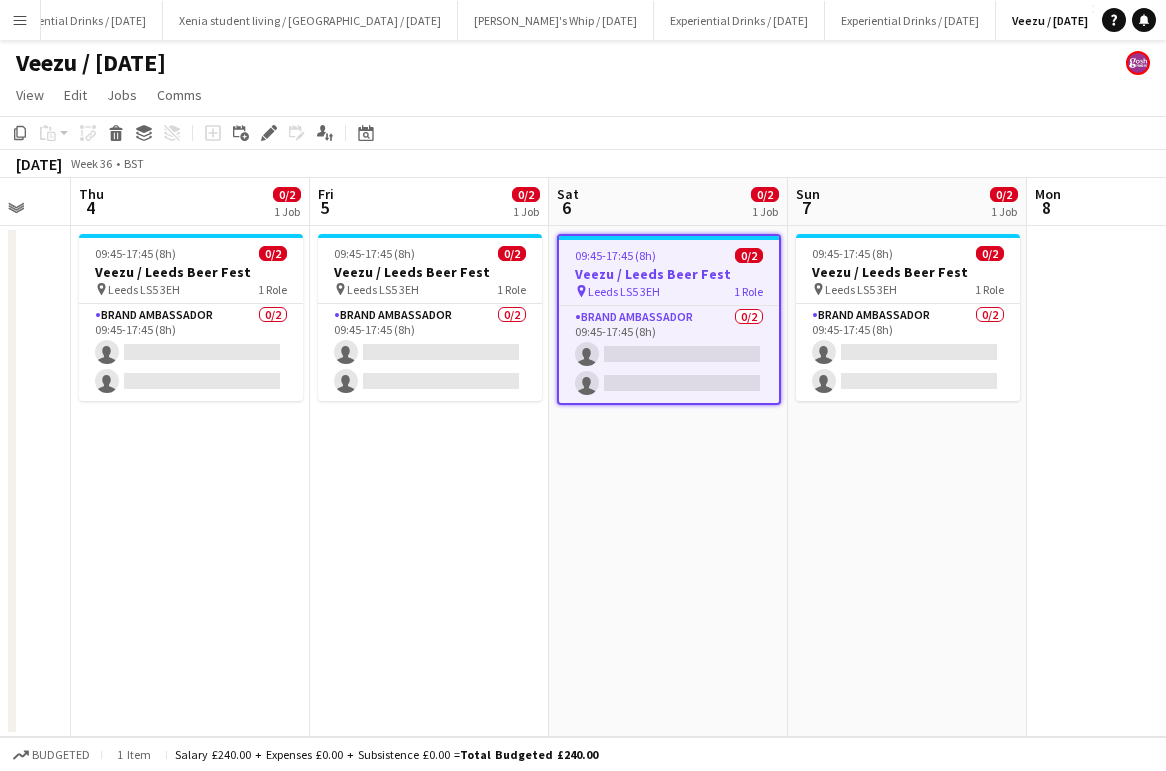 click on "09:45-17:45 (8h)    0/2   Veezu / Leeds Beer Fest
pin
Leeds LS5 3EH   1 Role   Brand Ambassador   0/2   09:45-17:45 (8h)
single-neutral-actions
single-neutral-actions" at bounding box center [669, 319] 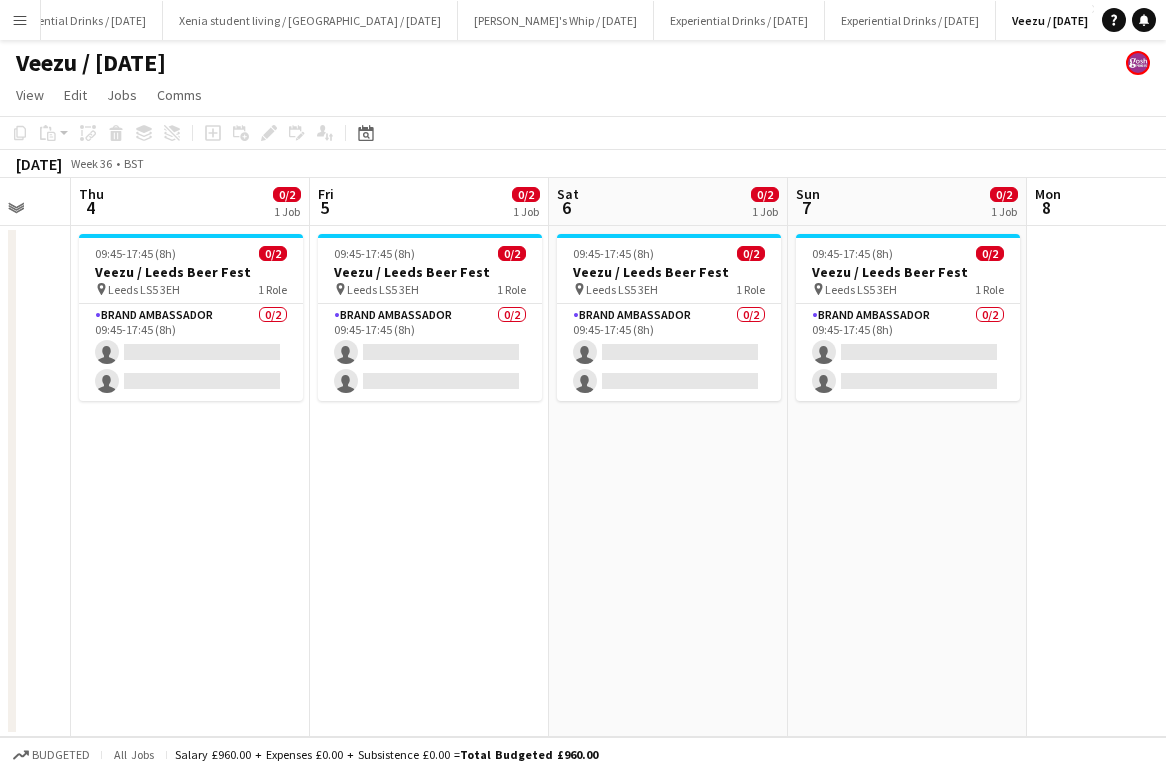 click on "Menu" at bounding box center (20, 20) 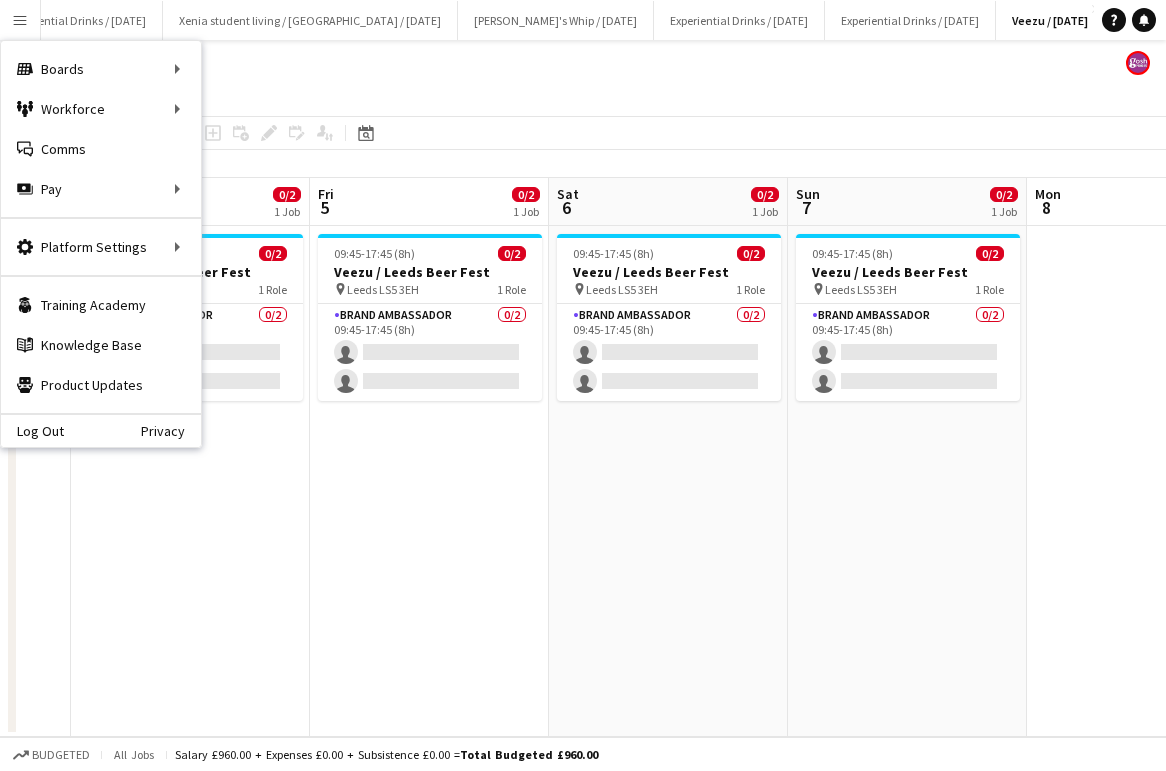 click on "Menu" at bounding box center (20, 20) 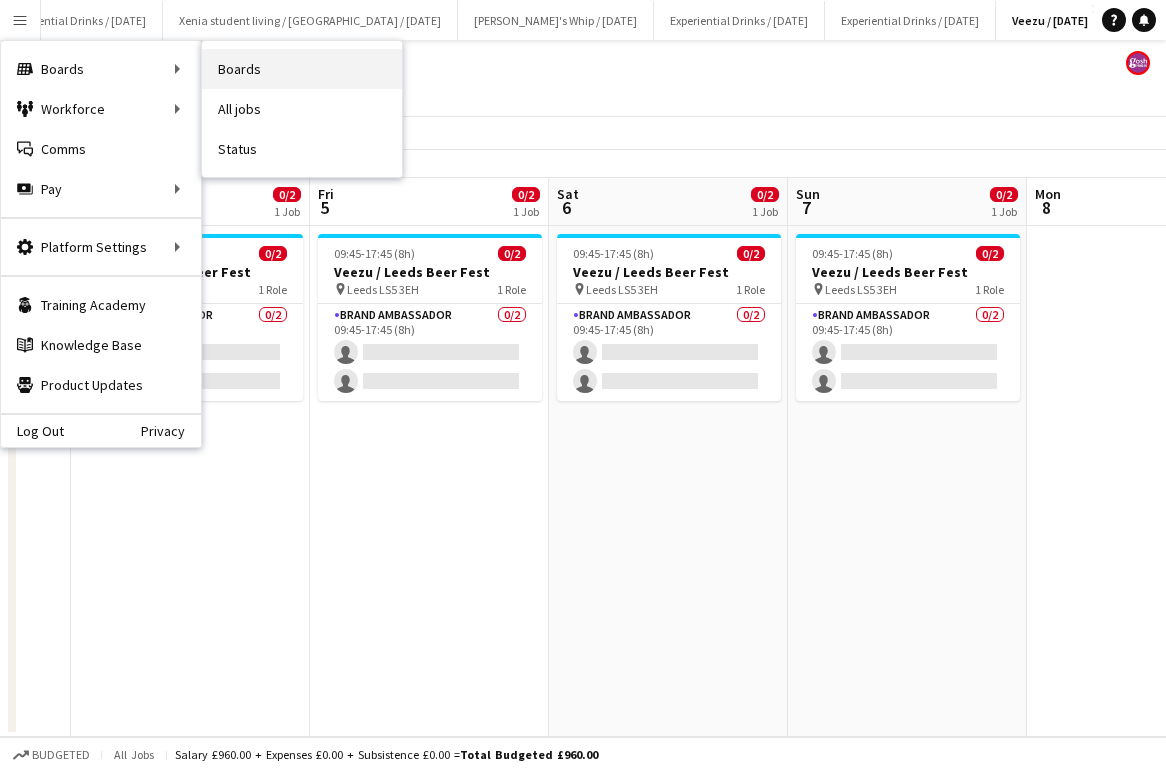 click on "Boards" at bounding box center [302, 69] 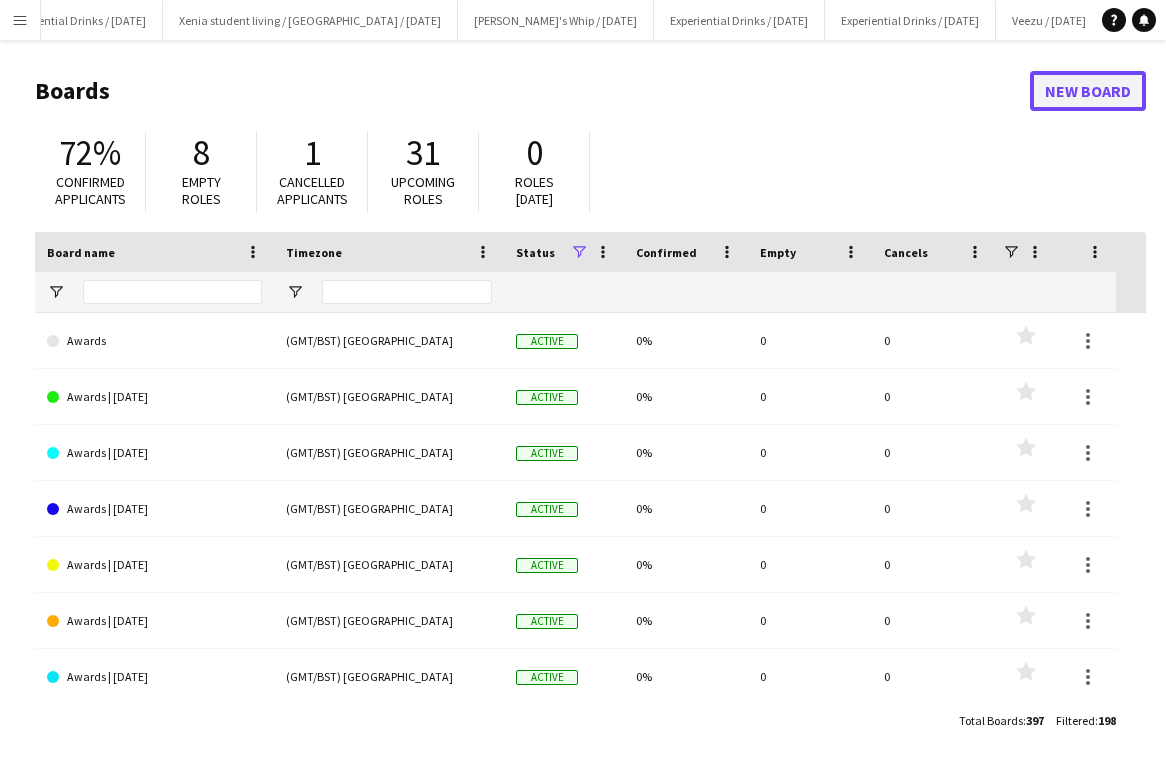 click on "New Board" 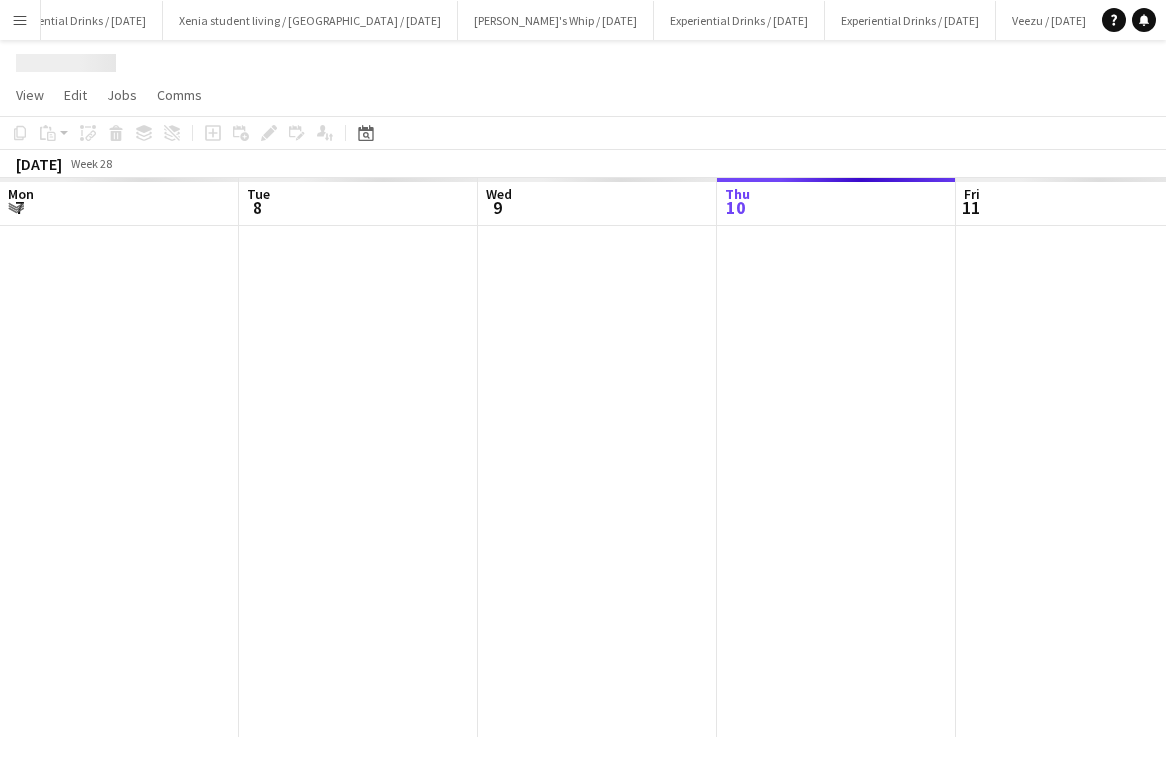 scroll, scrollTop: 0, scrollLeft: 478, axis: horizontal 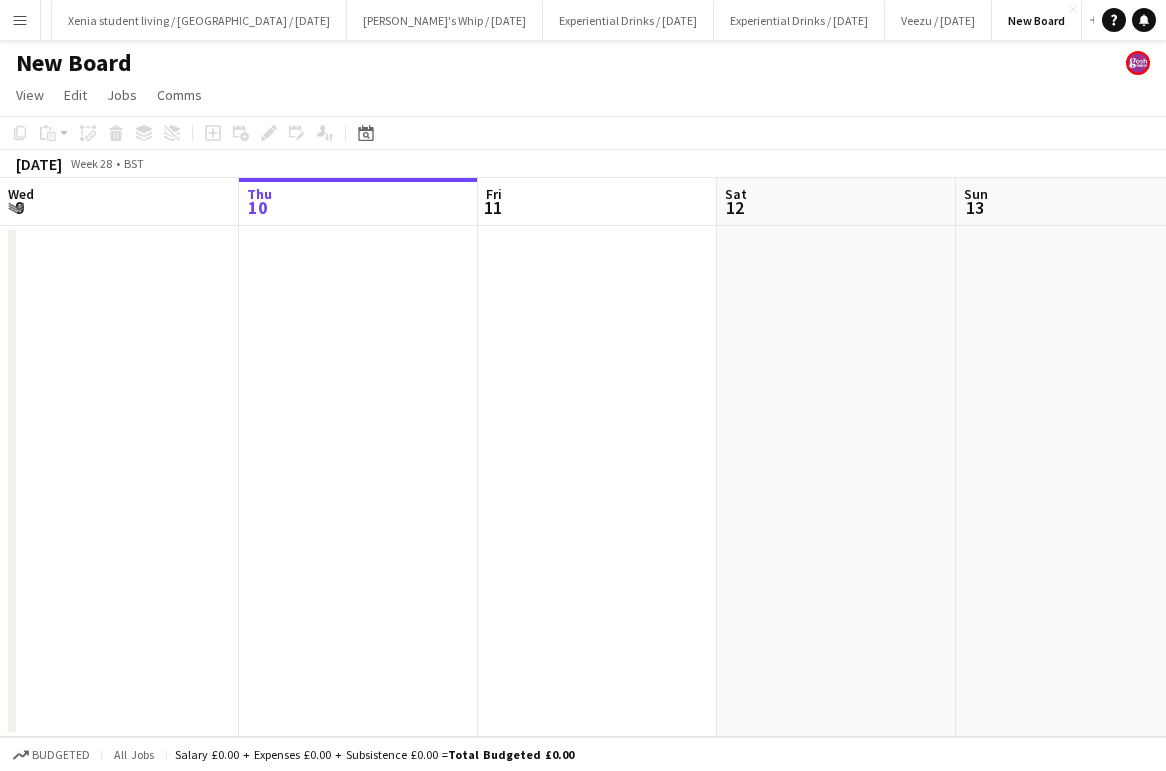 click on "New Board" 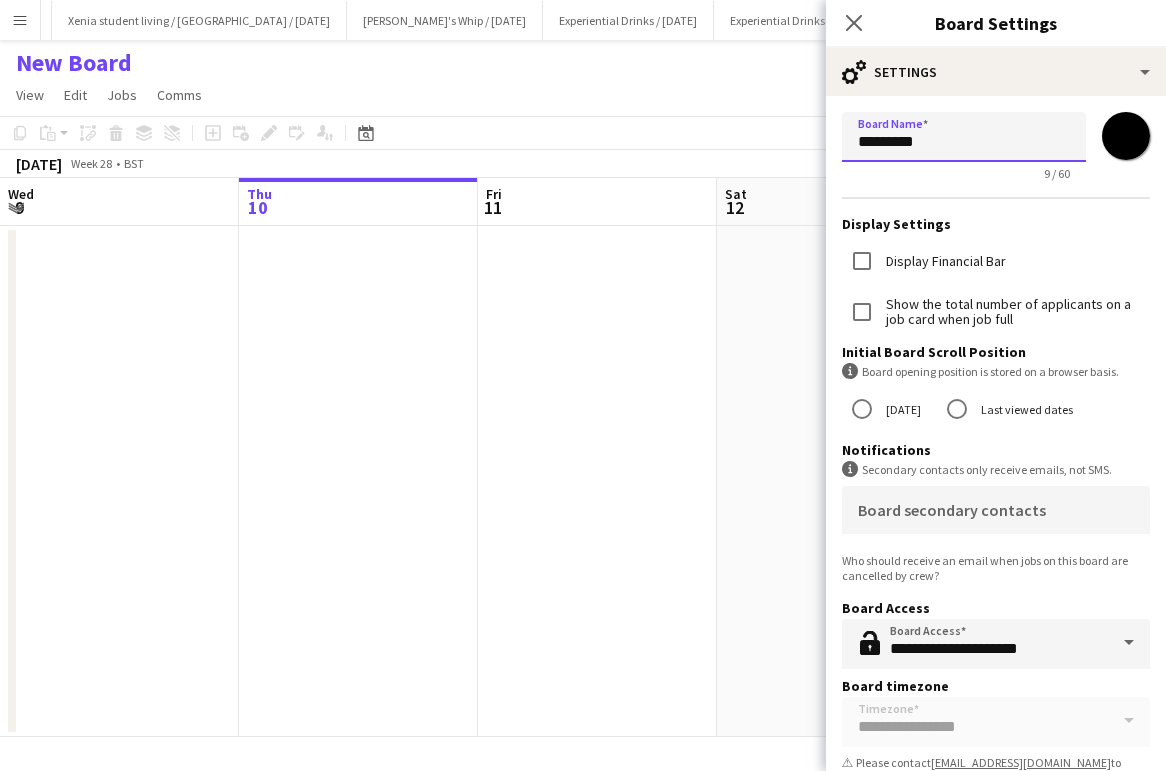 drag, startPoint x: 767, startPoint y: 107, endPoint x: 585, endPoint y: 82, distance: 183.70901 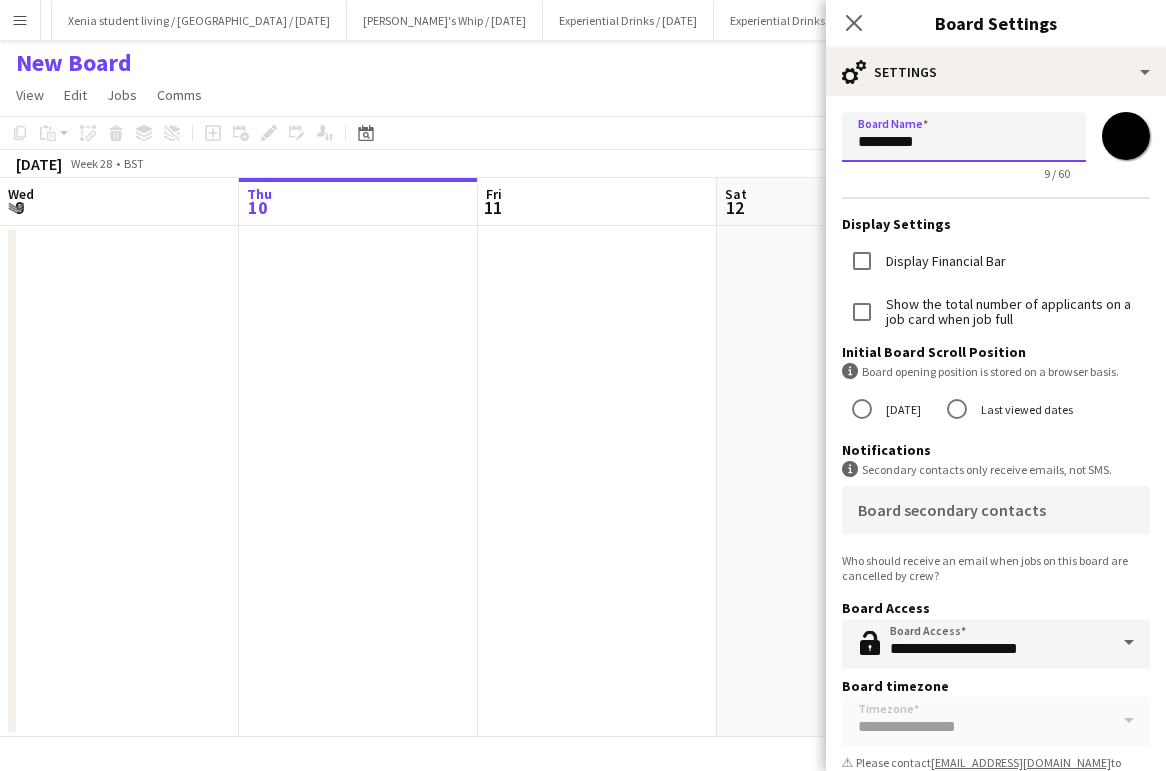 click on "Menu
Boards
Boards   Boards   All jobs   Status
Workforce
Workforce   My Workforce   Recruiting
Comms
Comms
Pay
Pay   Approvals   Payments   Reports
Platform Settings
Platform Settings   App settings   Your settings   Profiles
Training Academy
Training Academy
Knowledge Base
Knowledge Base
Product Updates
Product Updates   Log Out   Privacy   Experiential Drinks / [DATE]
Close
Xenia student living / [GEOGRAPHIC_DATA] / [DATE]
Close
[PERSON_NAME]'s Whip / [DATE]
Close
Experiential Drinks / [DATE]
Close
Experiential Drinks / [DATE]
Close
Veezu / [DATE]
Close" at bounding box center [583, 385] 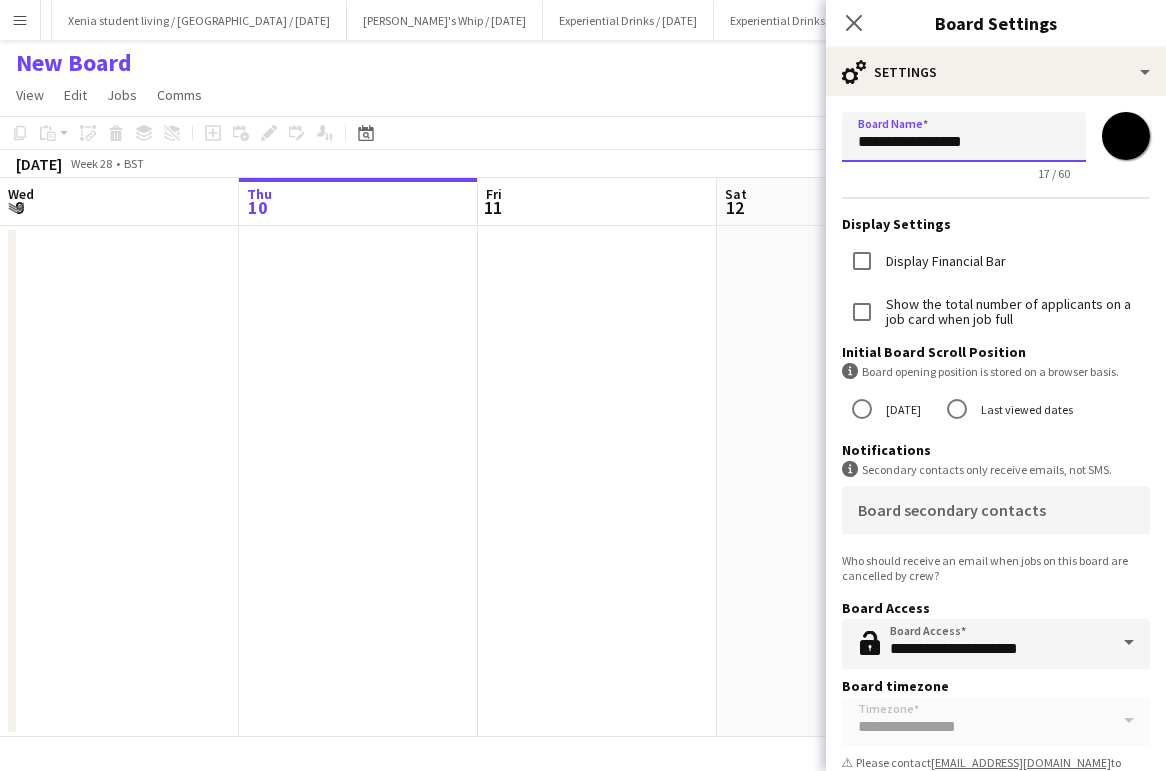 type on "**********" 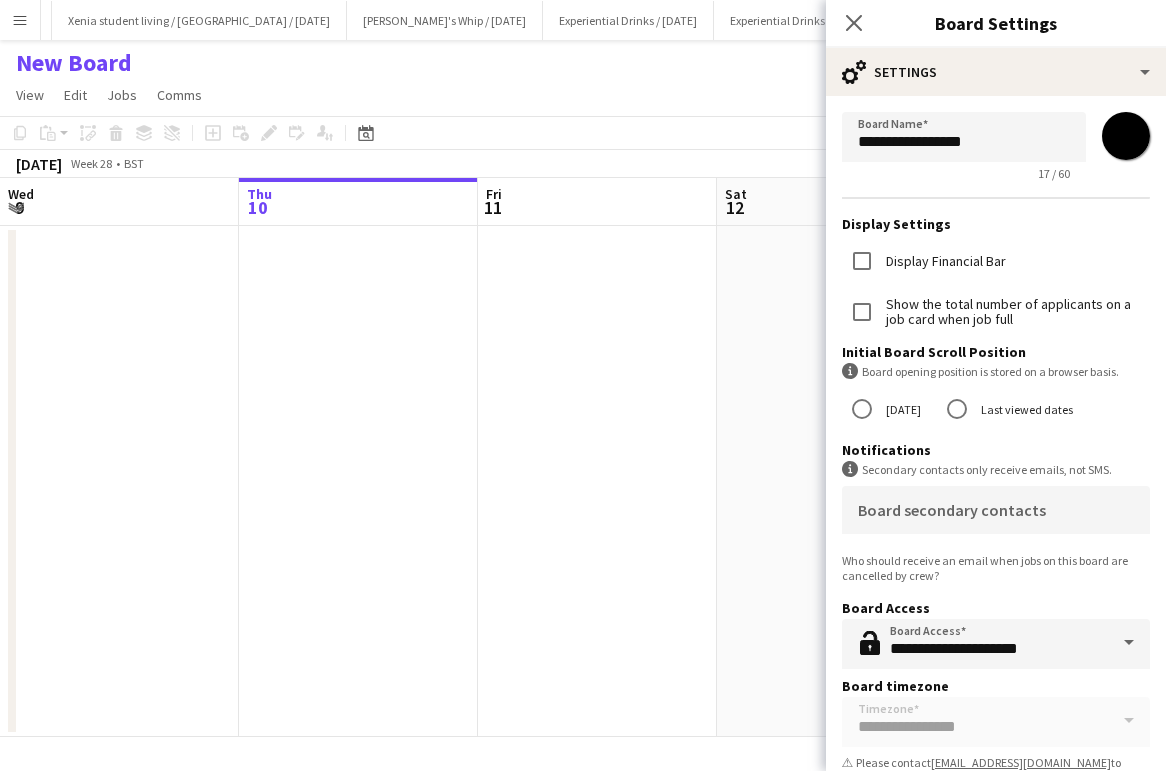 click on "*******" at bounding box center [1126, 136] 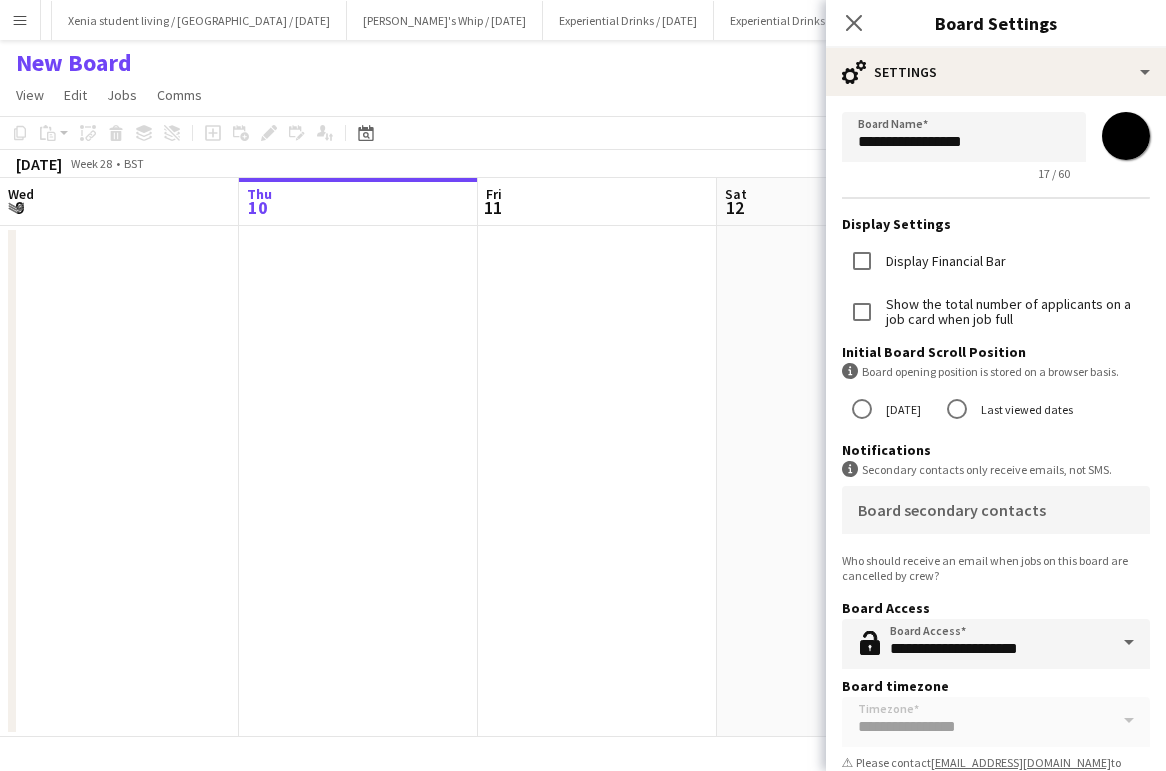 type on "*******" 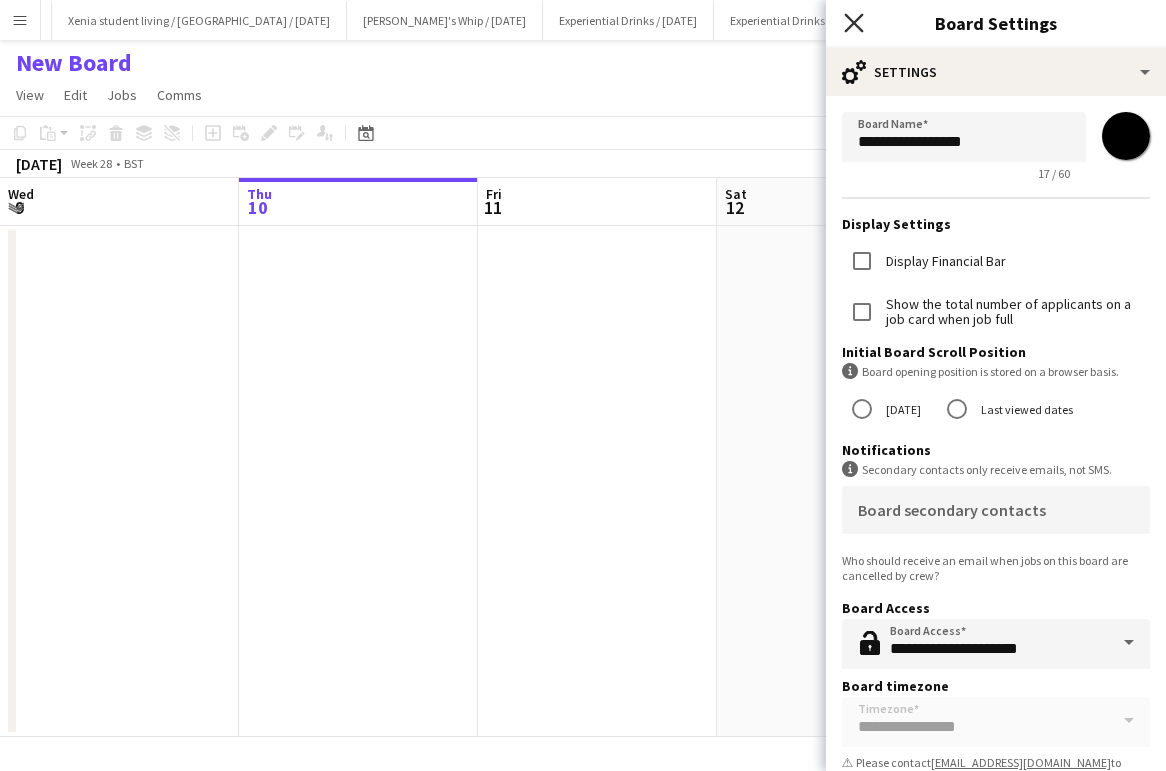 click on "Close pop-in" 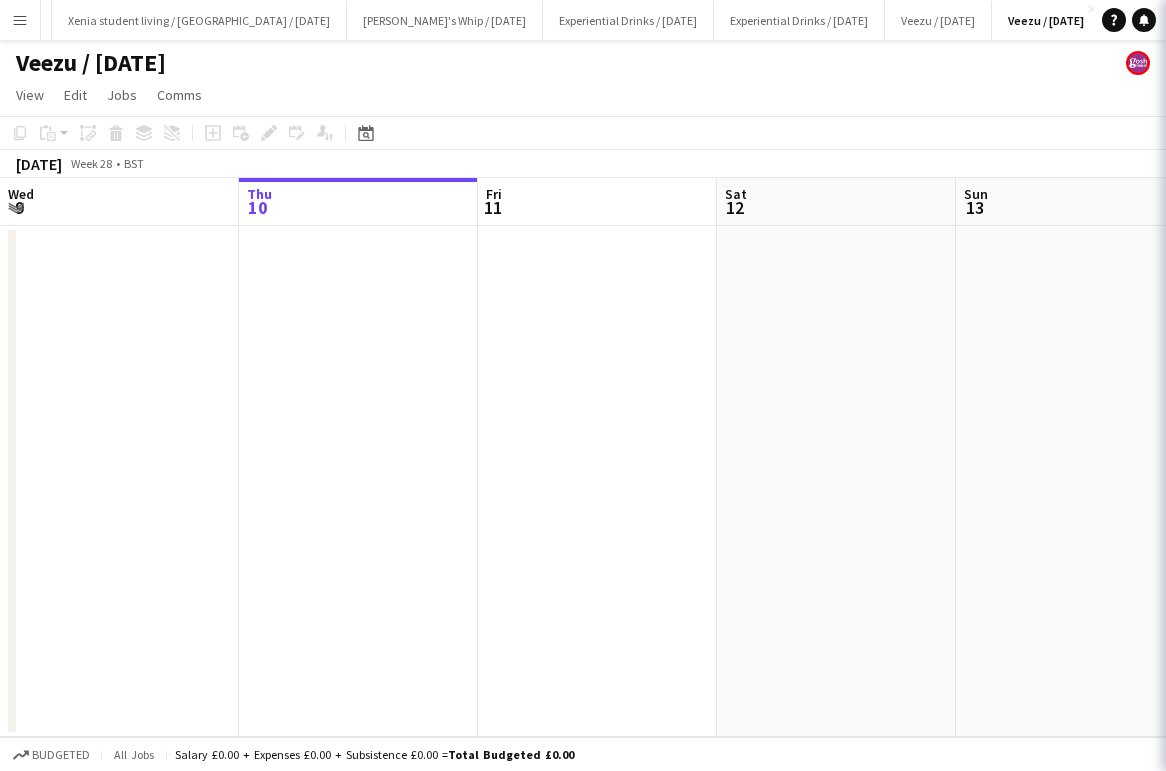 scroll, scrollTop: 0, scrollLeft: 167, axis: horizontal 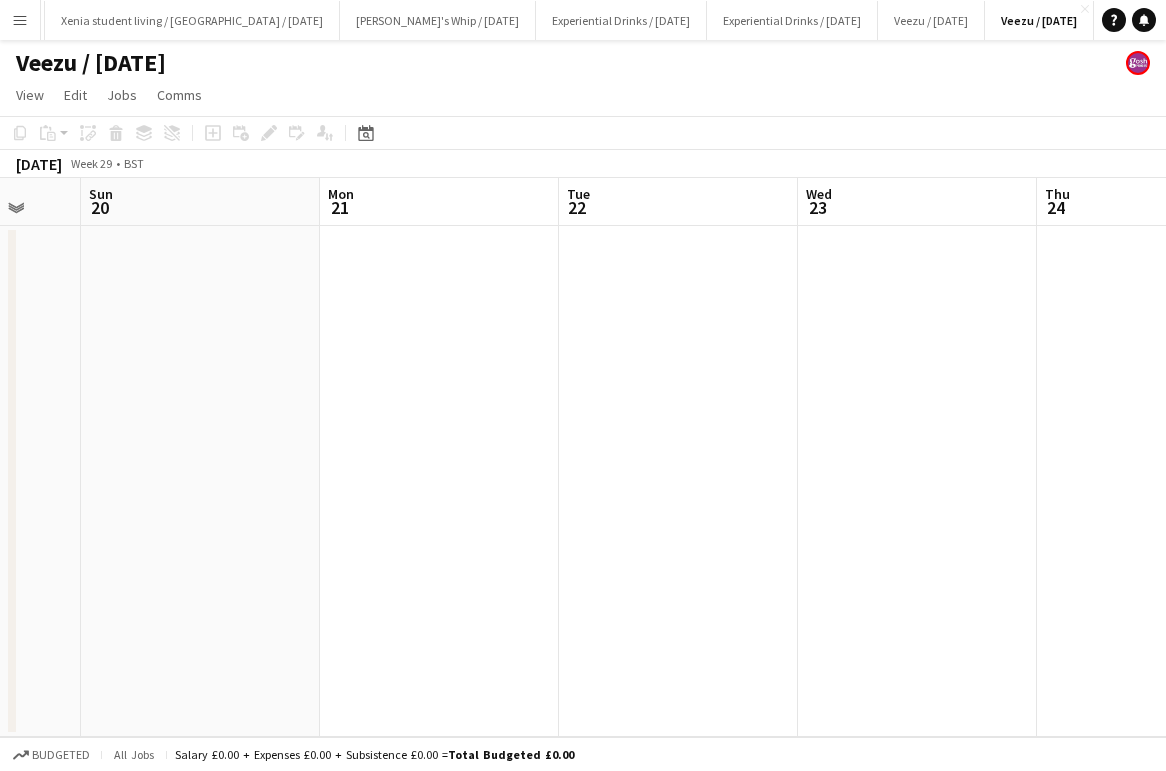 click at bounding box center [439, 481] 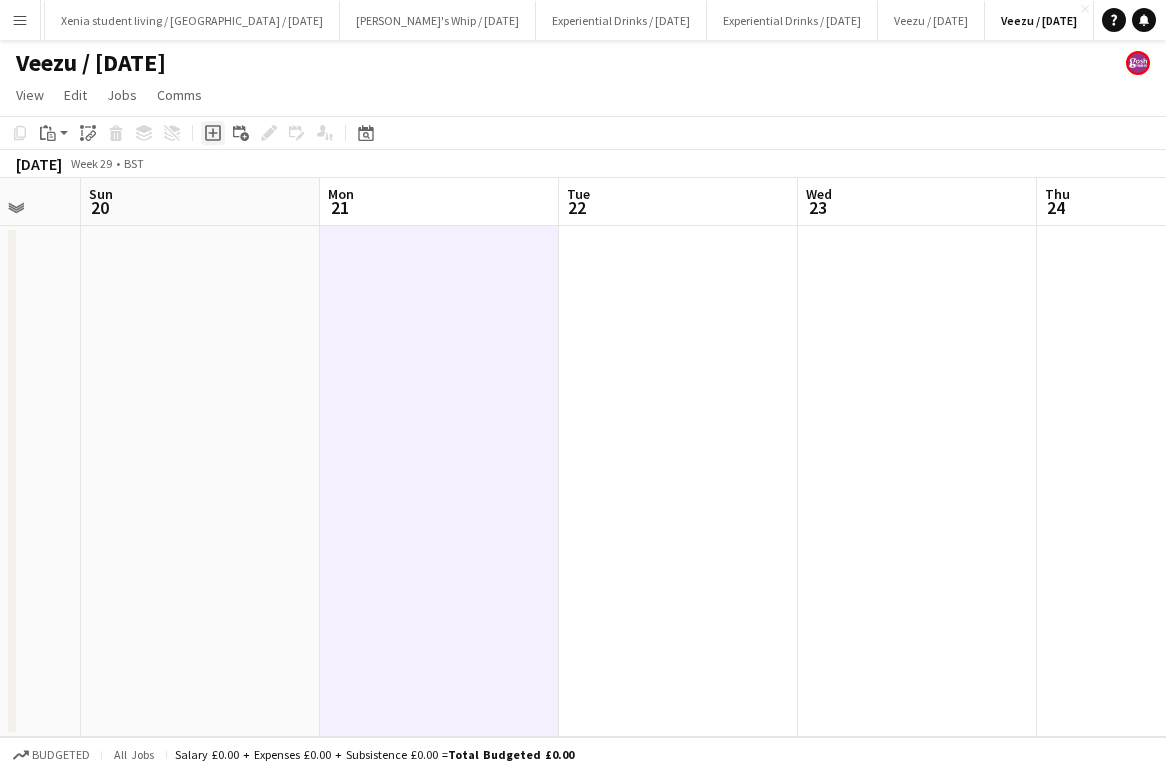 click 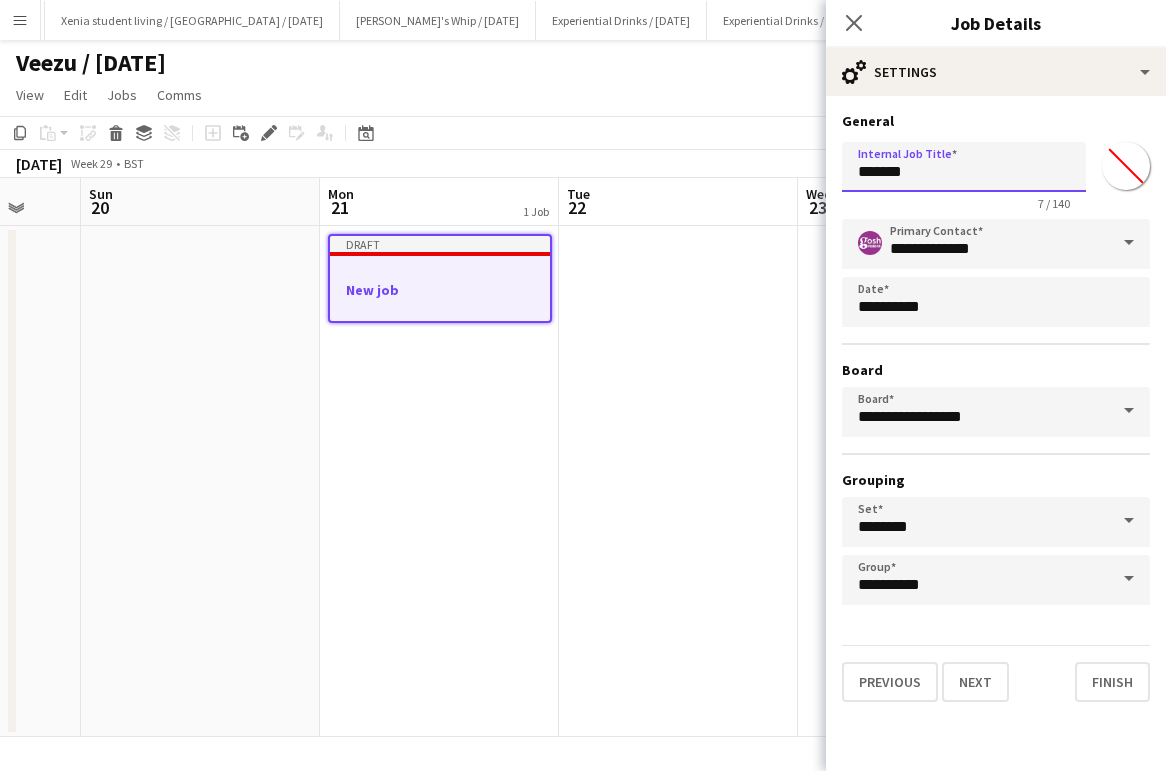 drag, startPoint x: 959, startPoint y: 181, endPoint x: 756, endPoint y: 159, distance: 204.18864 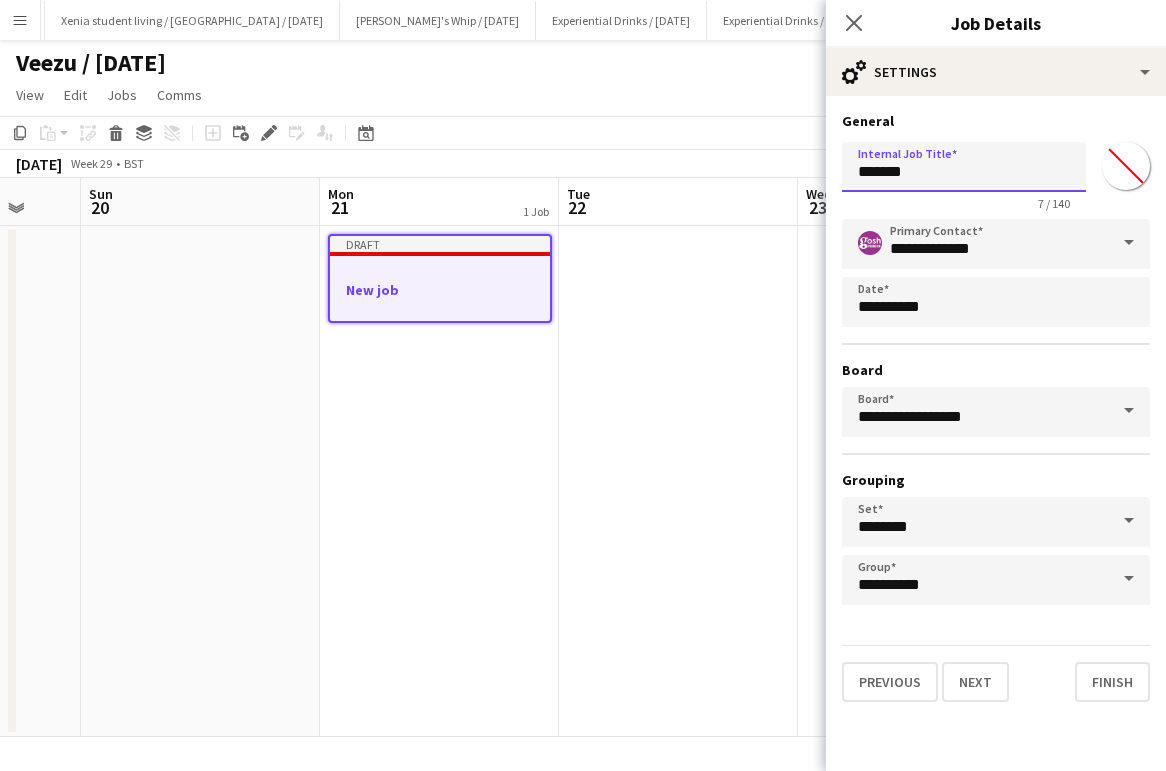 click on "Menu
Boards
Boards   Boards   All jobs   Status
Workforce
Workforce   My Workforce   Recruiting
Comms
Comms
Pay
Pay   Approvals   Payments   Reports
Platform Settings
Platform Settings   App settings   Your settings   Profiles
Training Academy
Training Academy
Knowledge Base
Knowledge Base
Product Updates
Product Updates   Log Out   Privacy   Experiential Drinks / [DATE]
Close
Xenia student living / [GEOGRAPHIC_DATA] / [DATE]
Close
[PERSON_NAME]'s Whip / [DATE]
Close
Experiential Drinks / [DATE]
Close
Experiential Drinks / [DATE]
Close
Veezu / [DATE]
Close" at bounding box center (583, 385) 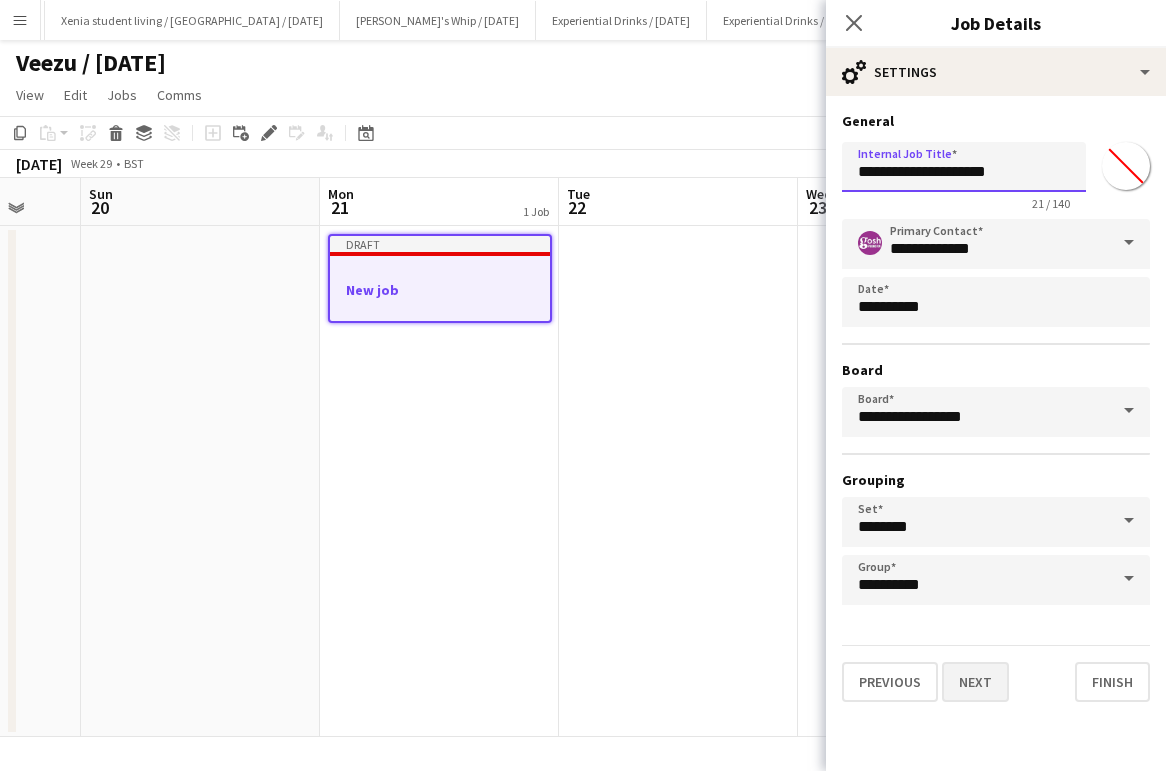type on "**********" 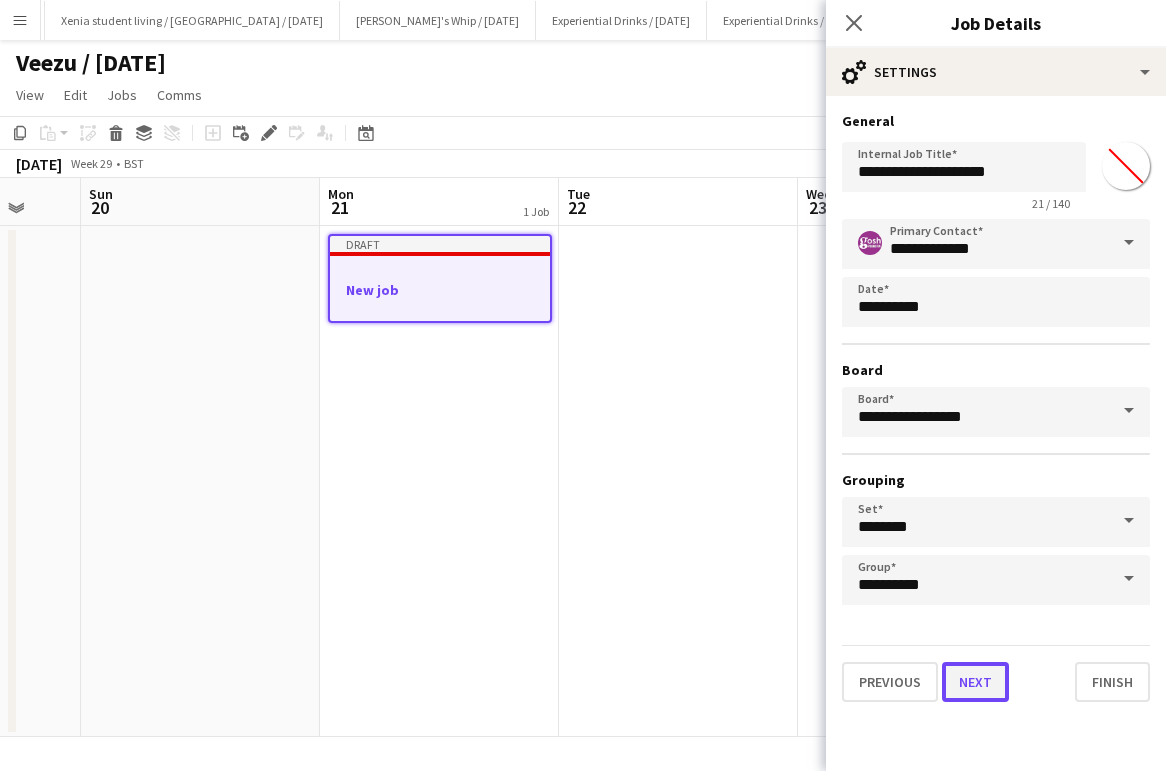 click on "Next" at bounding box center (975, 682) 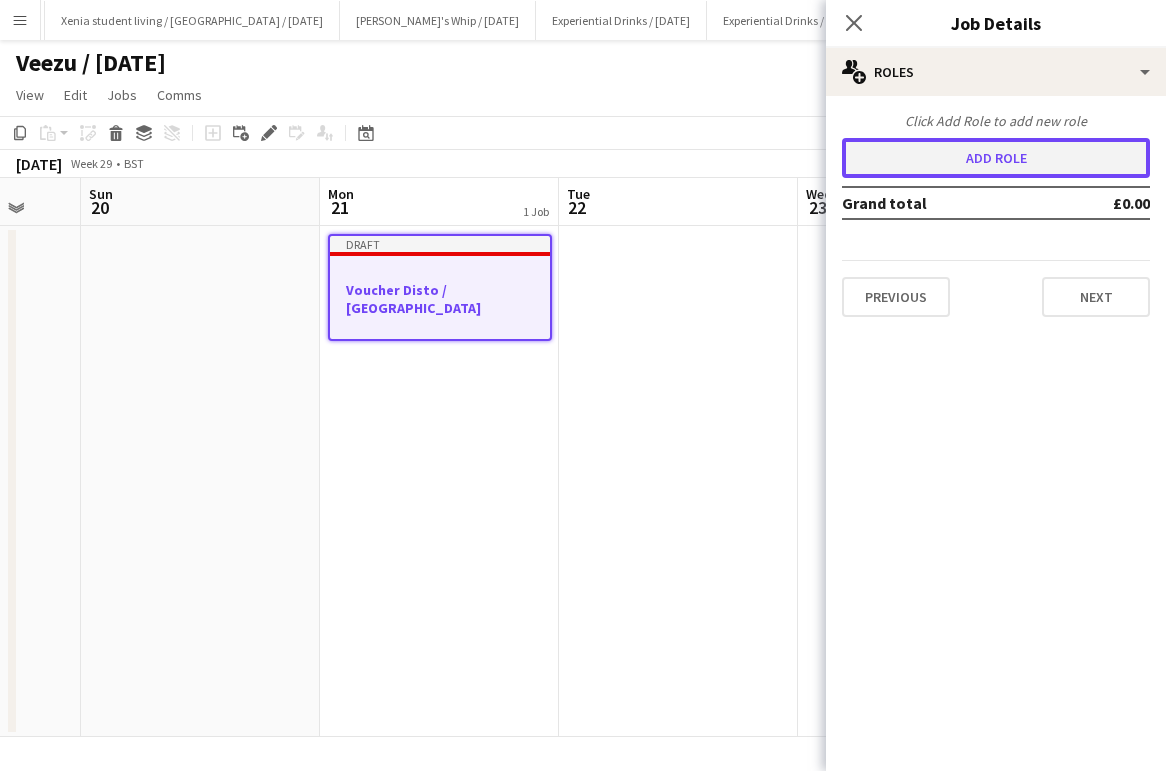 click on "Add role" at bounding box center (996, 158) 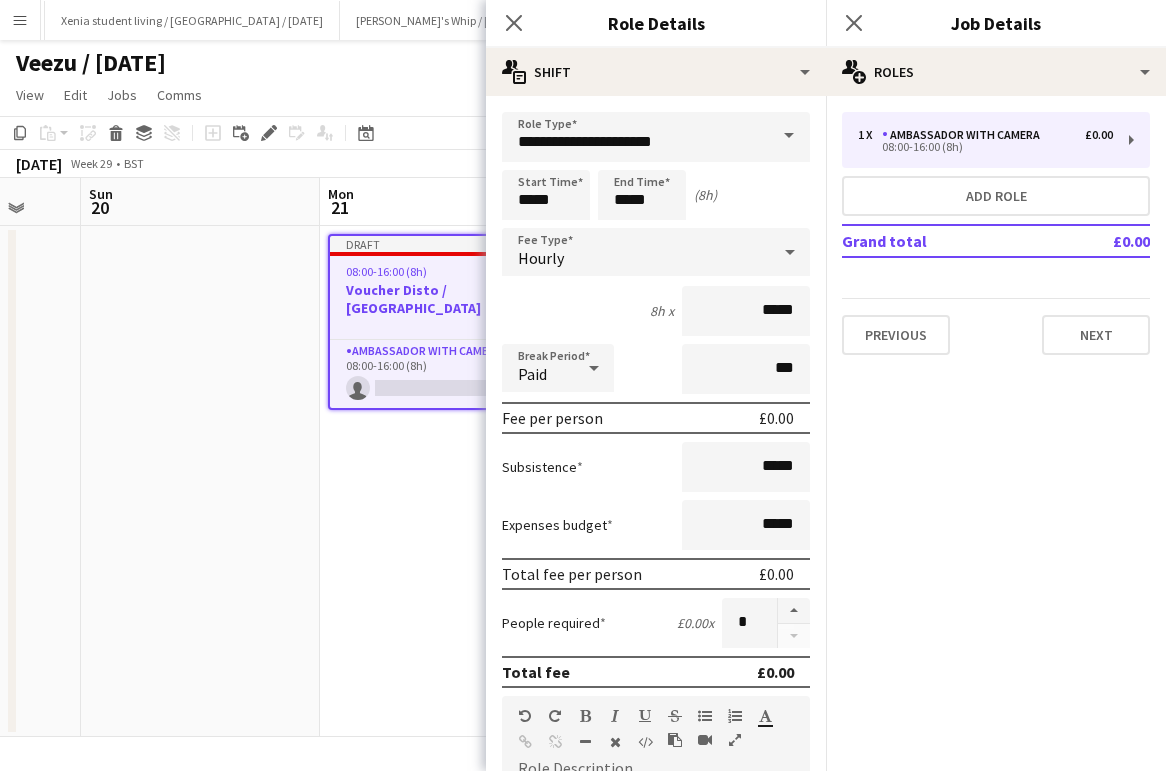 click at bounding box center (789, 136) 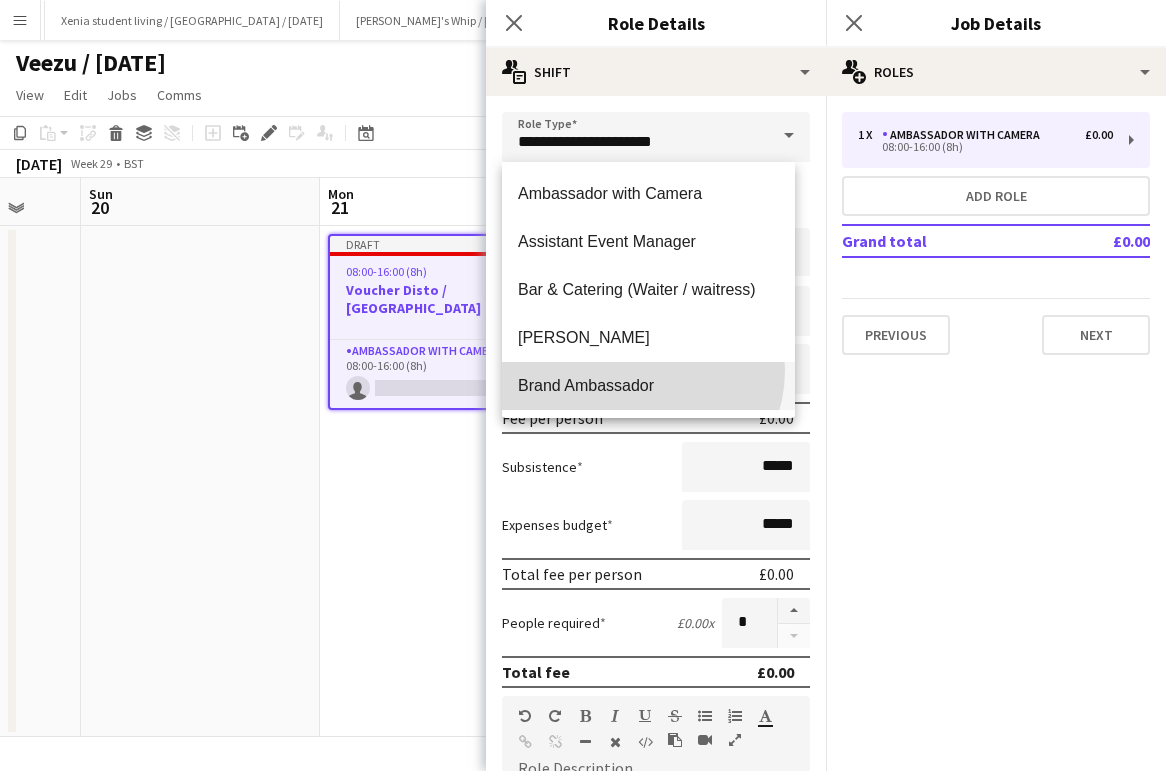 click on "Brand Ambassador" at bounding box center (648, 386) 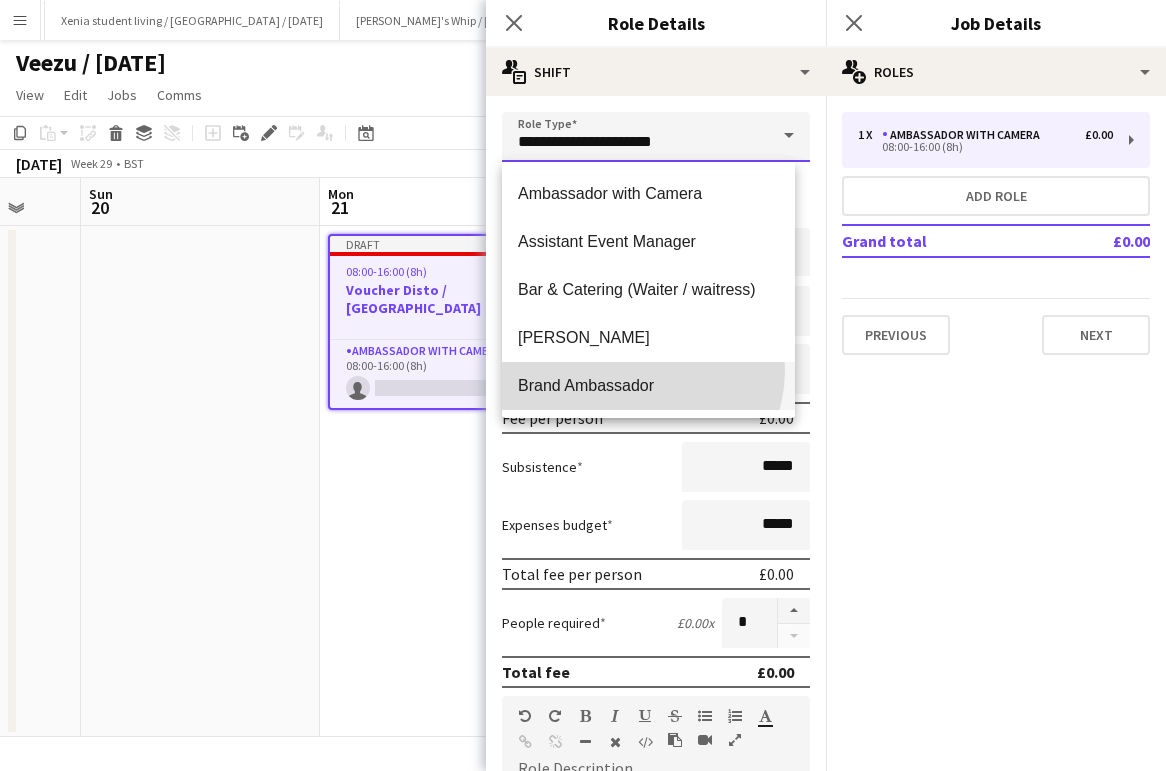 type on "**********" 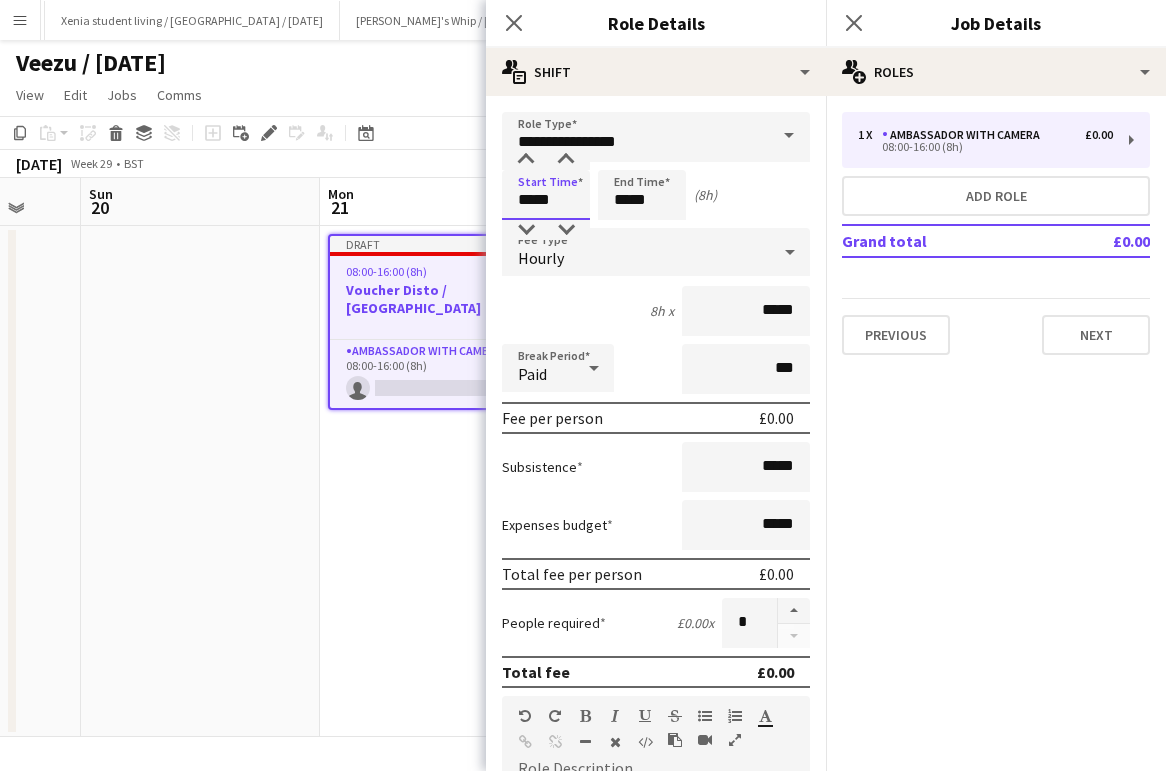 click on "*****" at bounding box center (546, 195) 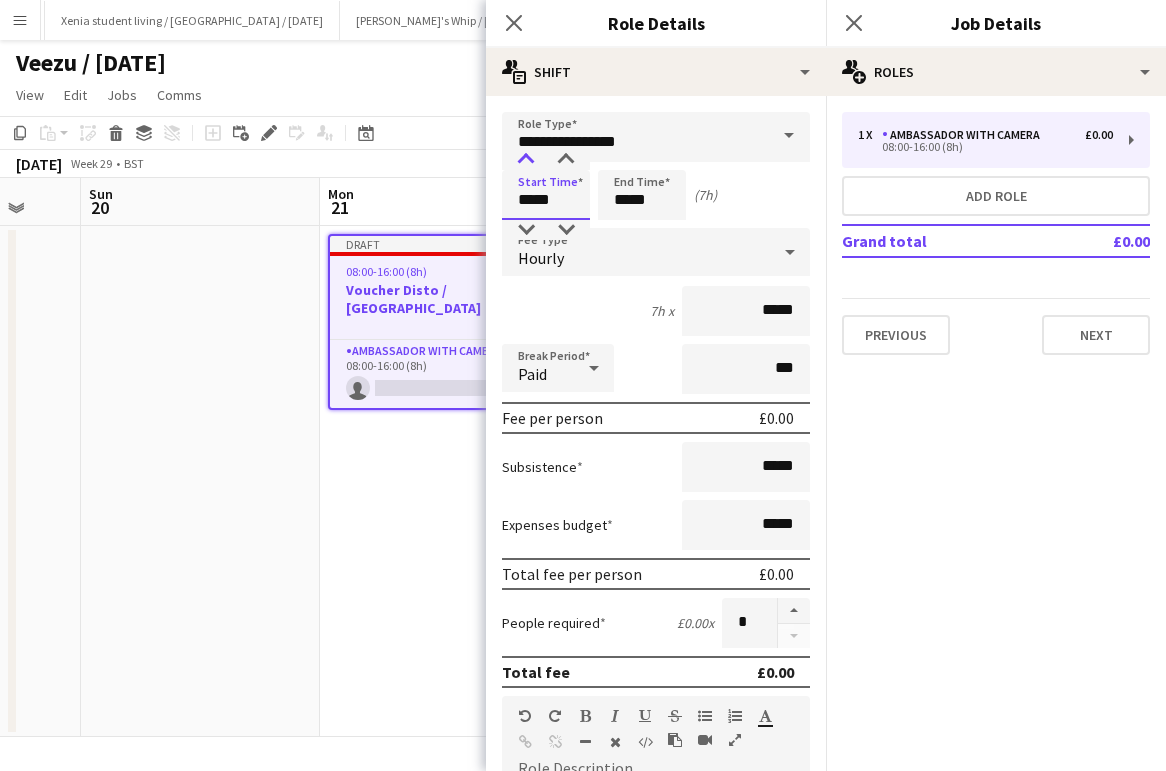 click at bounding box center [526, 160] 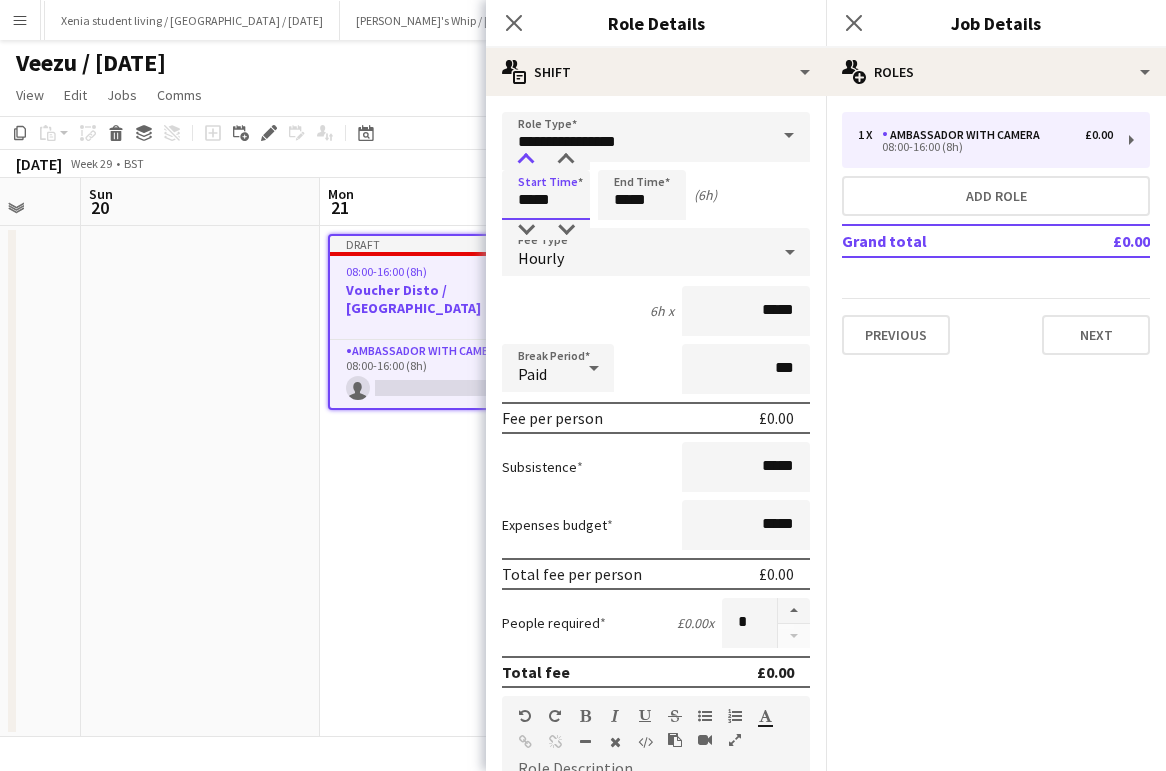click at bounding box center (526, 160) 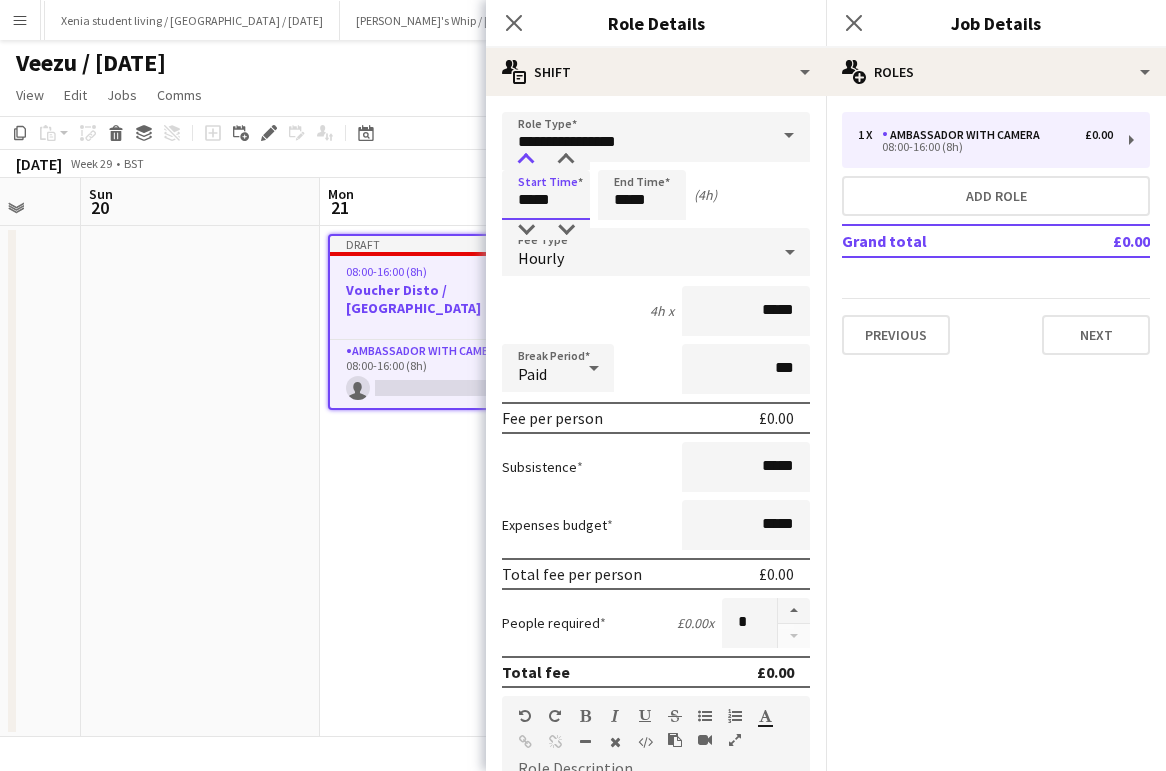 click at bounding box center (526, 160) 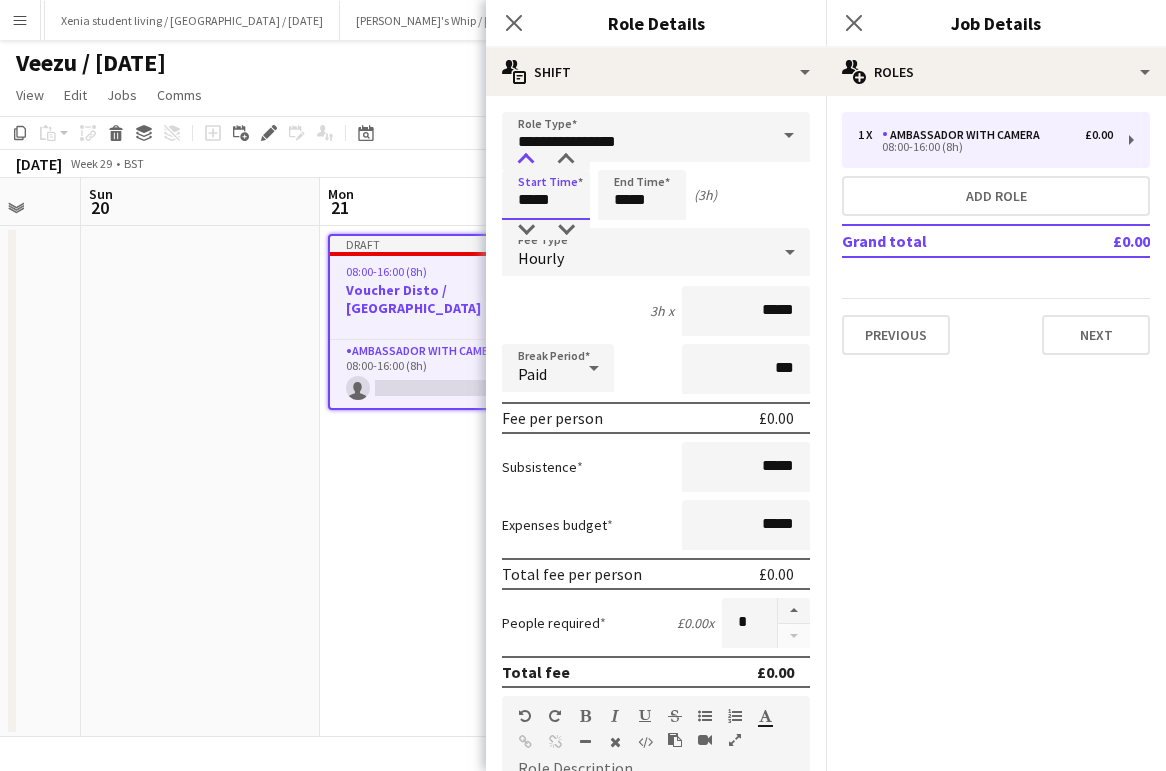 type on "*****" 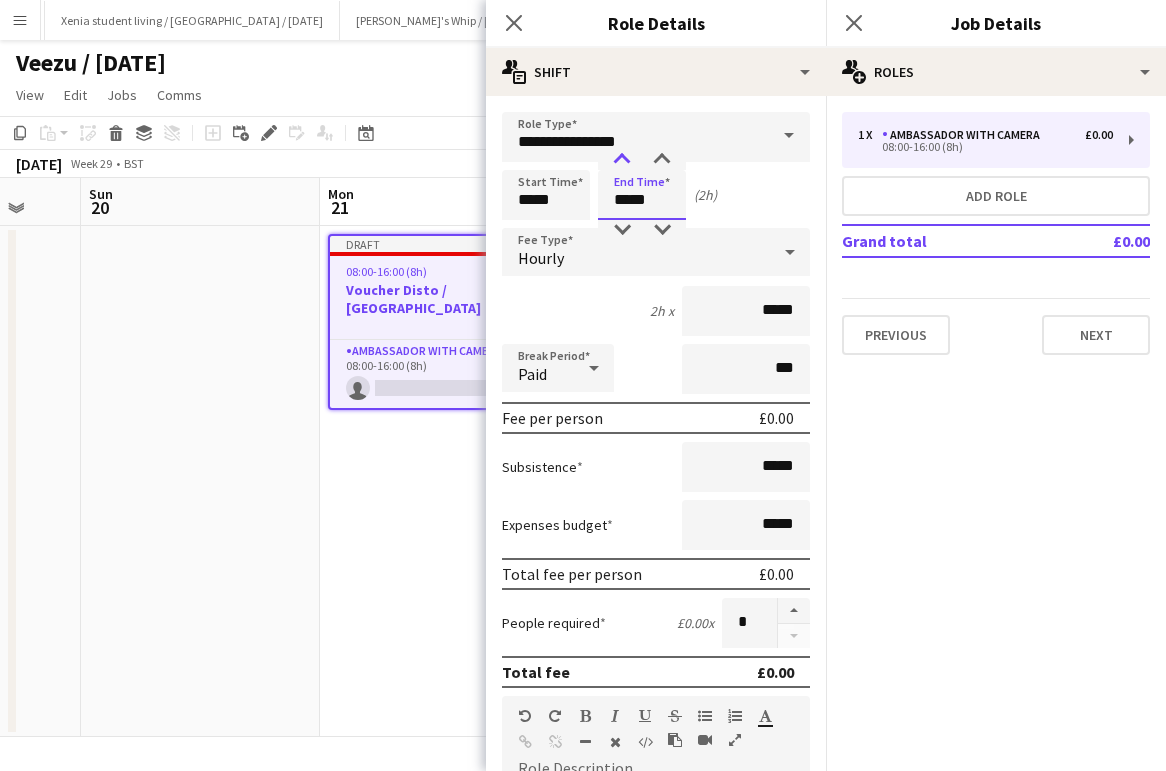 drag, startPoint x: 640, startPoint y: 204, endPoint x: 622, endPoint y: 161, distance: 46.615448 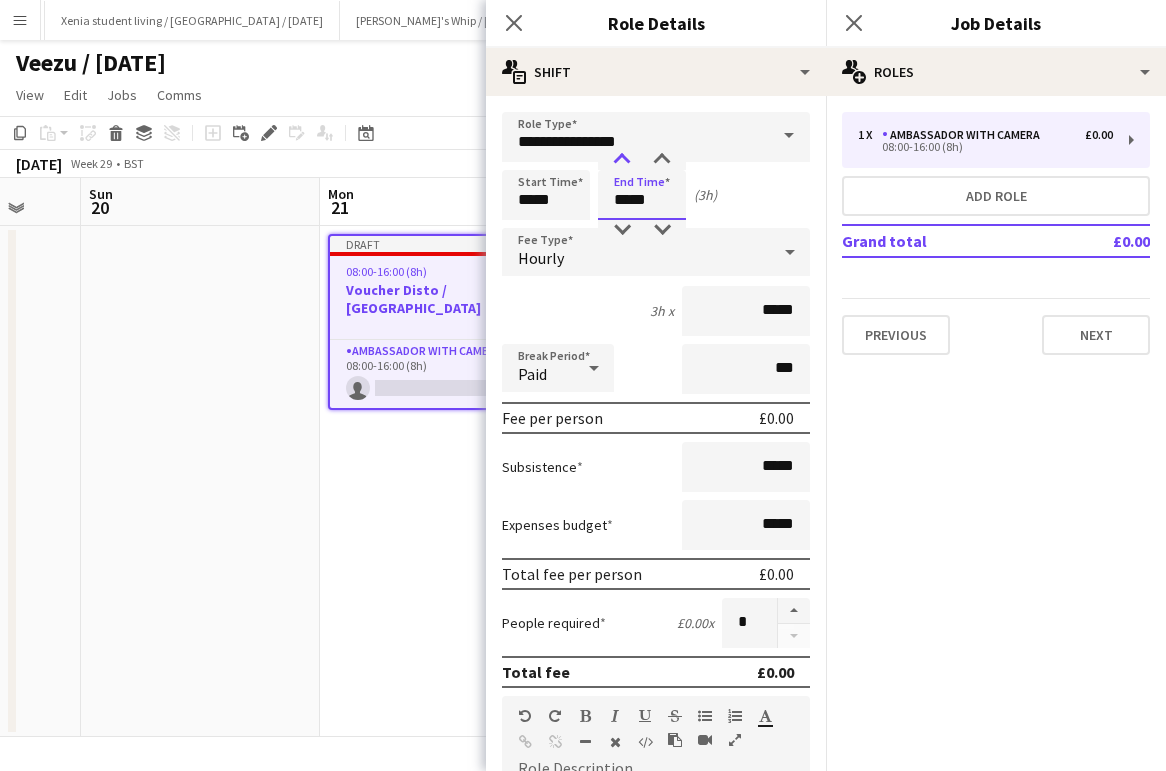 click at bounding box center (622, 160) 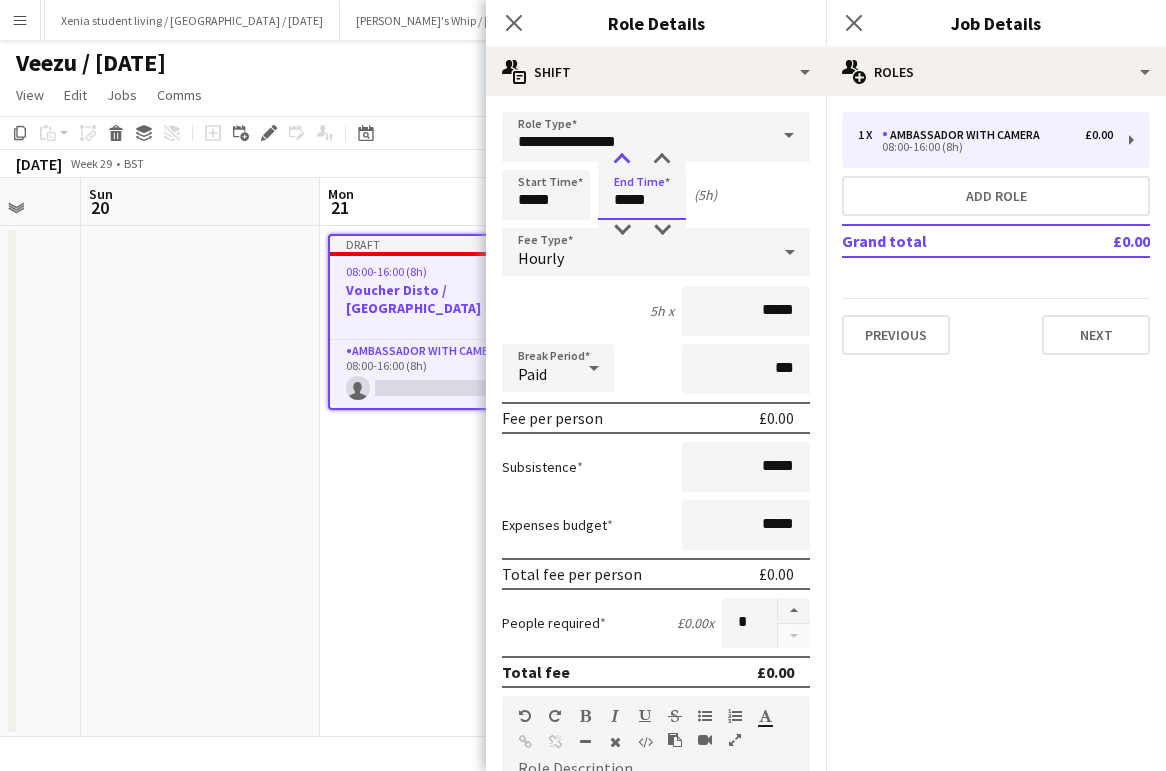 click at bounding box center (622, 160) 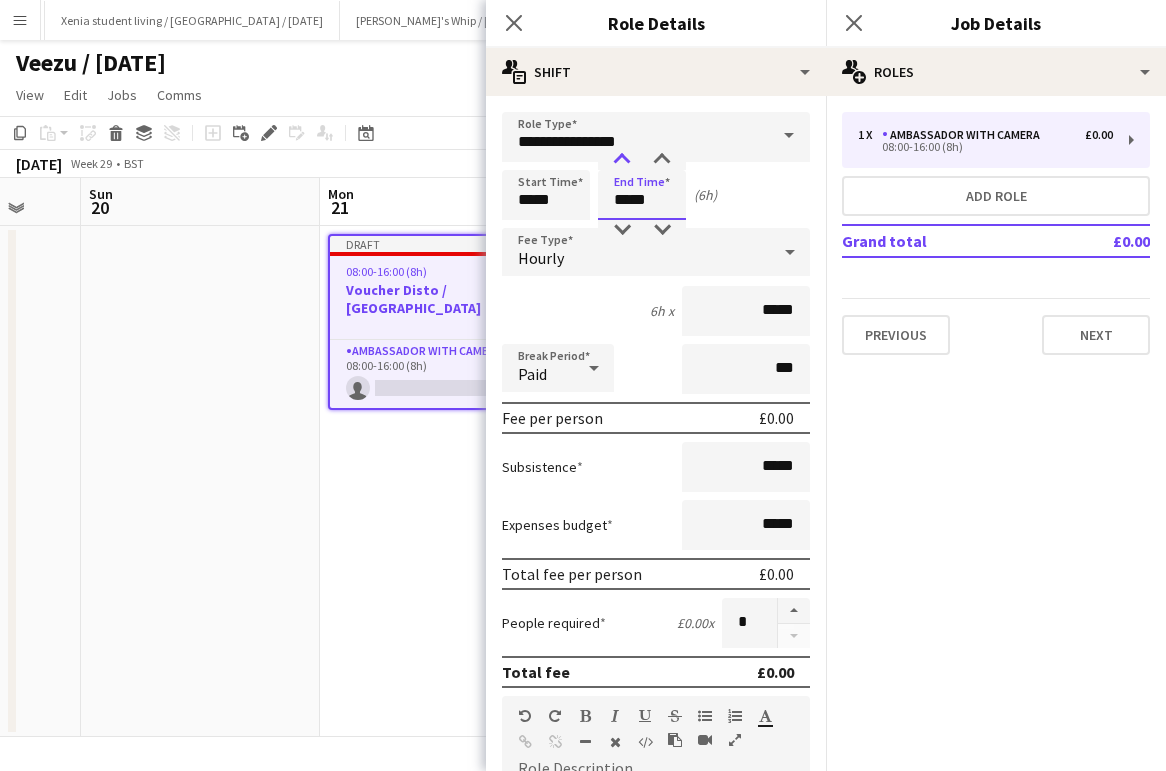 click at bounding box center (622, 160) 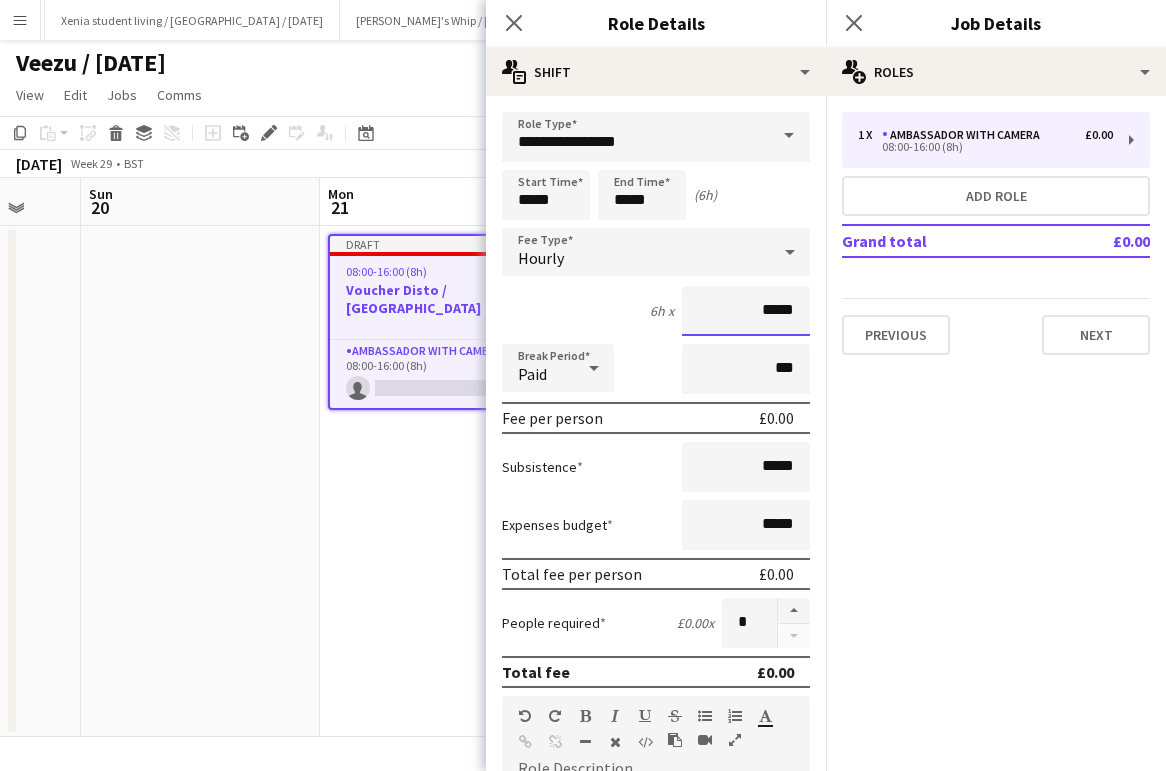 click on "*****" at bounding box center (746, 311) 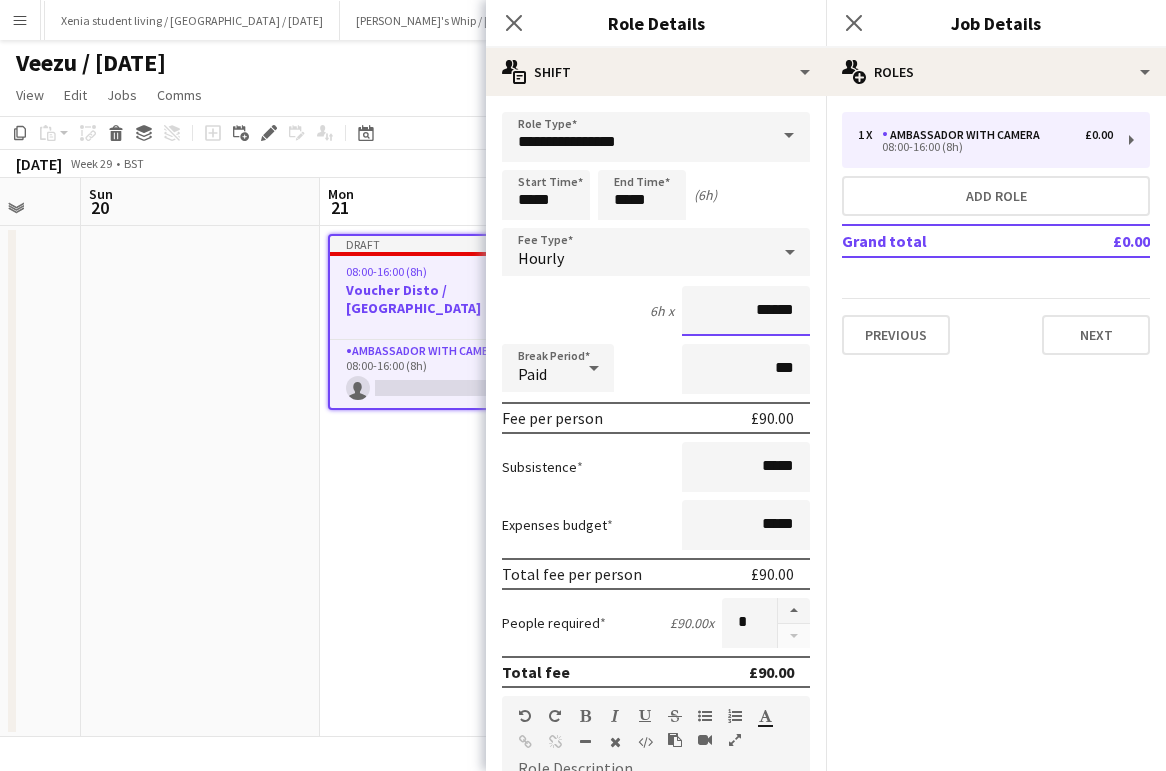 type on "******" 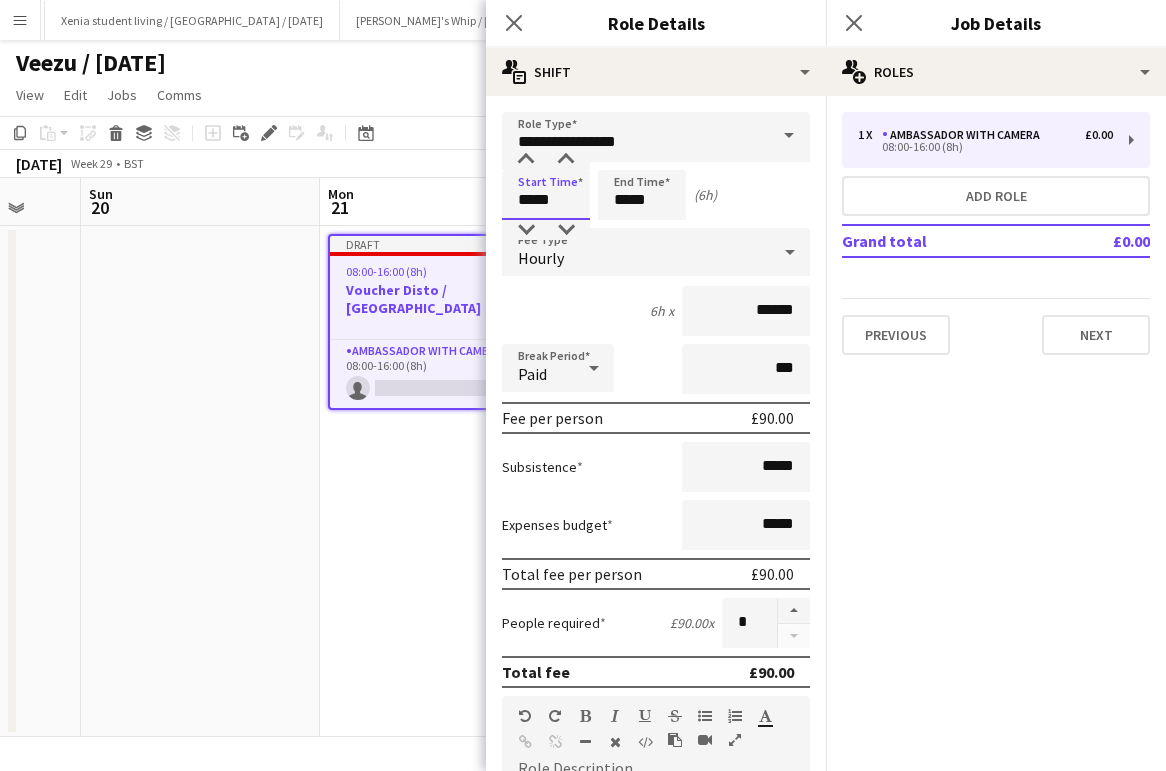 click on "*****" at bounding box center (546, 195) 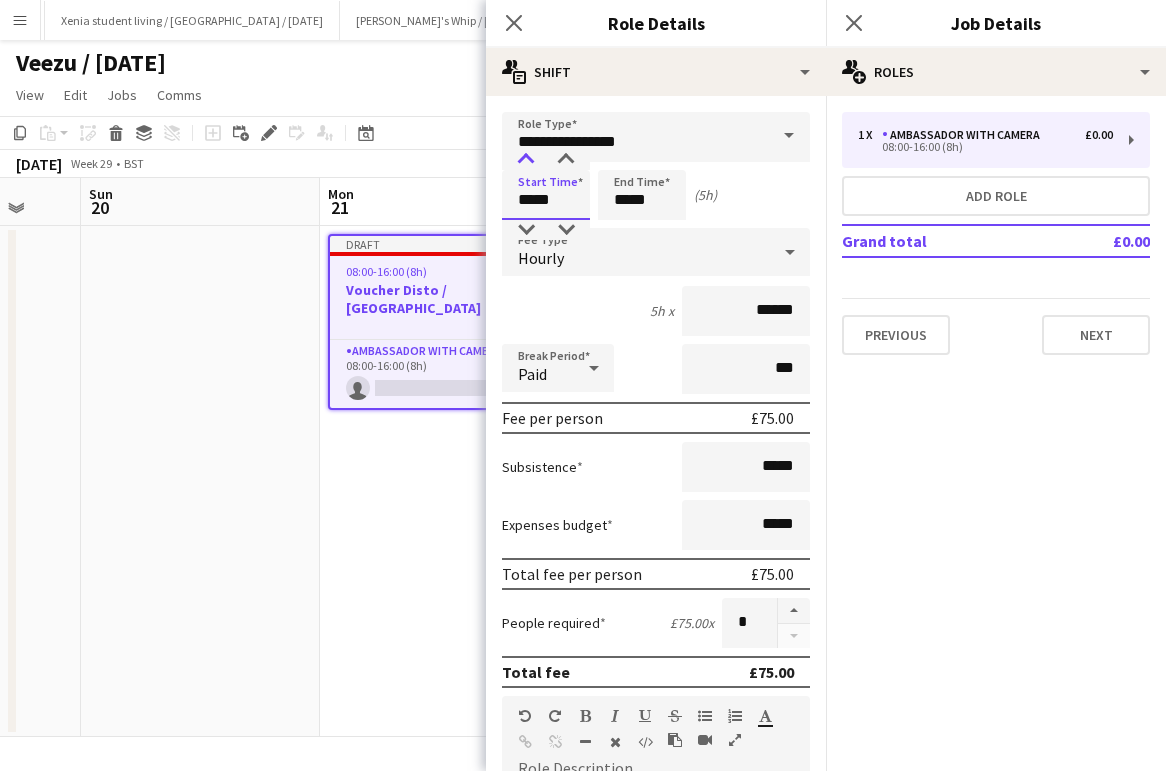 click at bounding box center (526, 160) 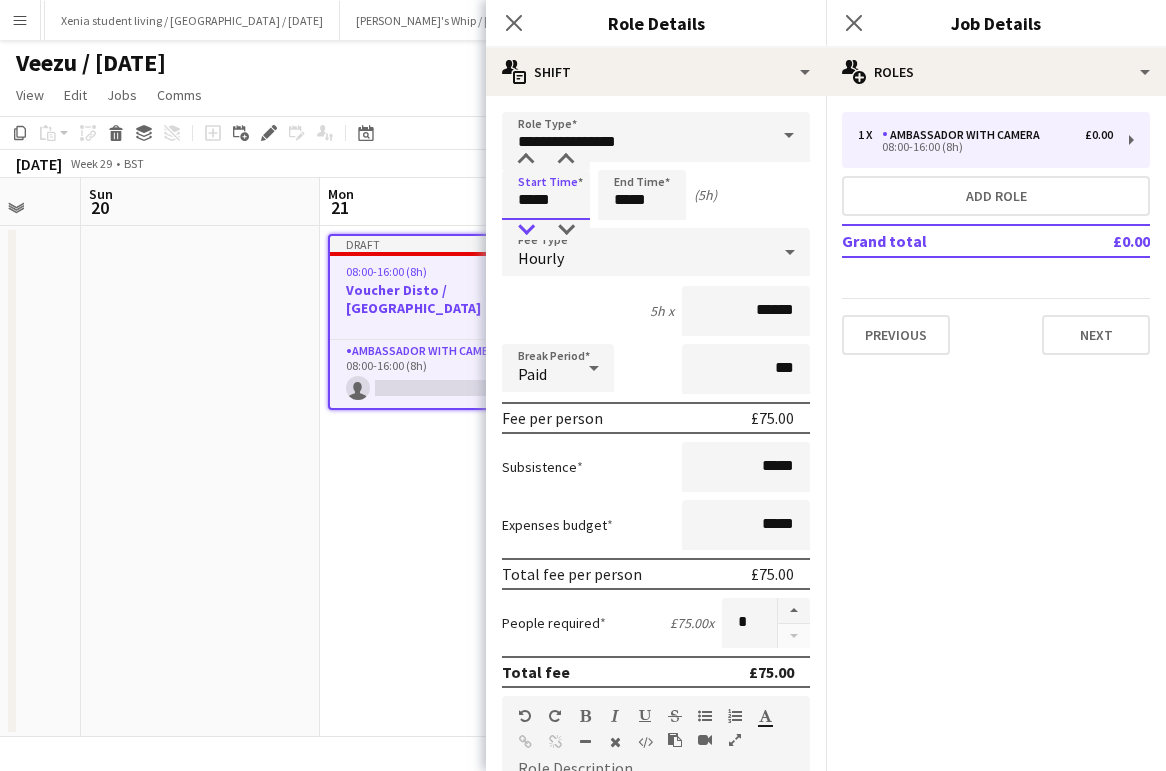 type on "*****" 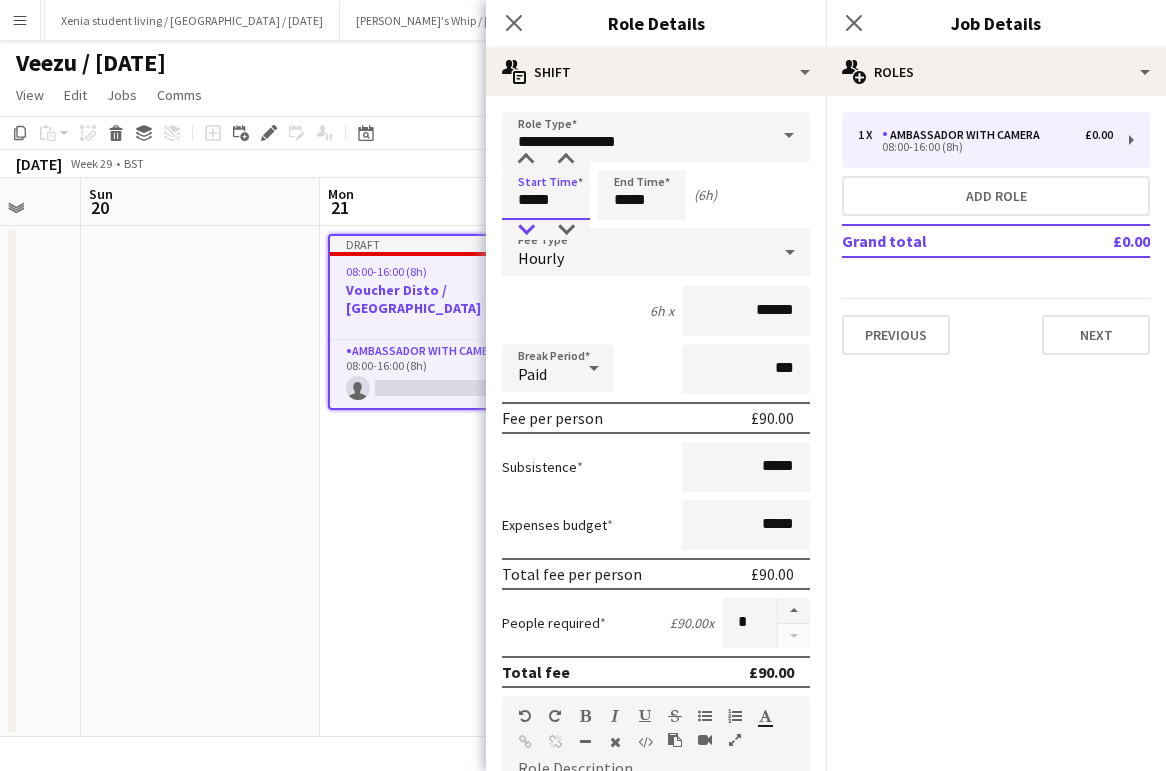 click at bounding box center (526, 230) 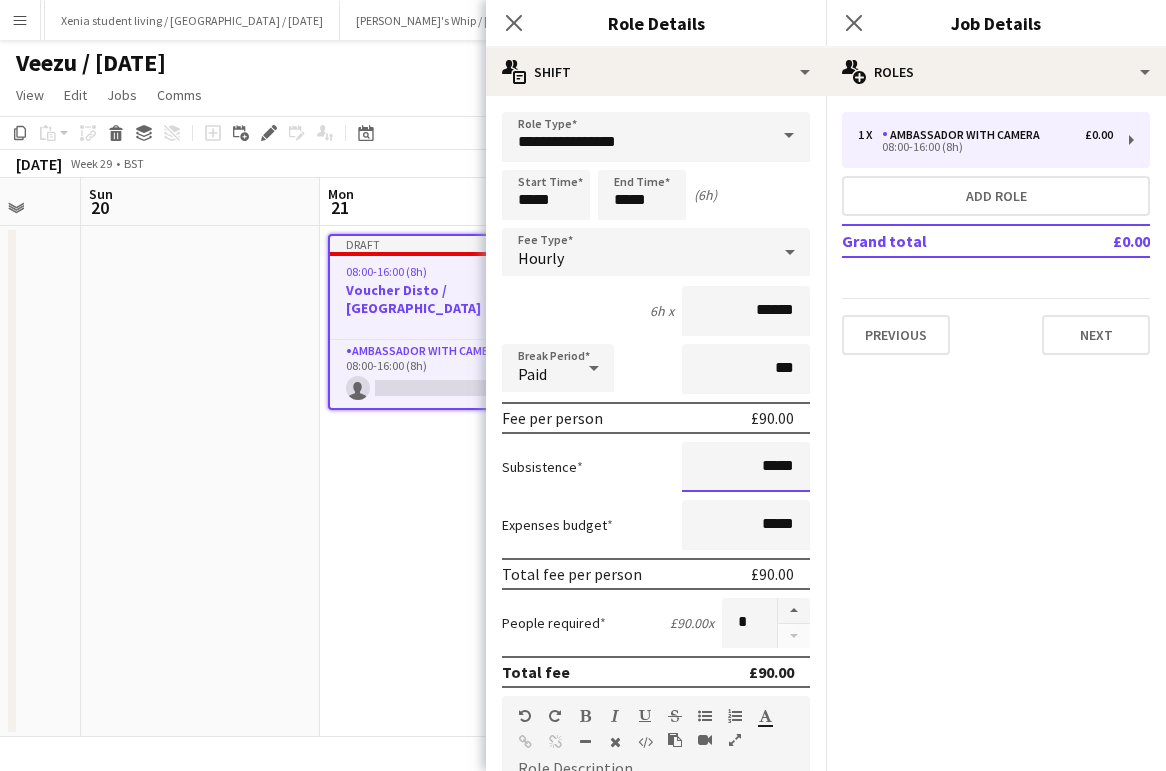 click on "*****" at bounding box center [746, 467] 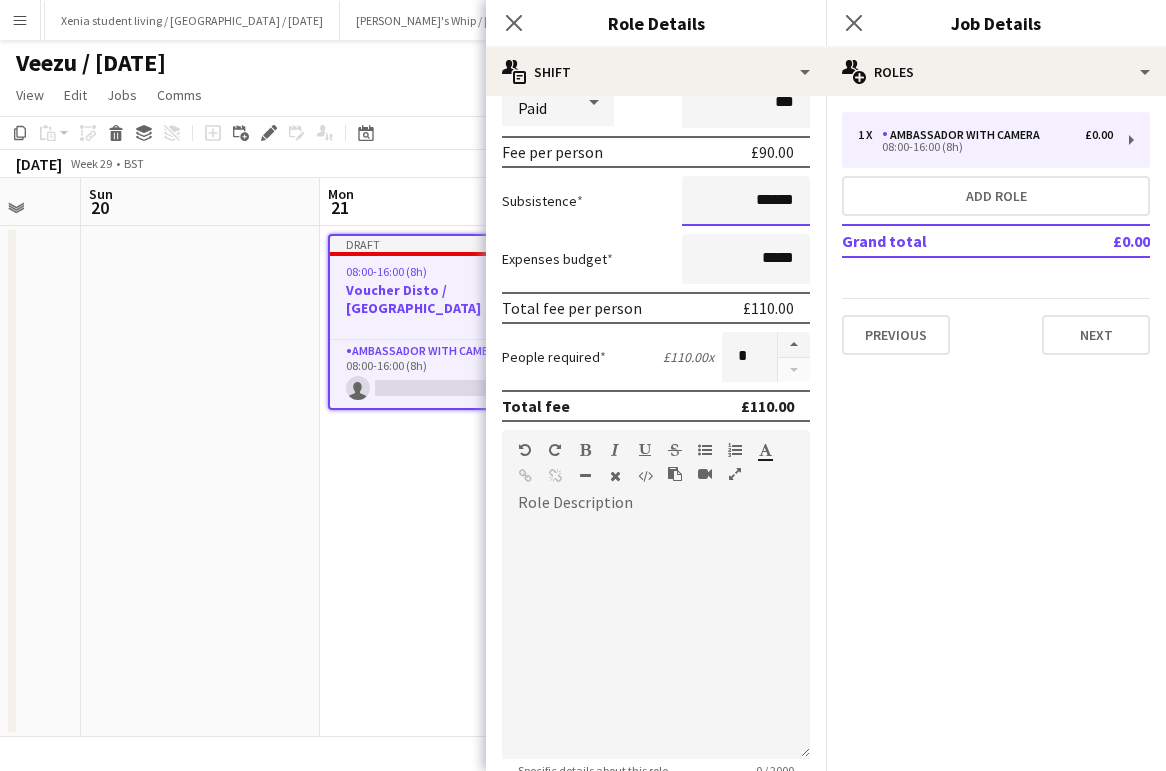 scroll, scrollTop: 267, scrollLeft: 0, axis: vertical 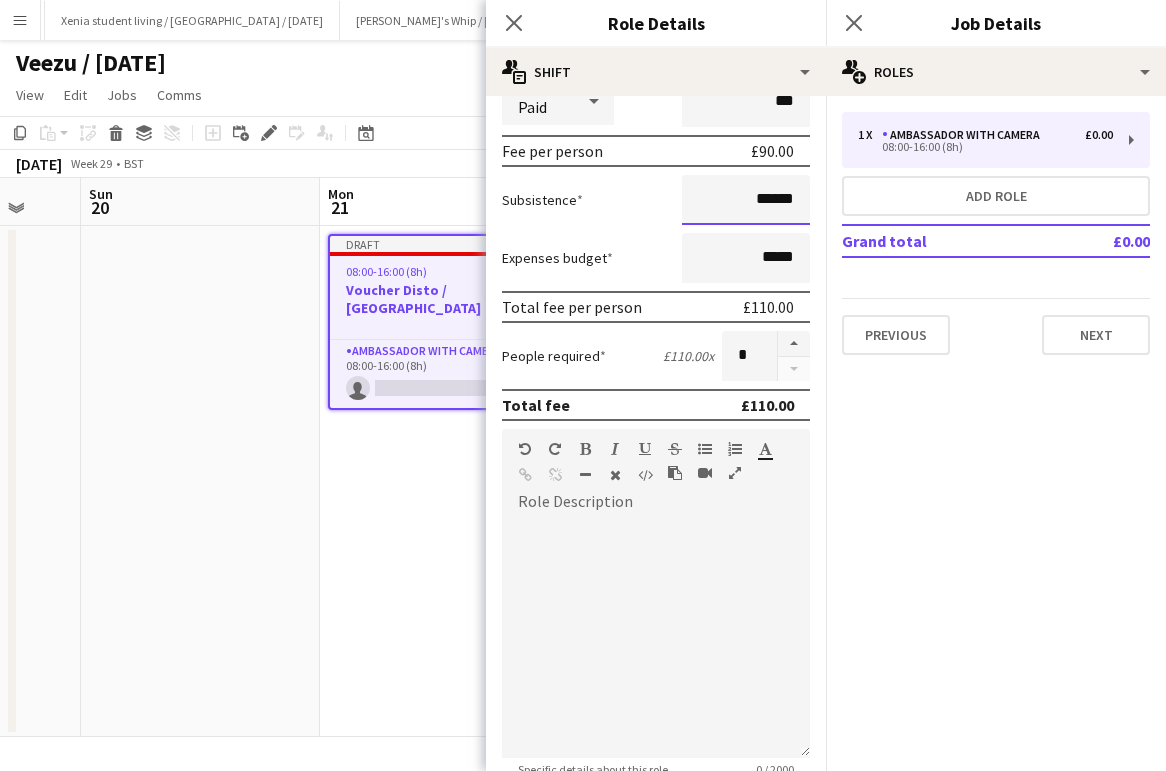 type on "******" 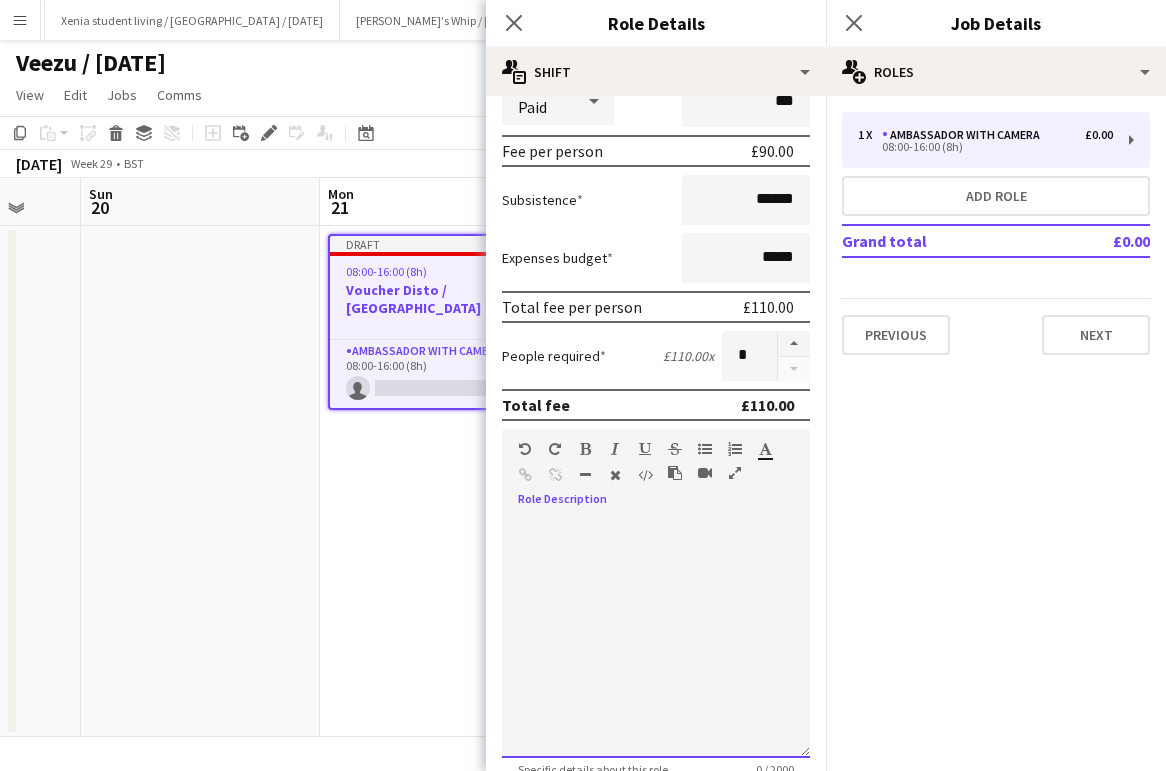 click at bounding box center (656, 638) 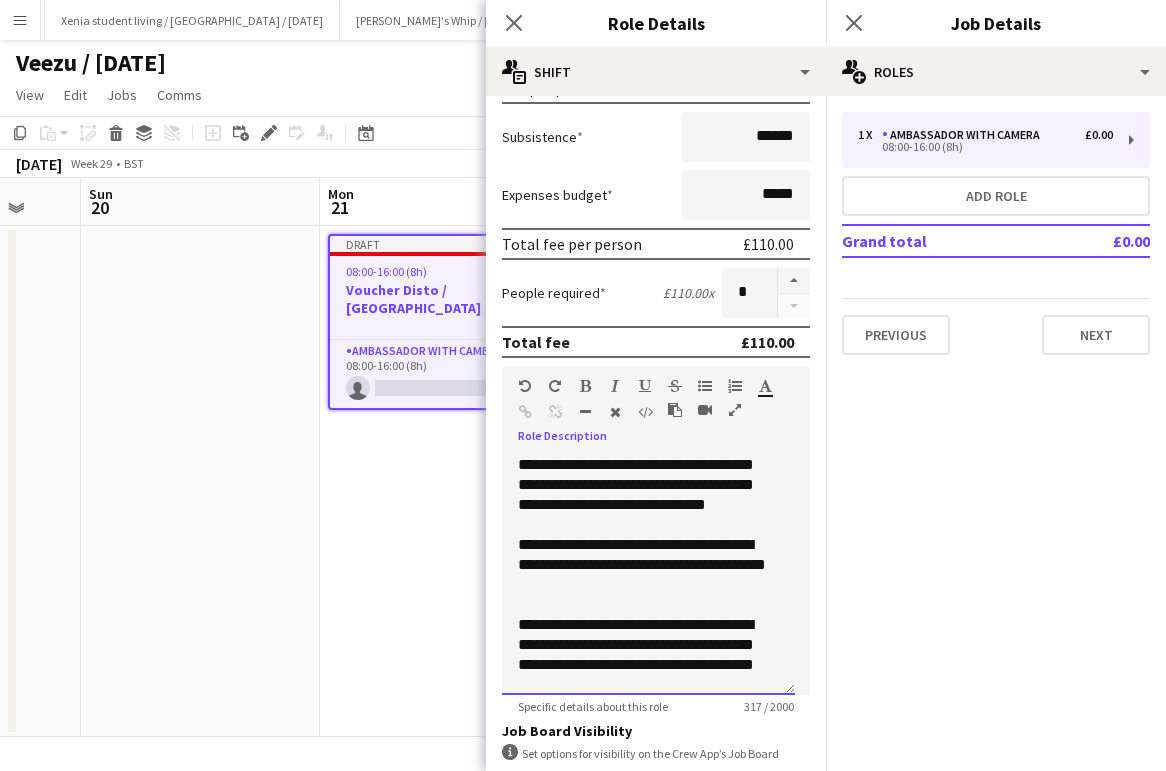 scroll, scrollTop: 583, scrollLeft: 0, axis: vertical 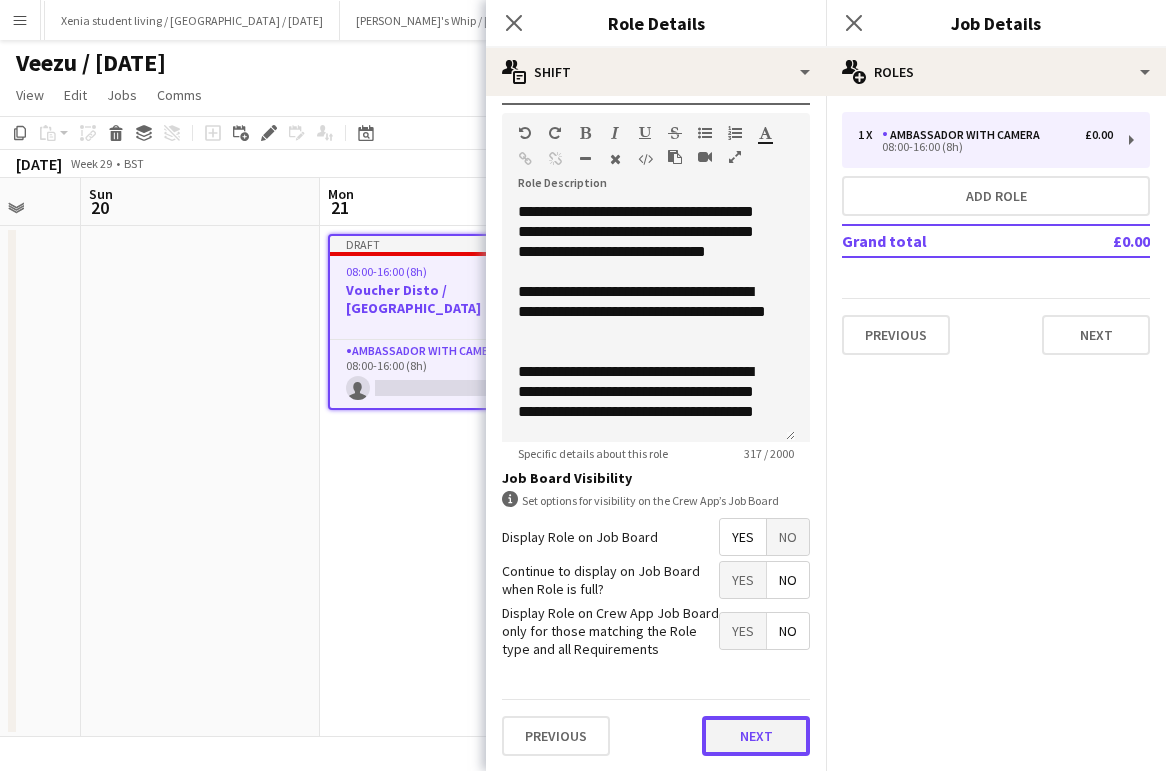 click on "Next" at bounding box center [756, 736] 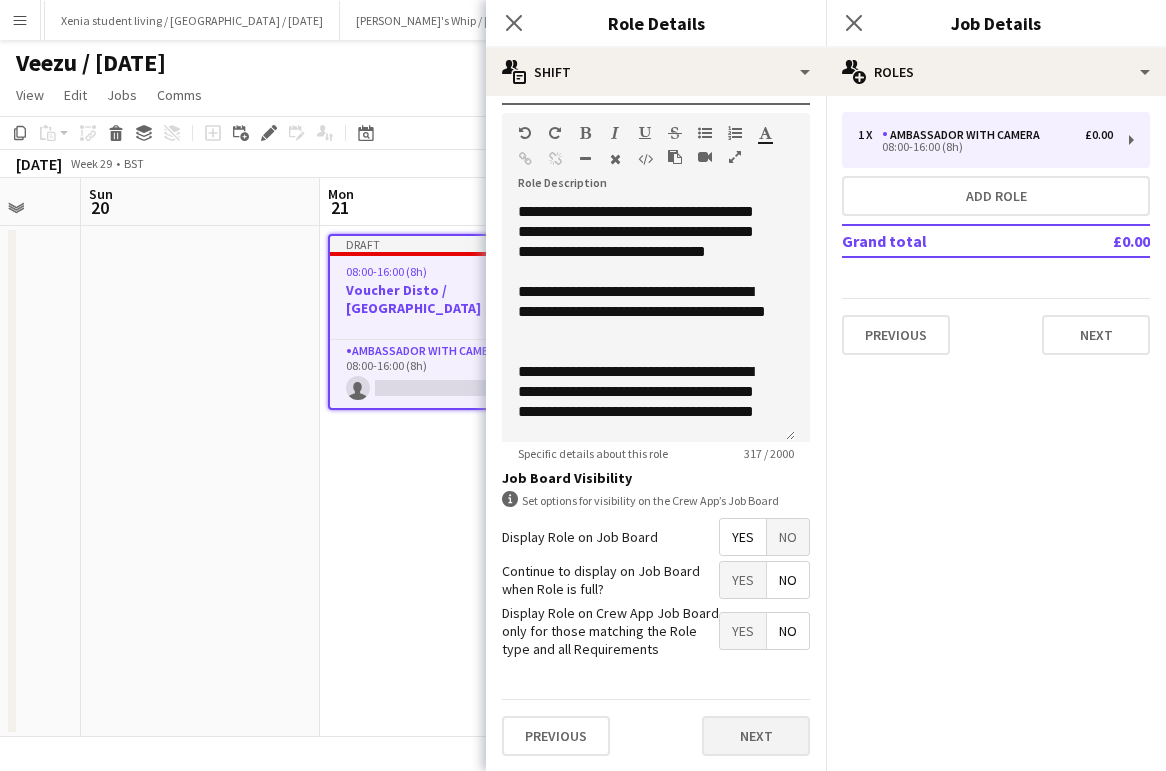 scroll, scrollTop: 0, scrollLeft: 0, axis: both 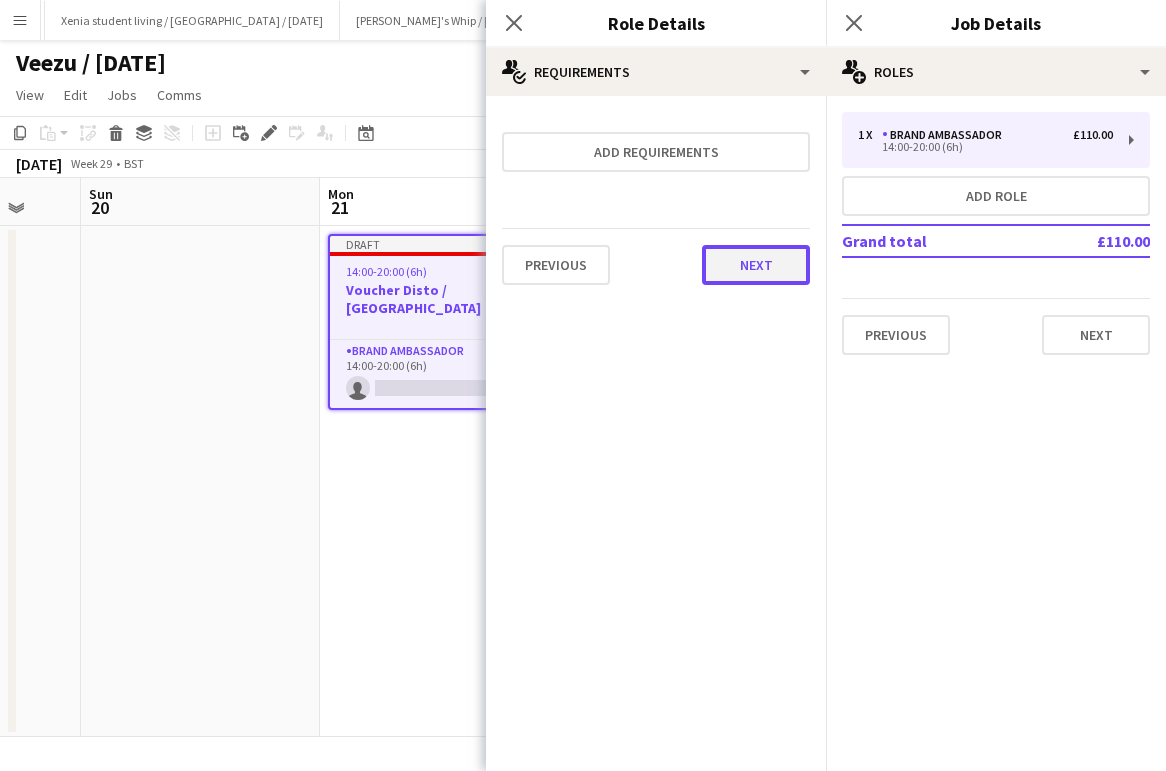 click on "Next" at bounding box center (756, 265) 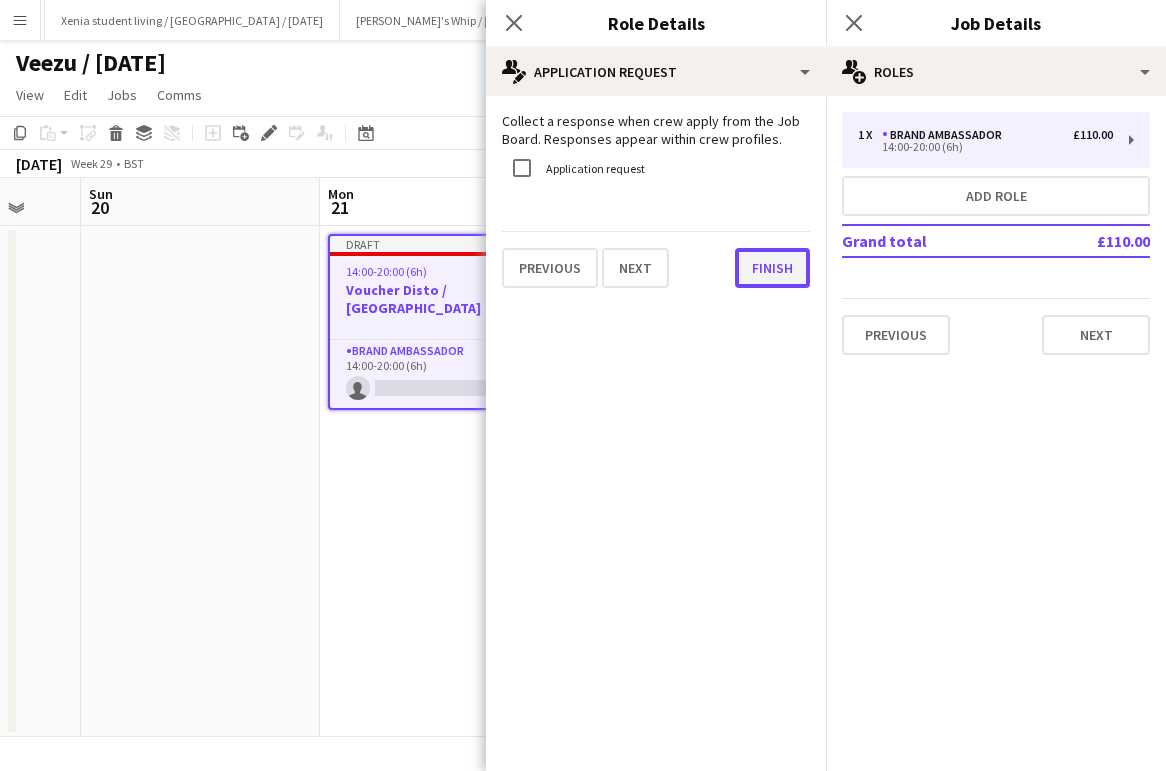 click on "Finish" at bounding box center [772, 268] 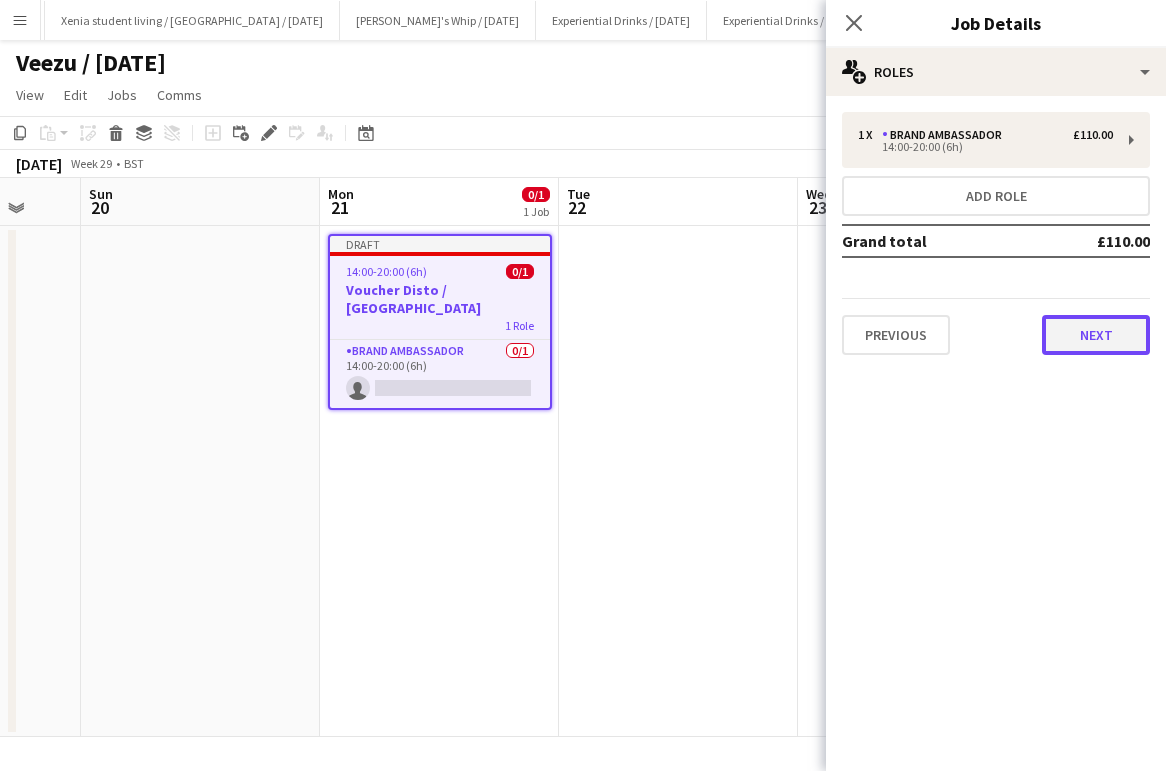 click on "Next" at bounding box center (1096, 335) 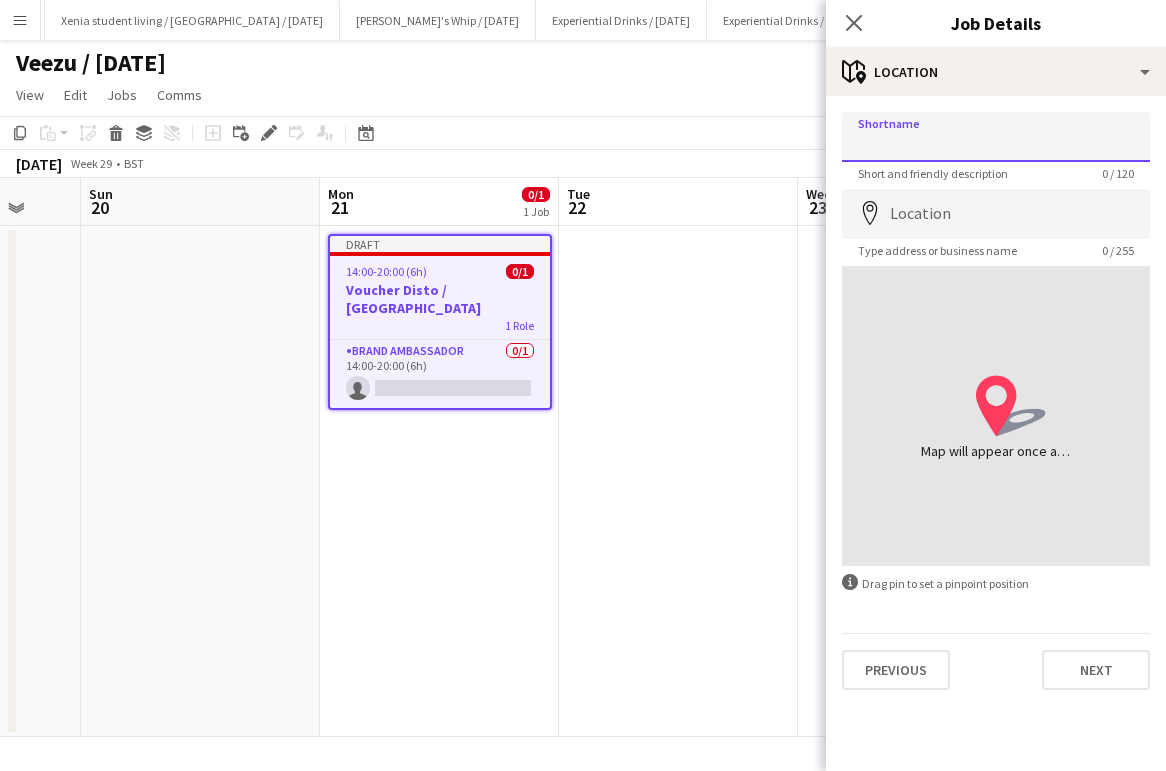 click on "Shortname" at bounding box center [996, 137] 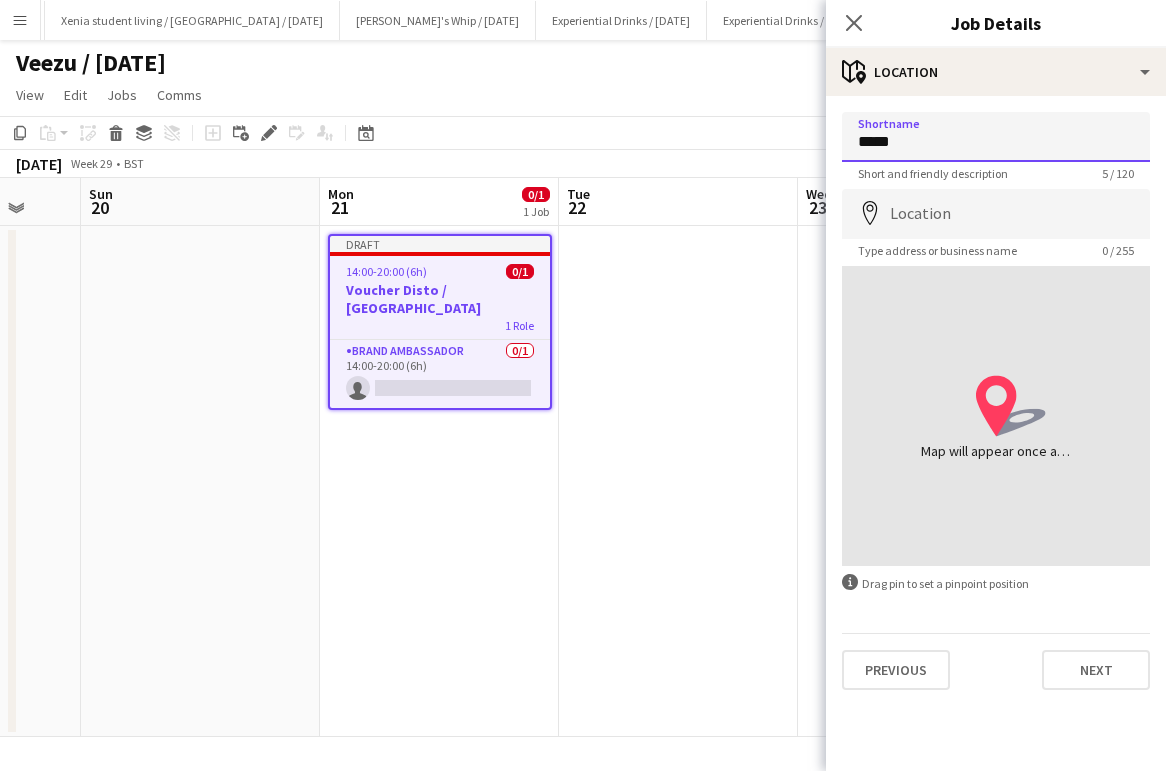 type on "*****" 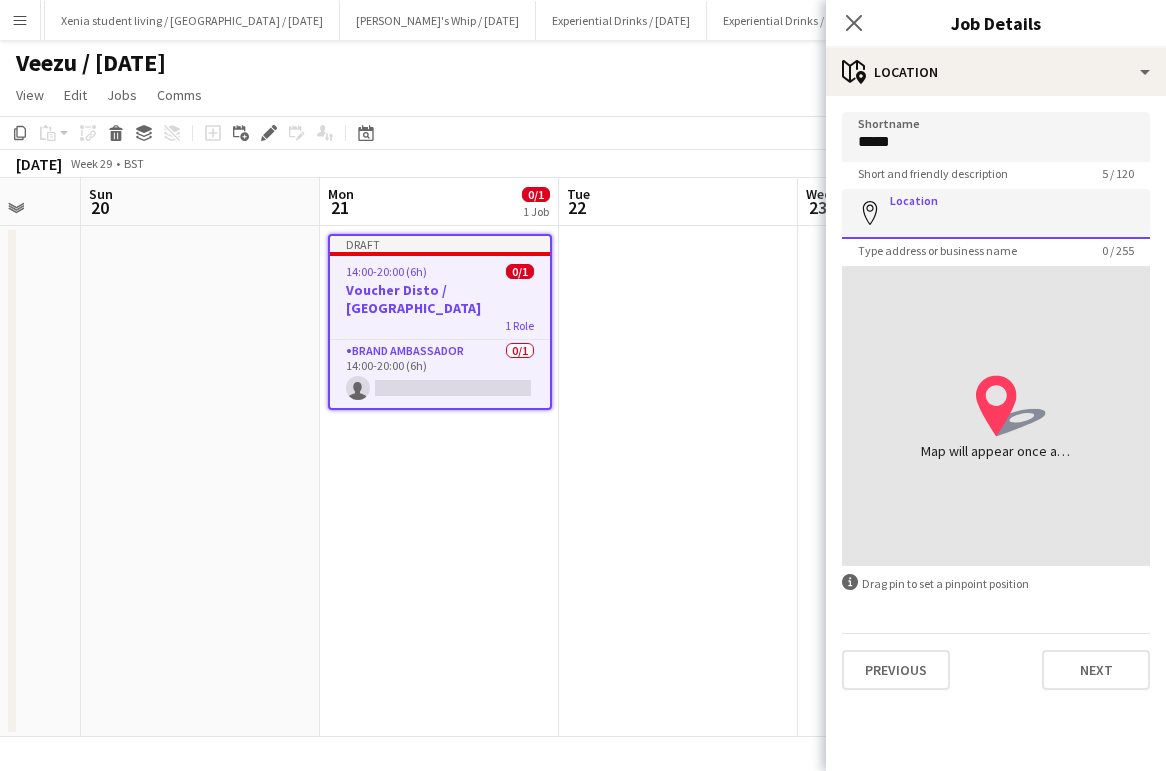 click on "Location" at bounding box center (996, 214) 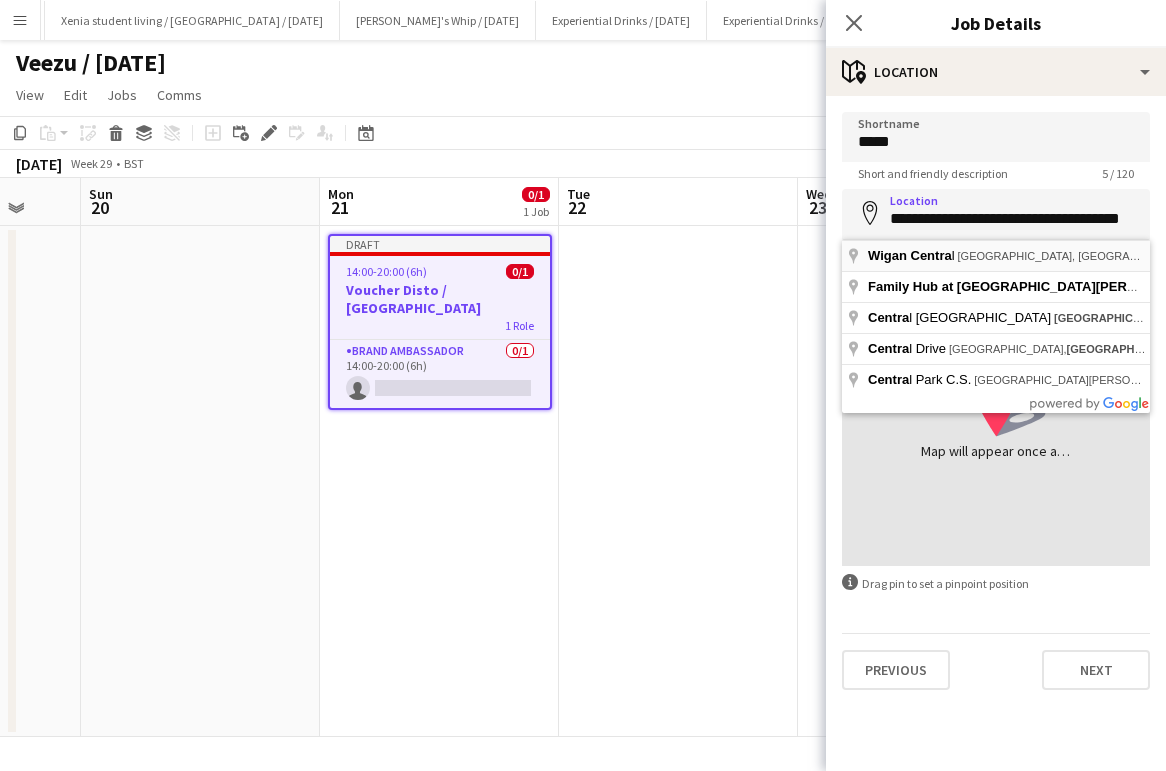 type on "**********" 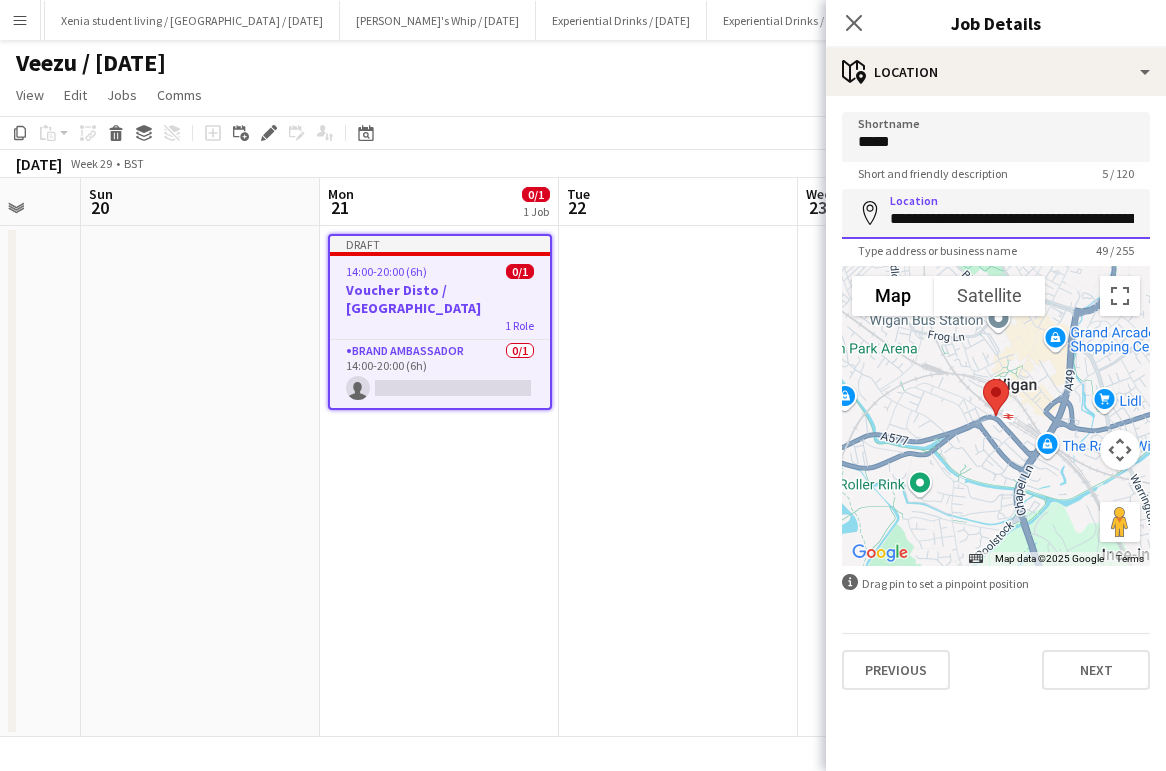 click on "**********" at bounding box center (996, 214) 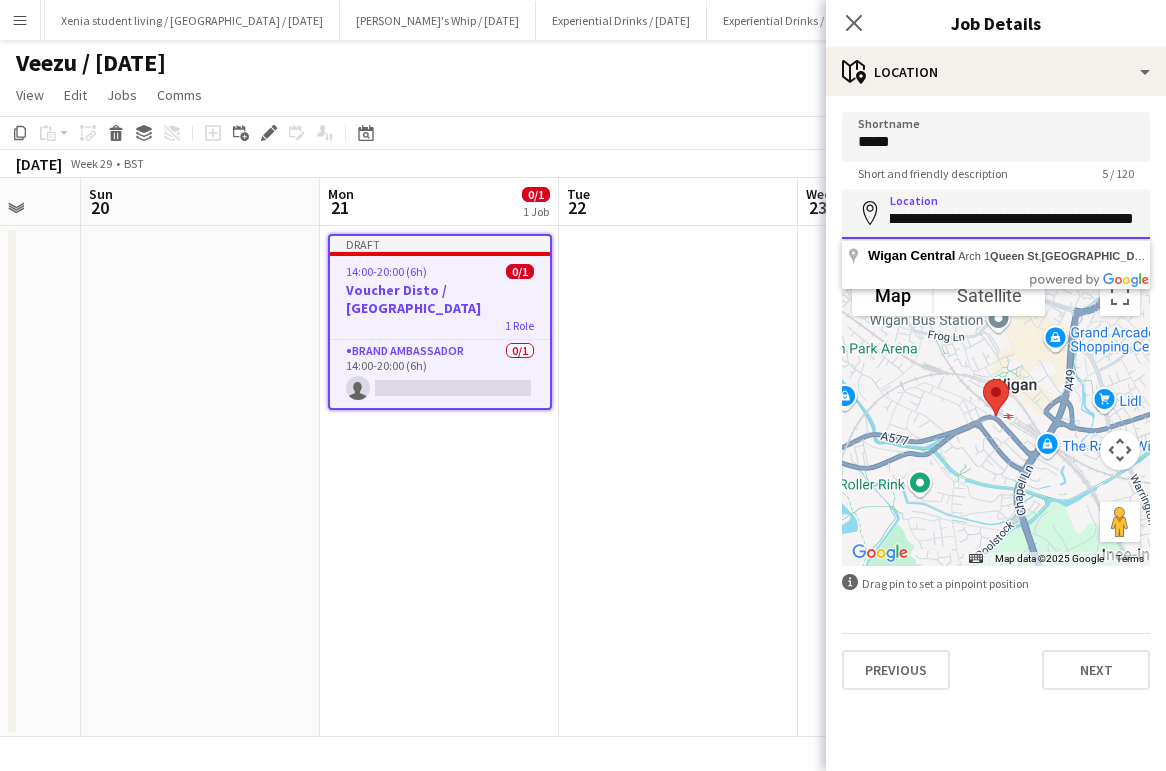 scroll, scrollTop: 0, scrollLeft: 97, axis: horizontal 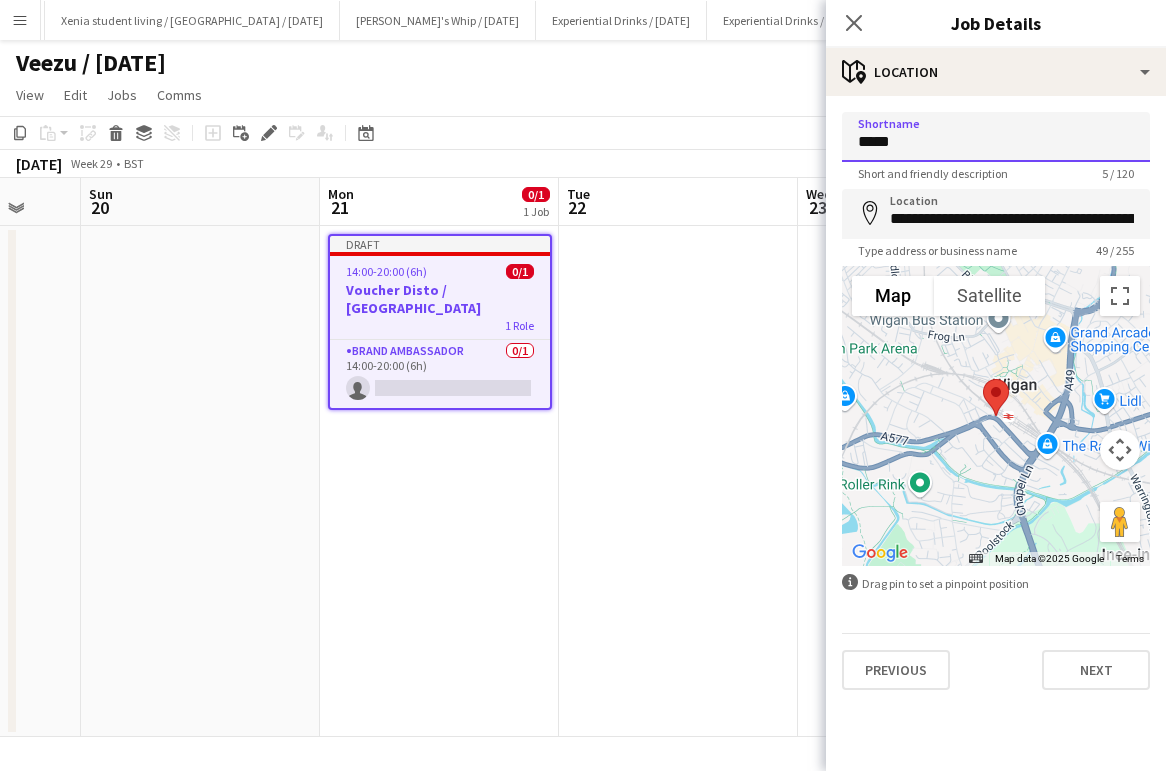 click on "*****" at bounding box center (996, 137) 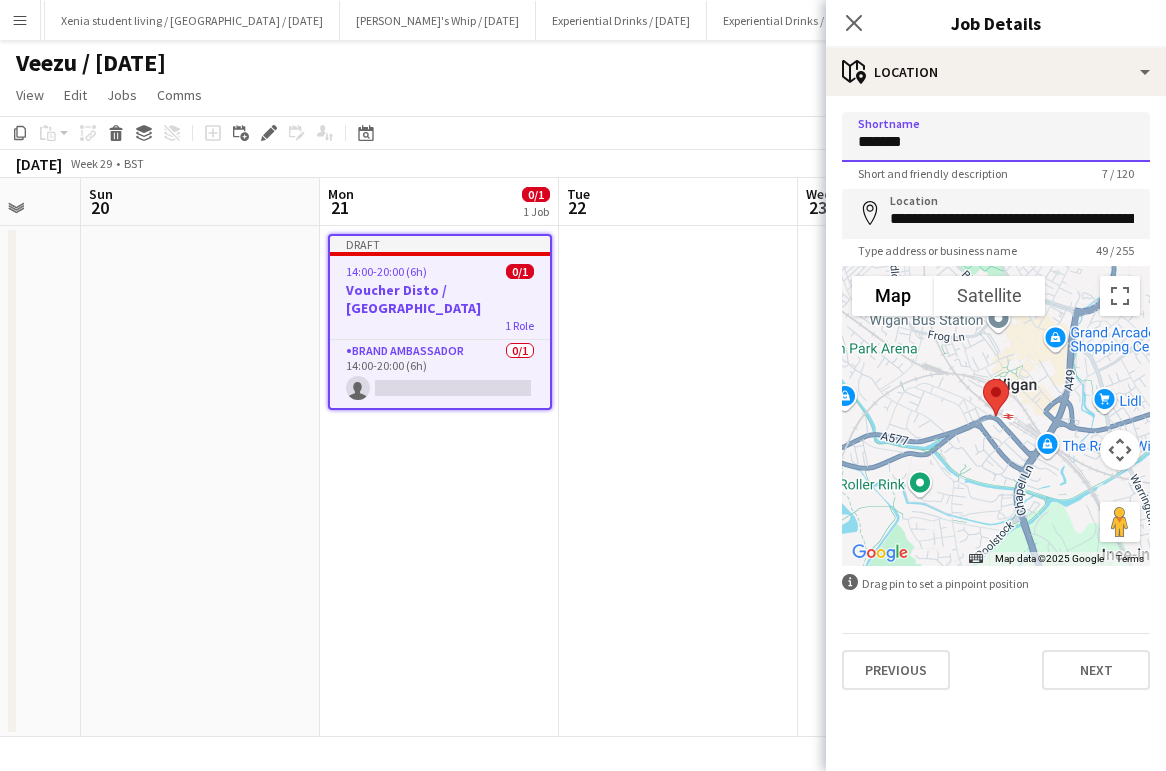 paste on "********" 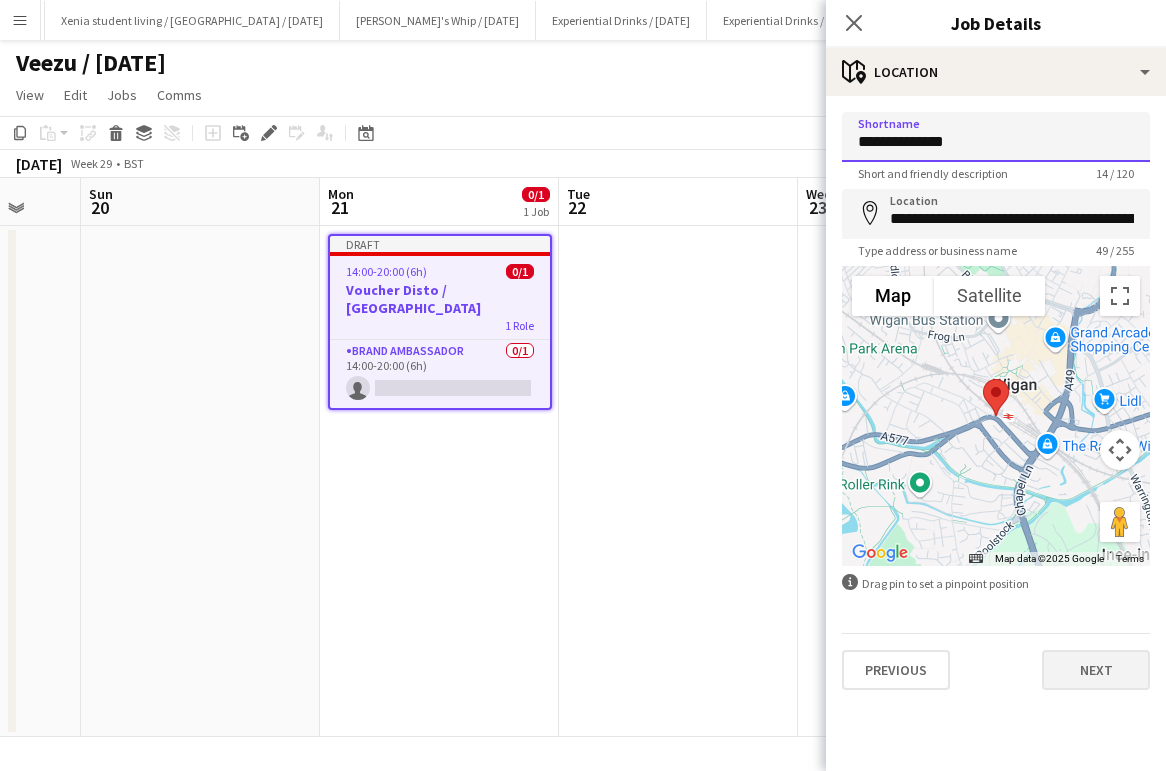 type on "**********" 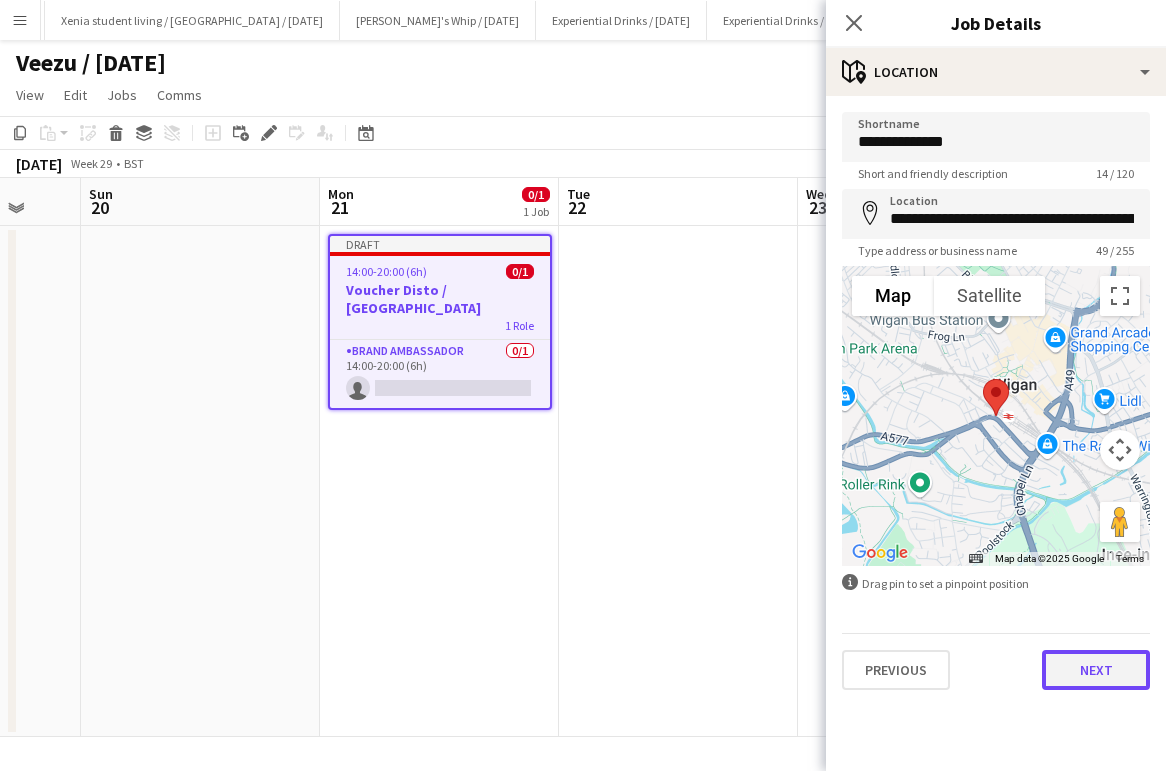 click on "Next" at bounding box center (1096, 670) 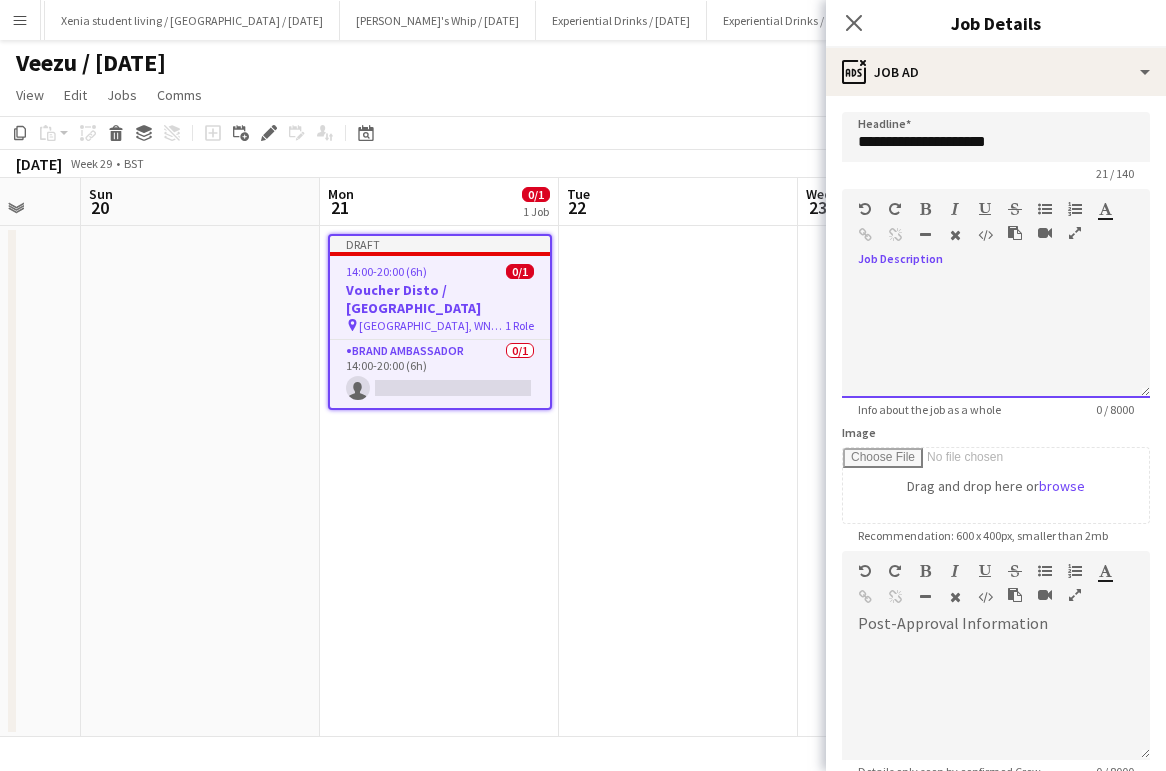 click at bounding box center (996, 338) 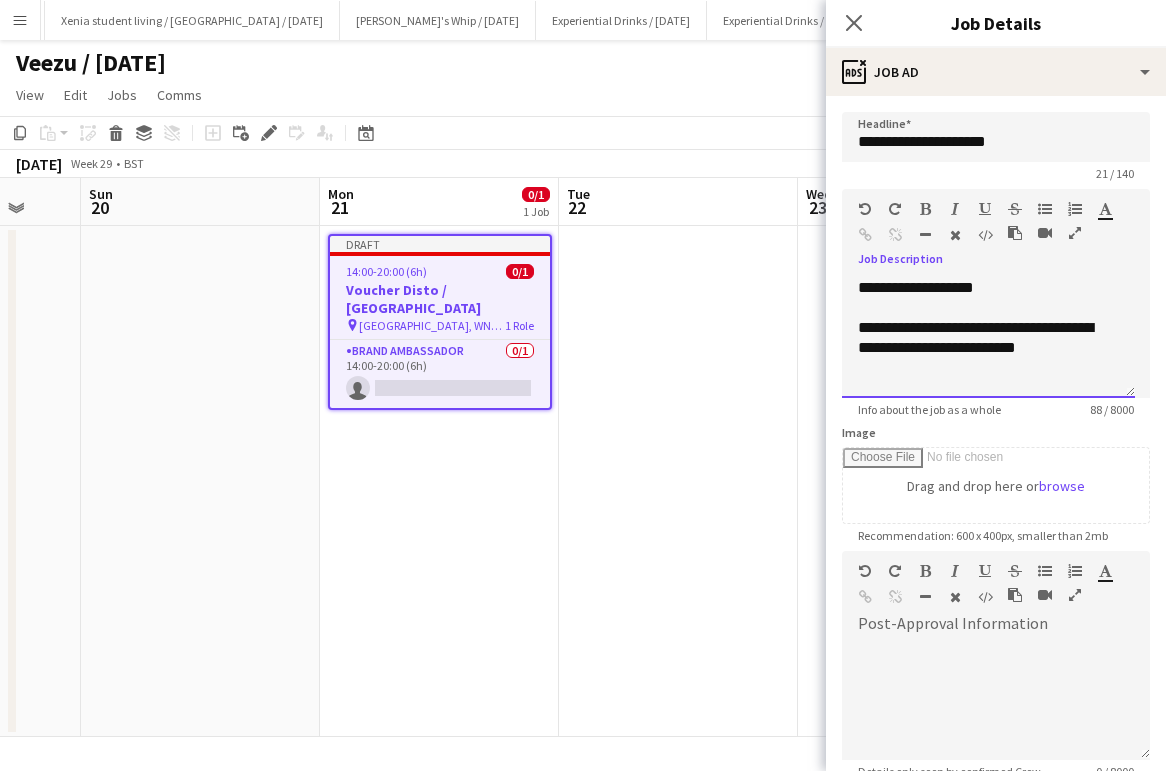scroll, scrollTop: 217, scrollLeft: 0, axis: vertical 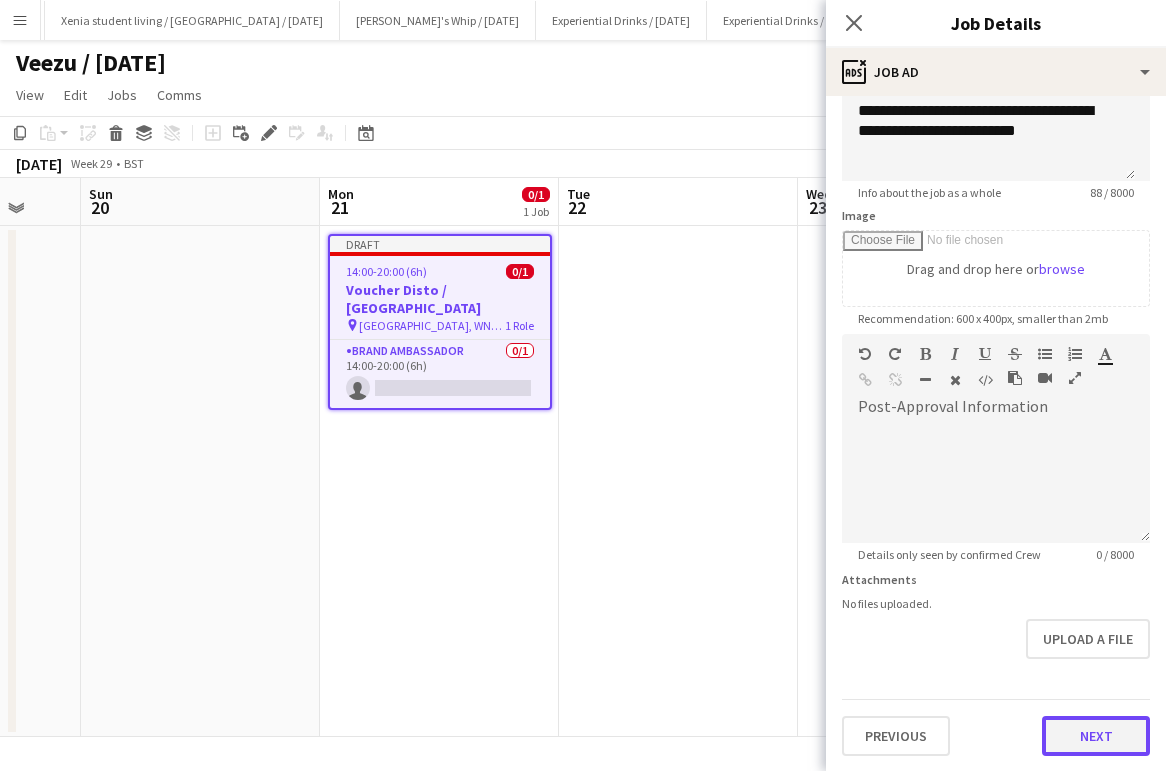 click on "Next" at bounding box center (1096, 736) 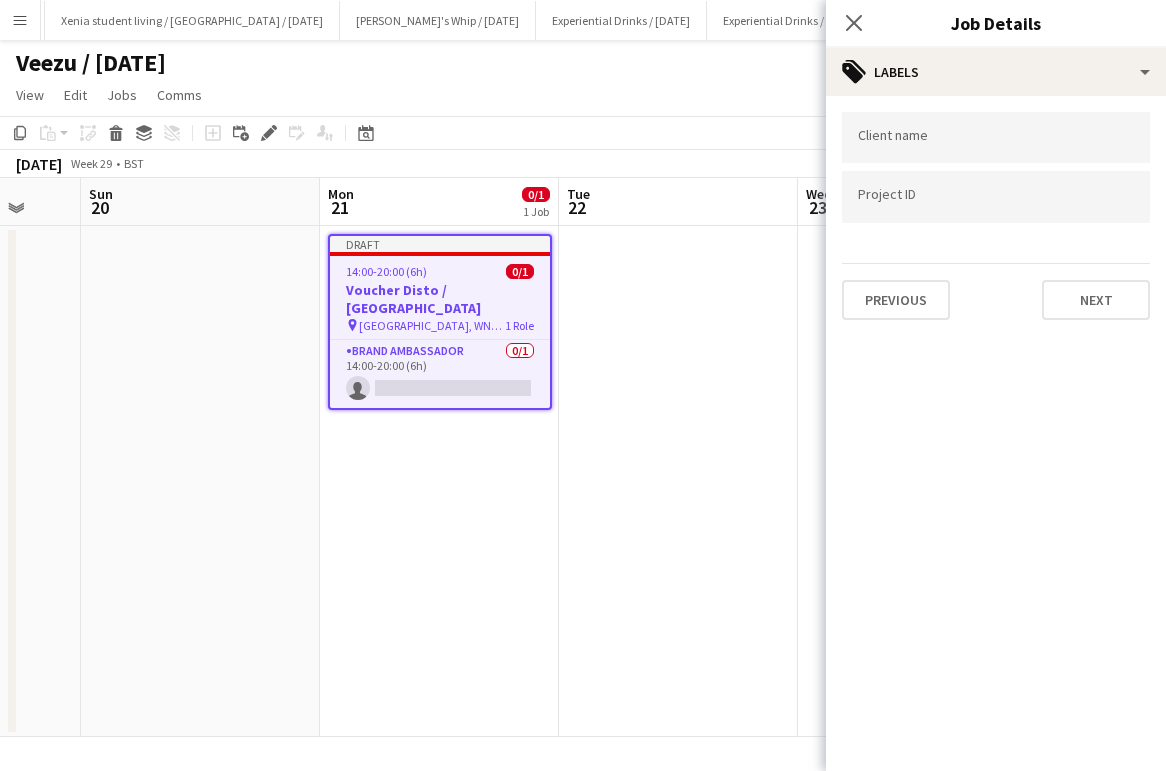 scroll, scrollTop: 0, scrollLeft: 0, axis: both 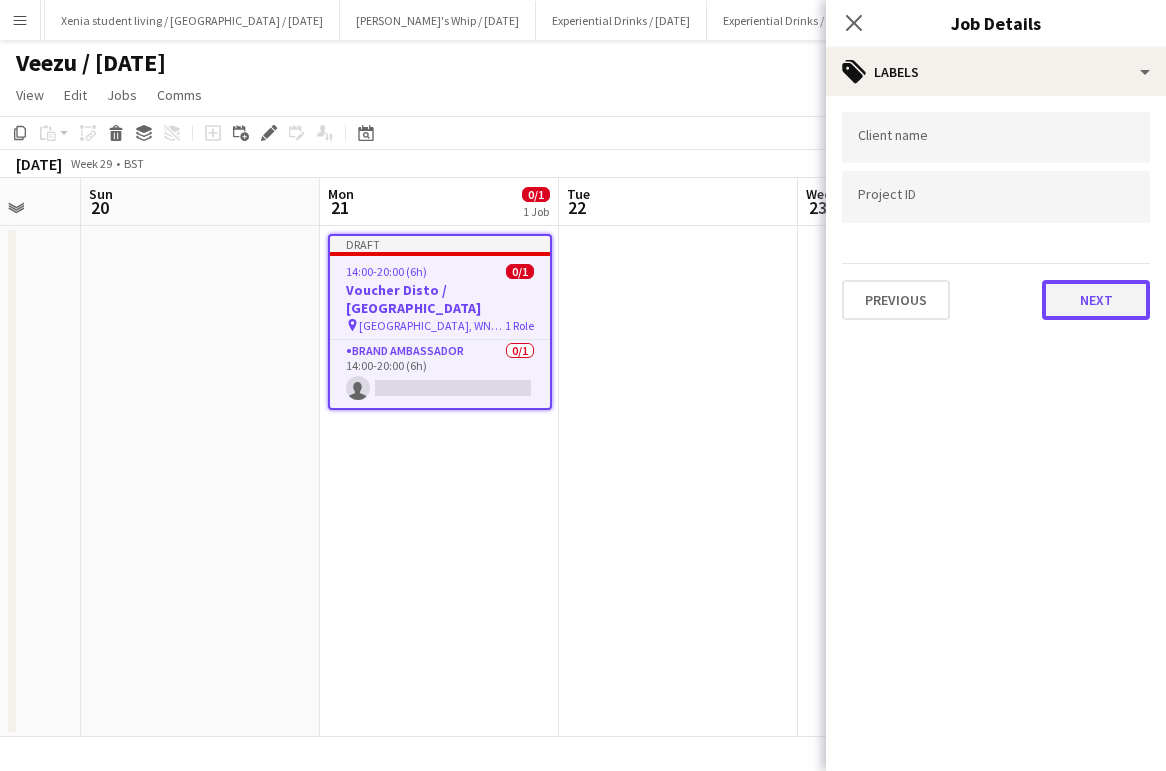 click on "Next" at bounding box center [1096, 300] 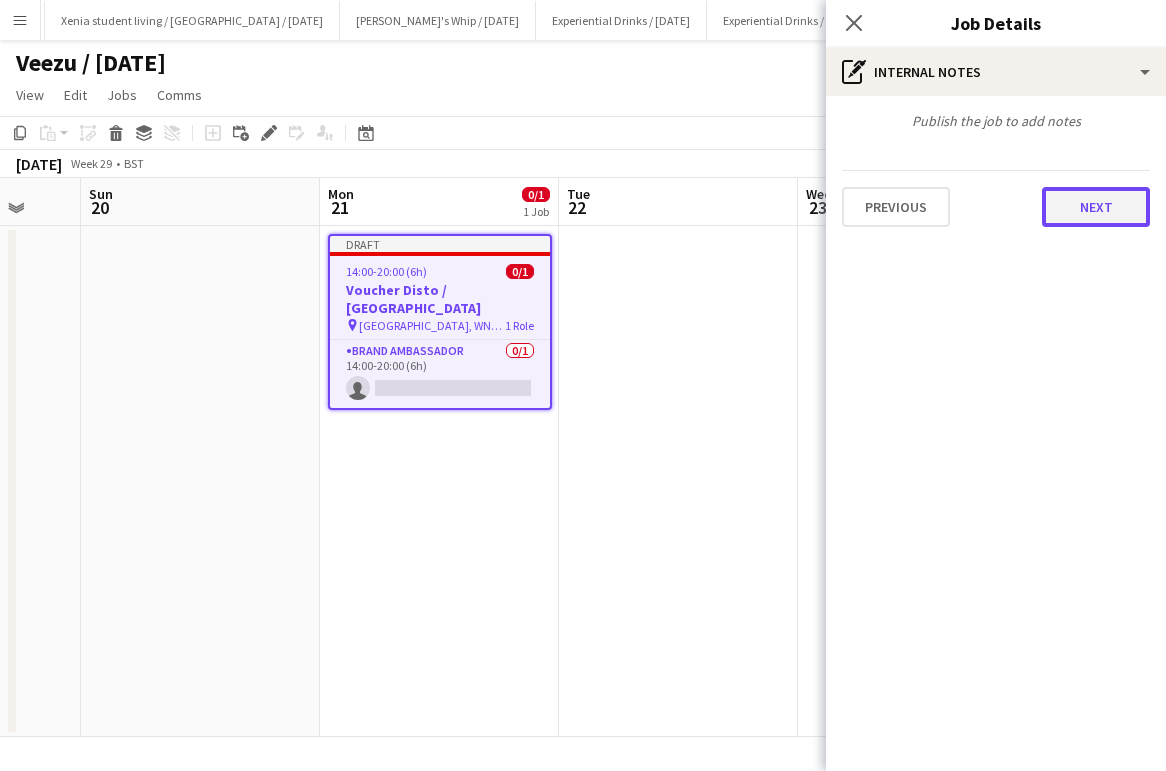 click on "Next" at bounding box center [1096, 207] 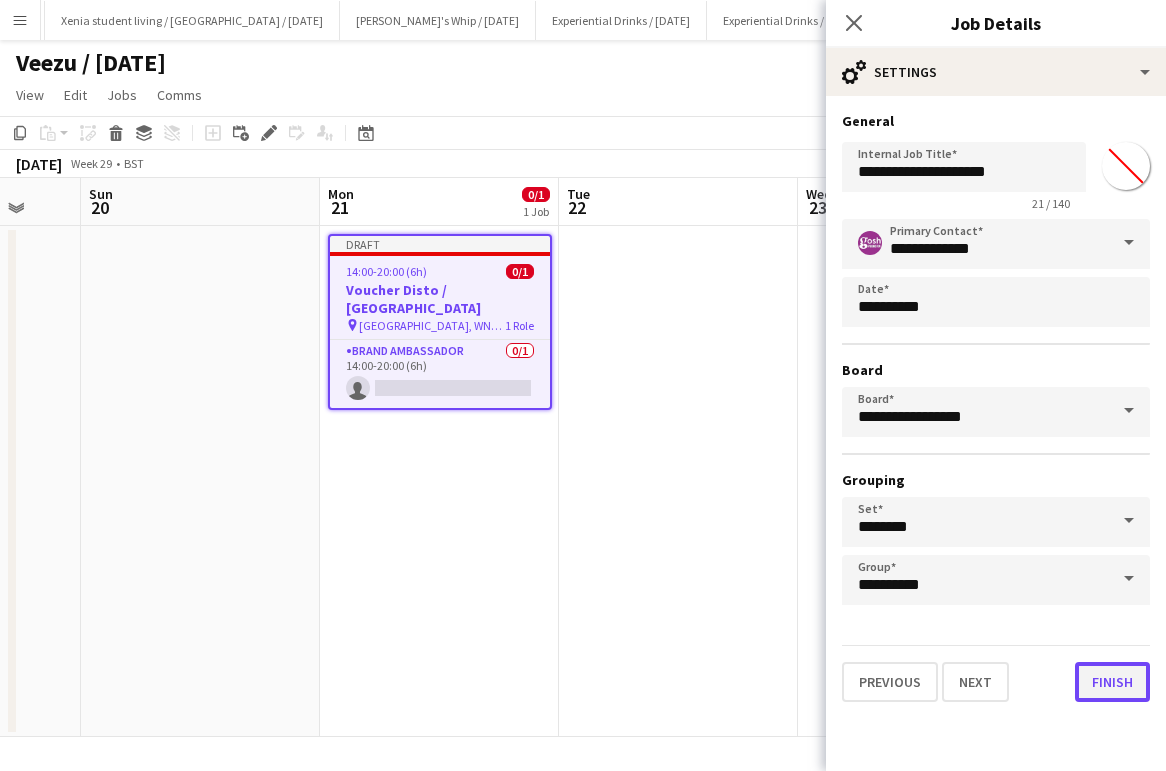 click on "Finish" at bounding box center [1112, 682] 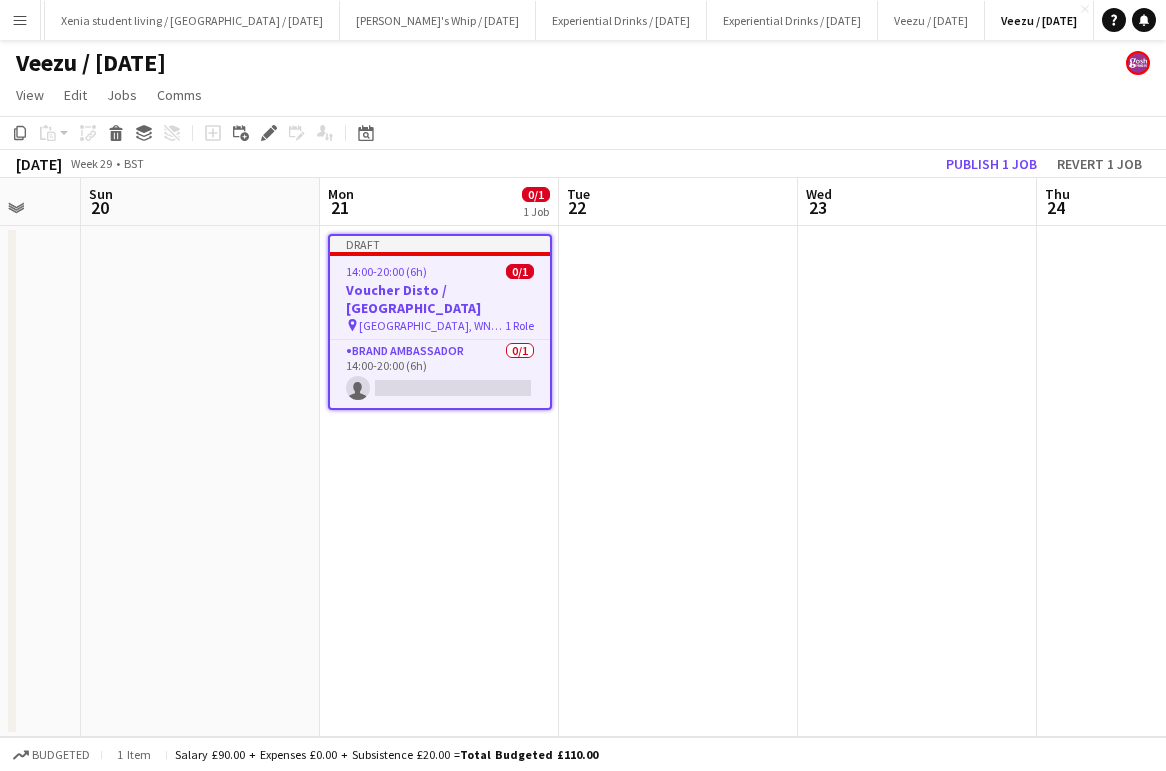 click on "14:00-20:00 (6h)    0/1" at bounding box center (440, 271) 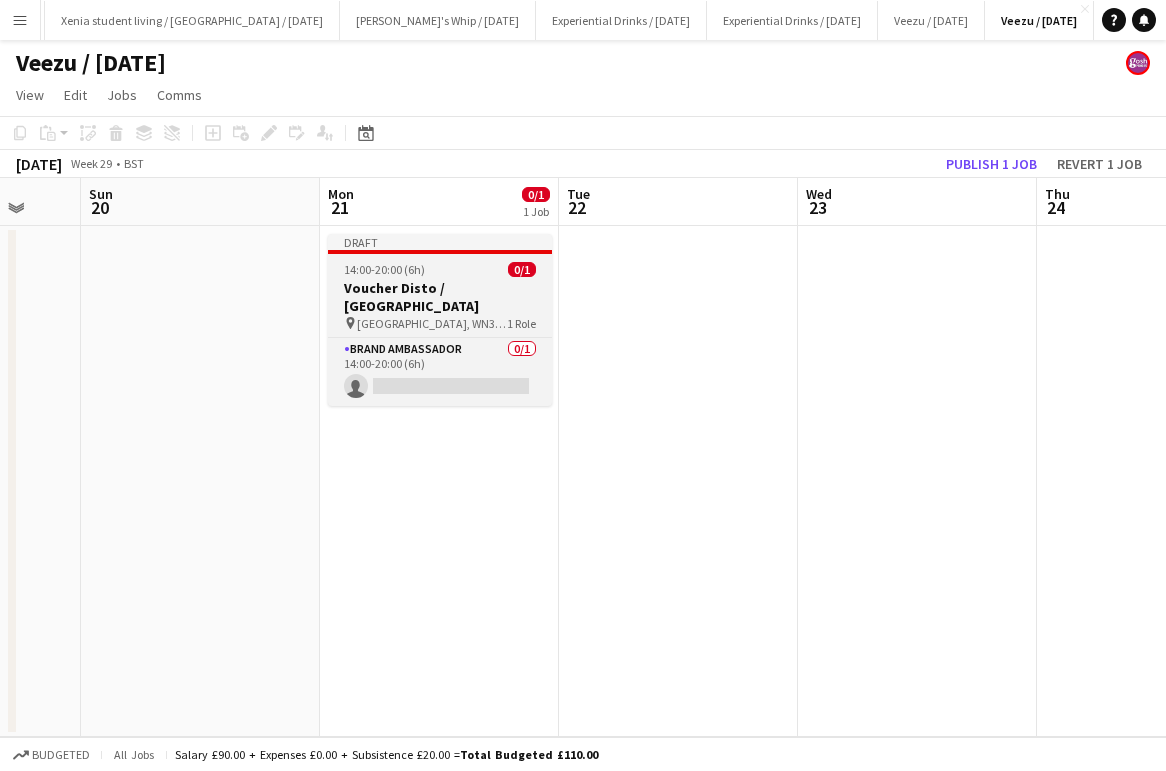 click on "Draft   14:00-20:00 (6h)    0/1   Voucher Disto / [GEOGRAPHIC_DATA]
pin
[GEOGRAPHIC_DATA], WN3 4DY   1 Role   Brand Ambassador   0/1   14:00-20:00 (6h)
single-neutral-actions" at bounding box center (440, 320) 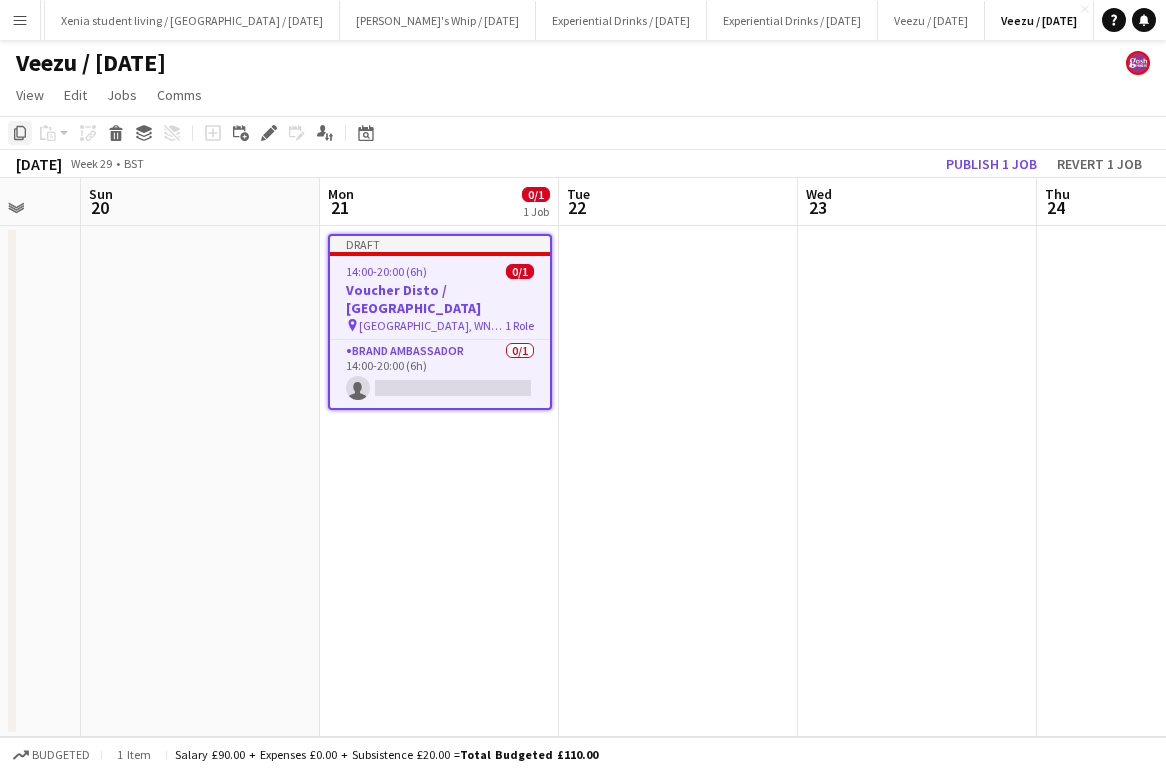 click on "Copy" 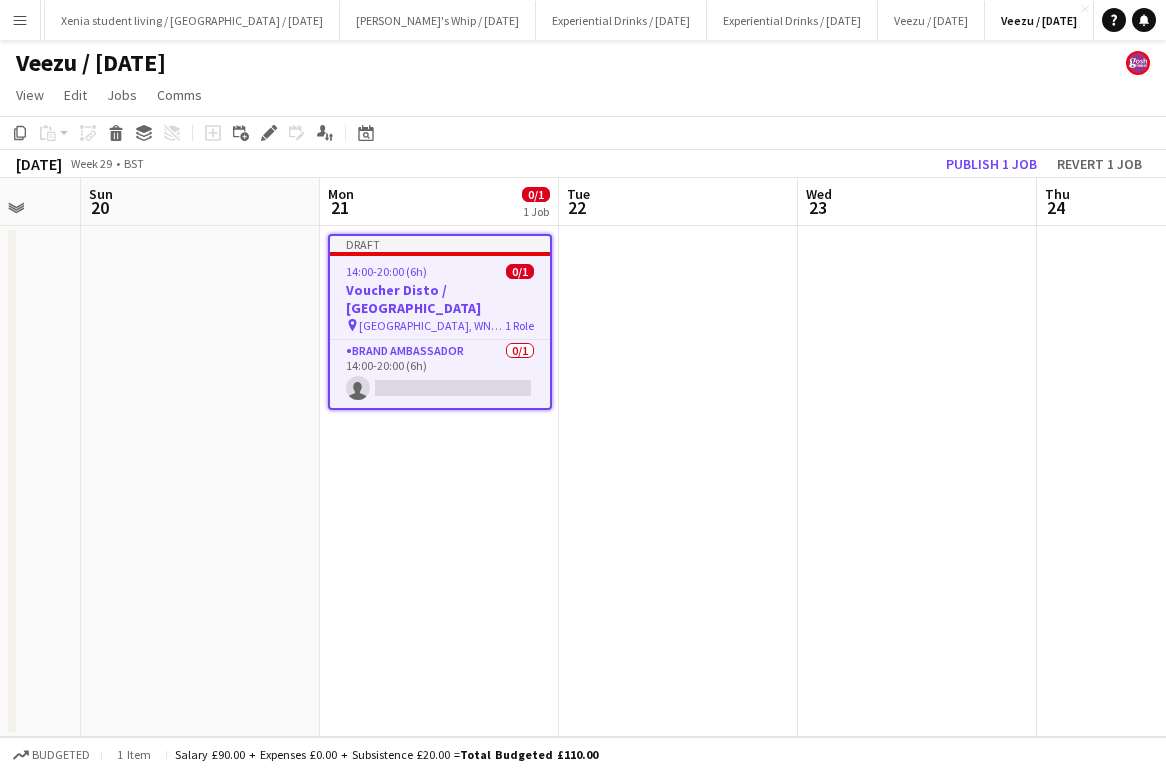 click at bounding box center [678, 481] 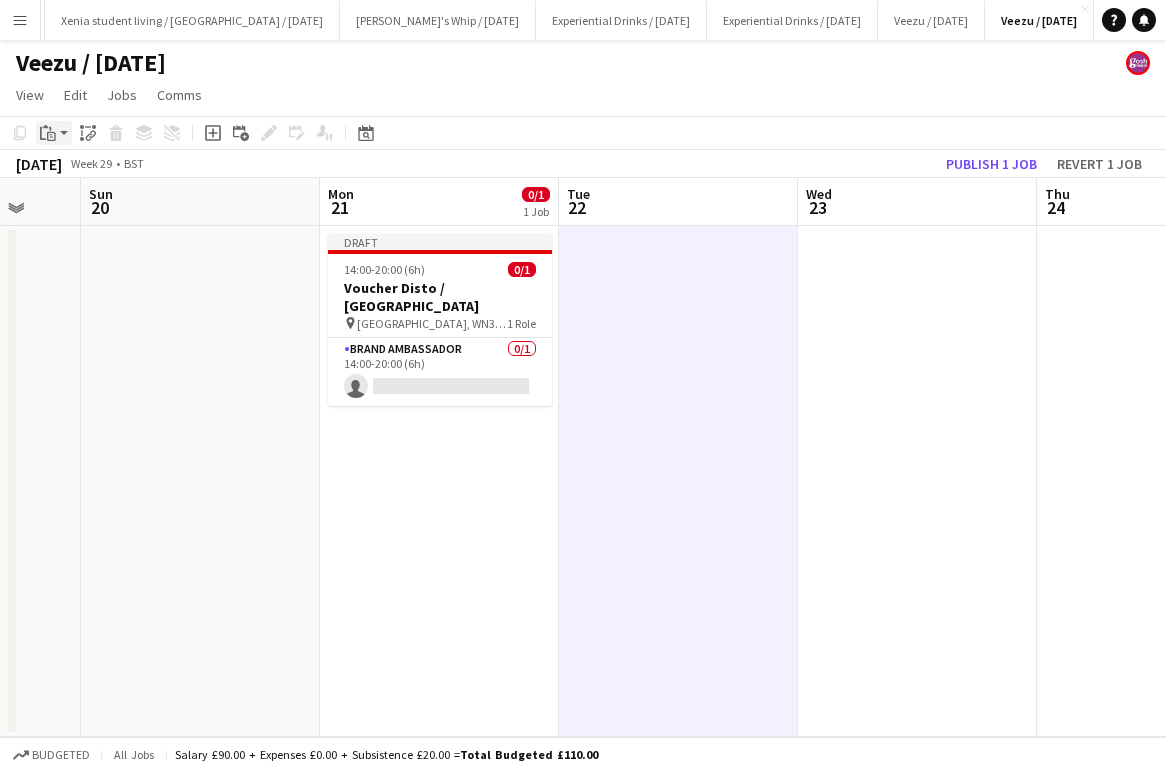 click on "Paste" at bounding box center (54, 133) 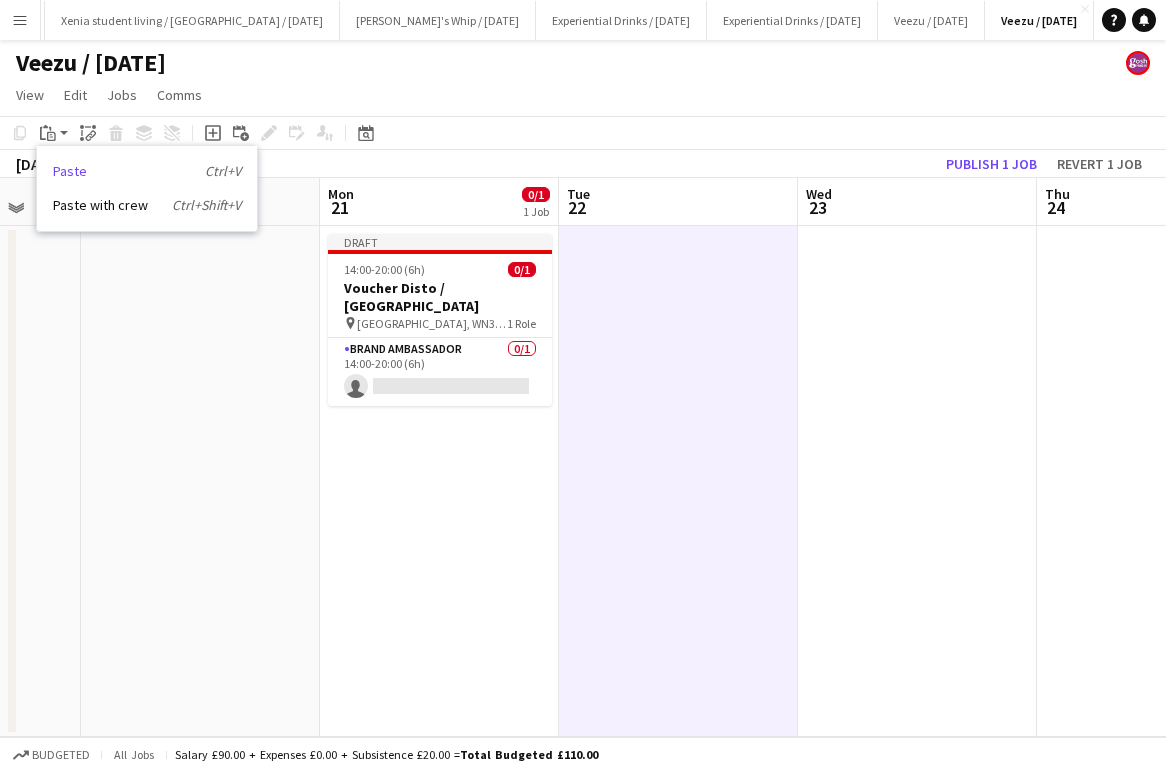 click on "Paste   Ctrl+V" at bounding box center (147, 171) 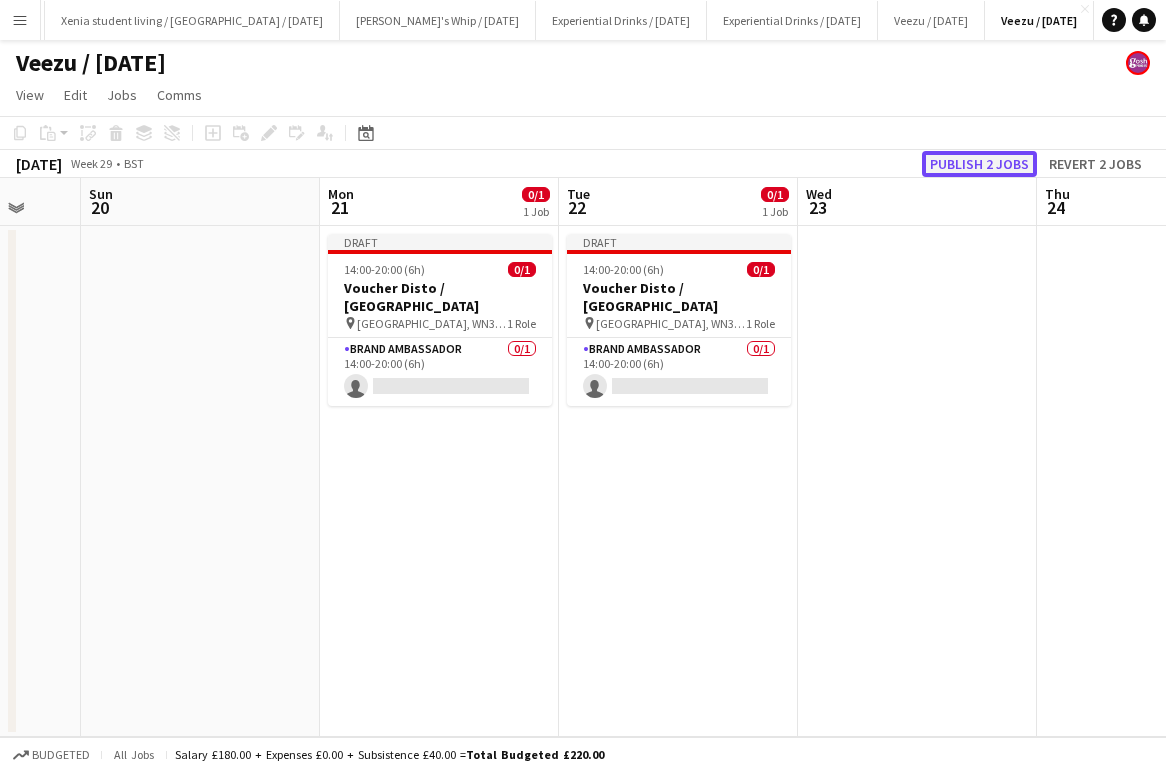 click on "Publish 2 jobs" 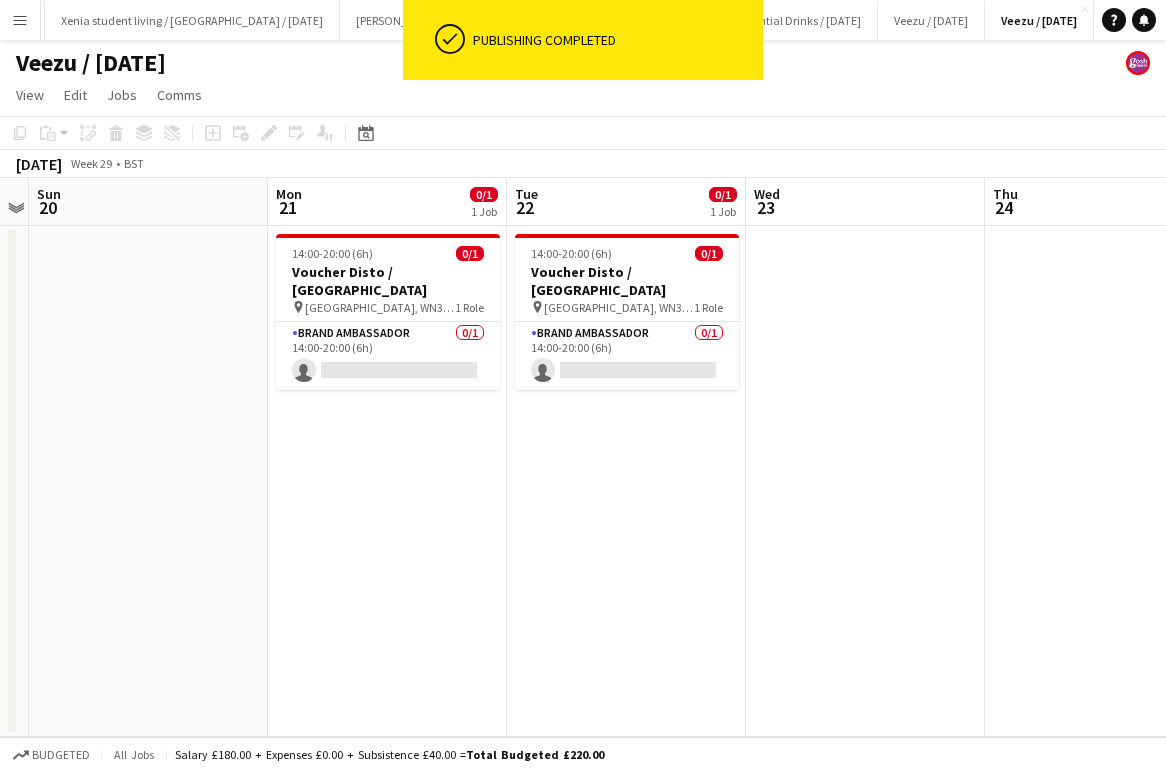scroll, scrollTop: 0, scrollLeft: 657, axis: horizontal 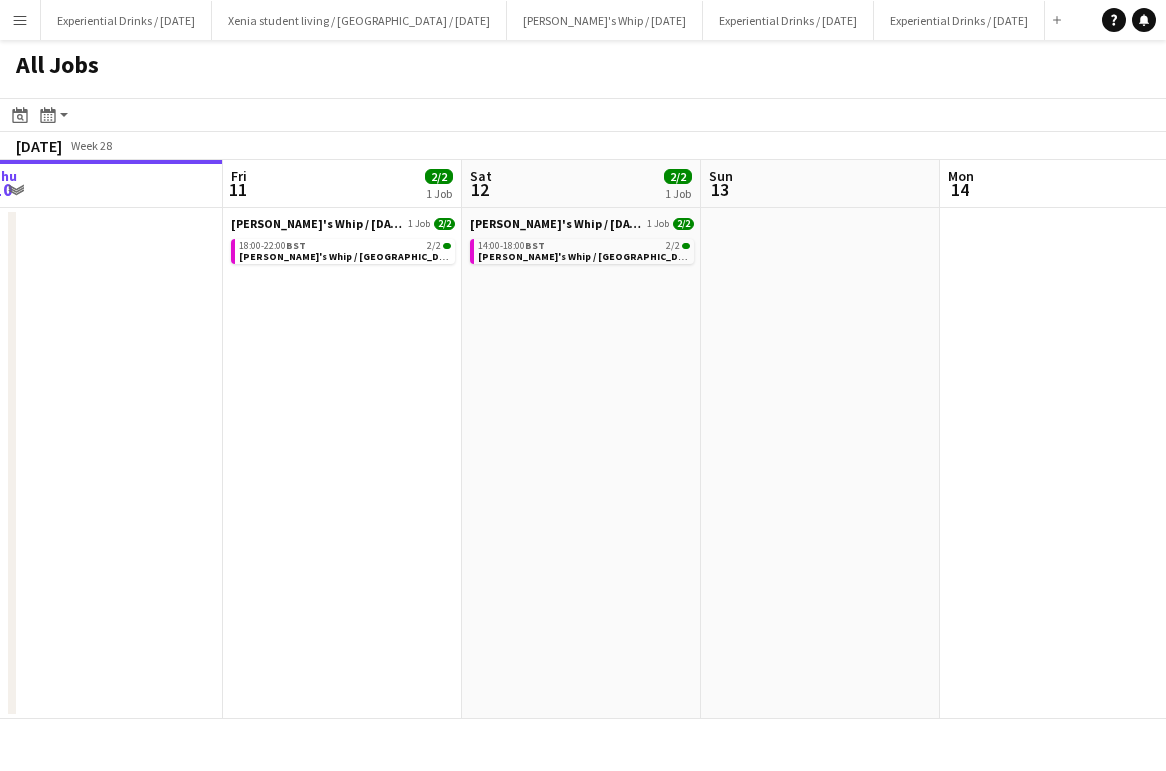 click at bounding box center [820, 463] 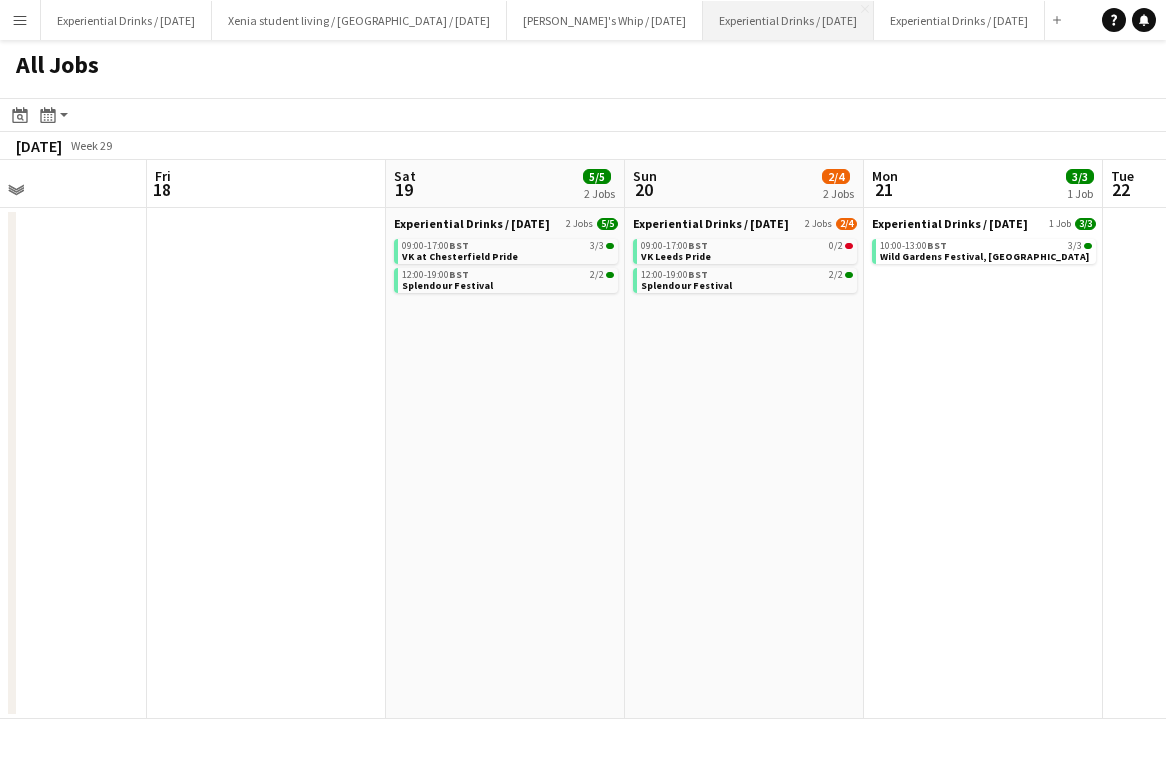 scroll, scrollTop: 0, scrollLeft: 560, axis: horizontal 